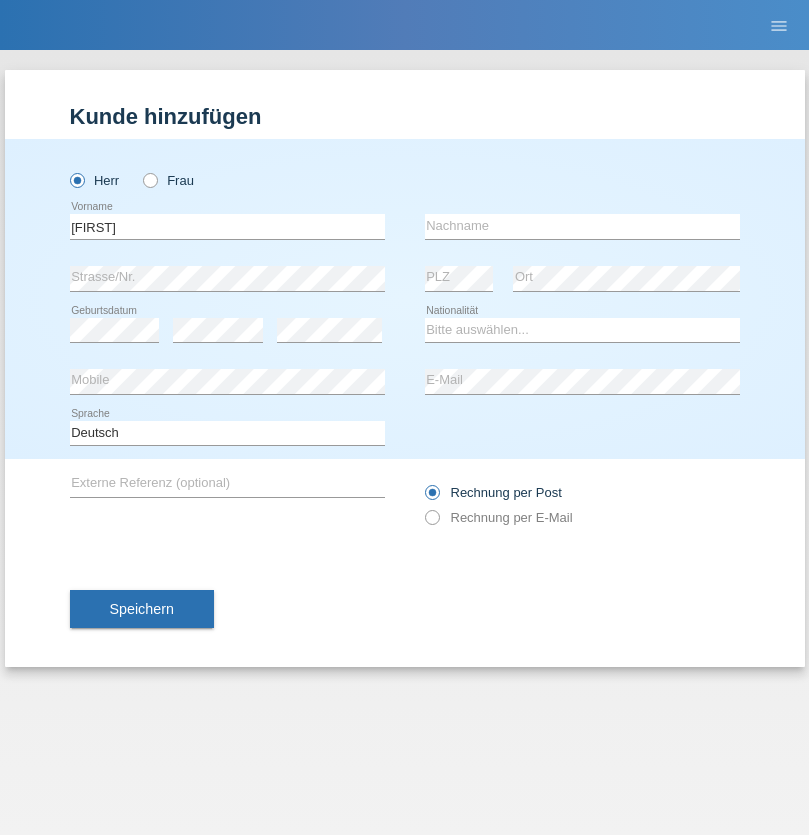 scroll, scrollTop: 0, scrollLeft: 0, axis: both 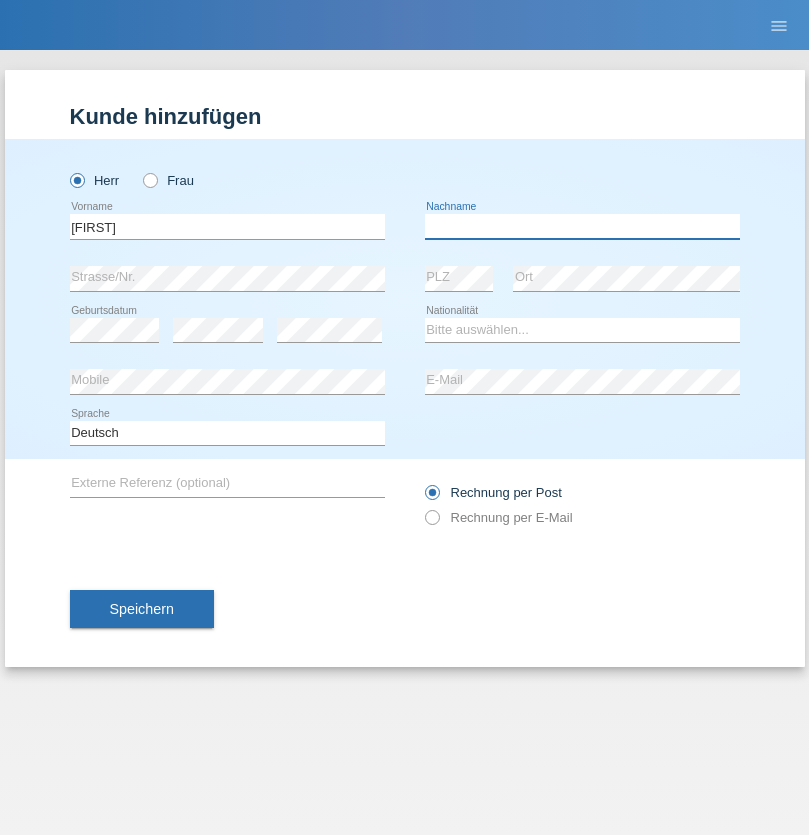 click at bounding box center (582, 226) 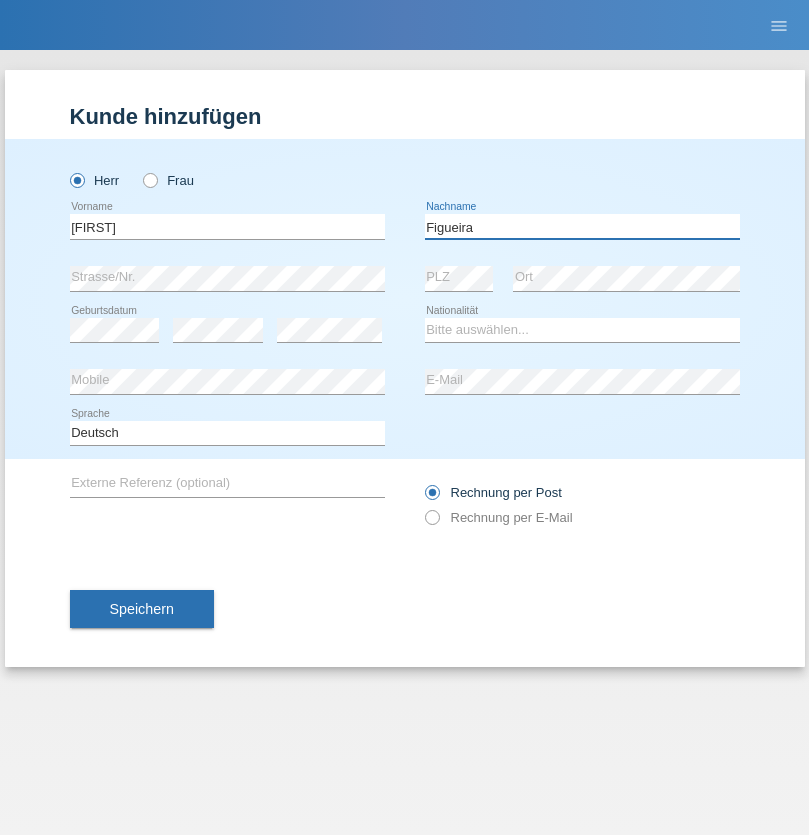 type on "Figueira" 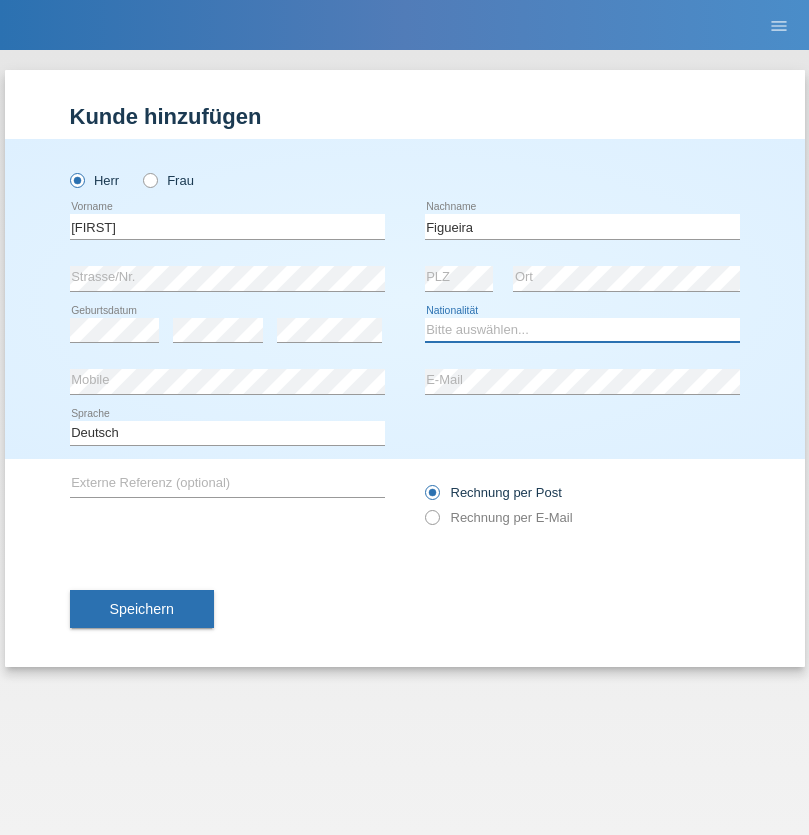 select on "PT" 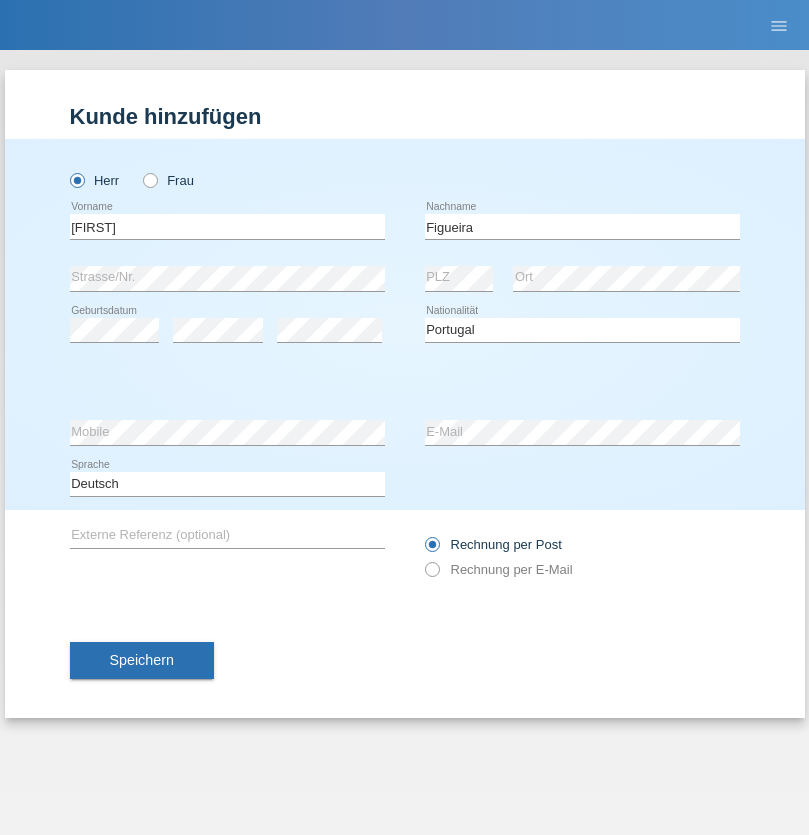 select on "C" 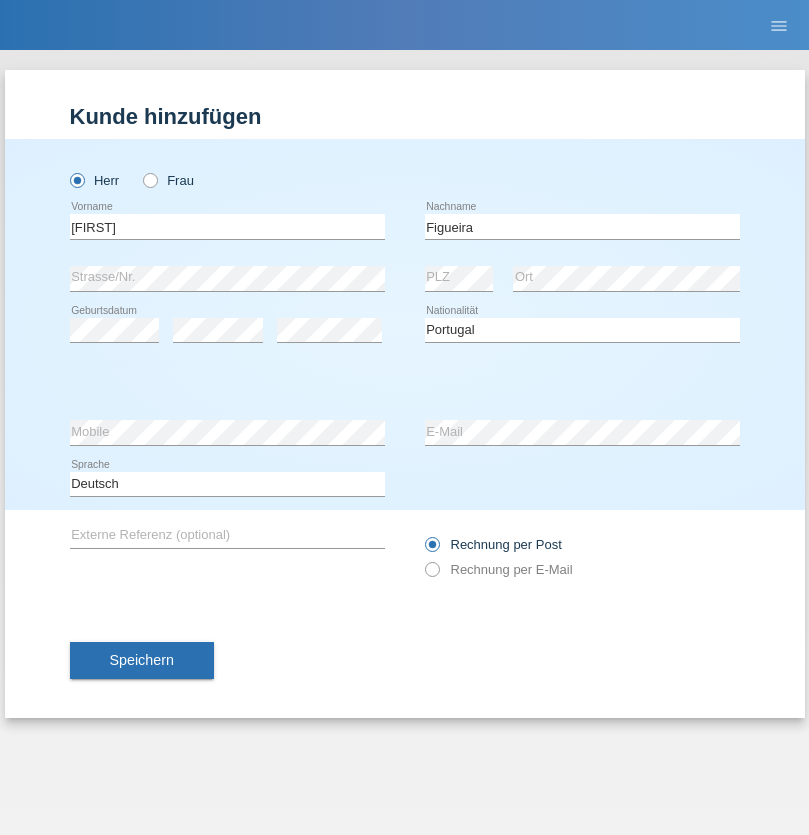 select on "04" 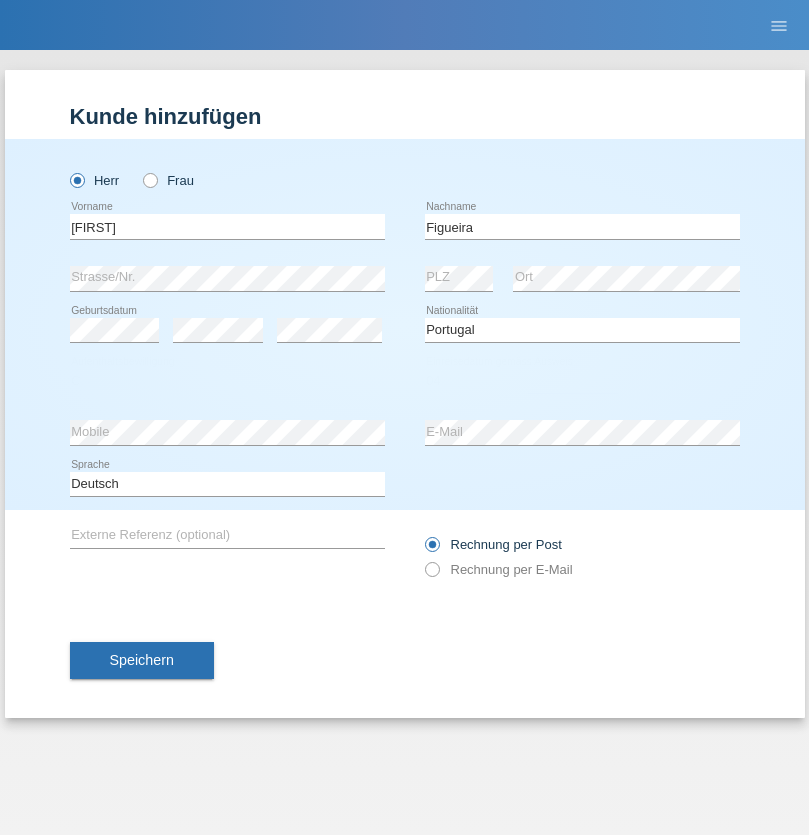 select on "02" 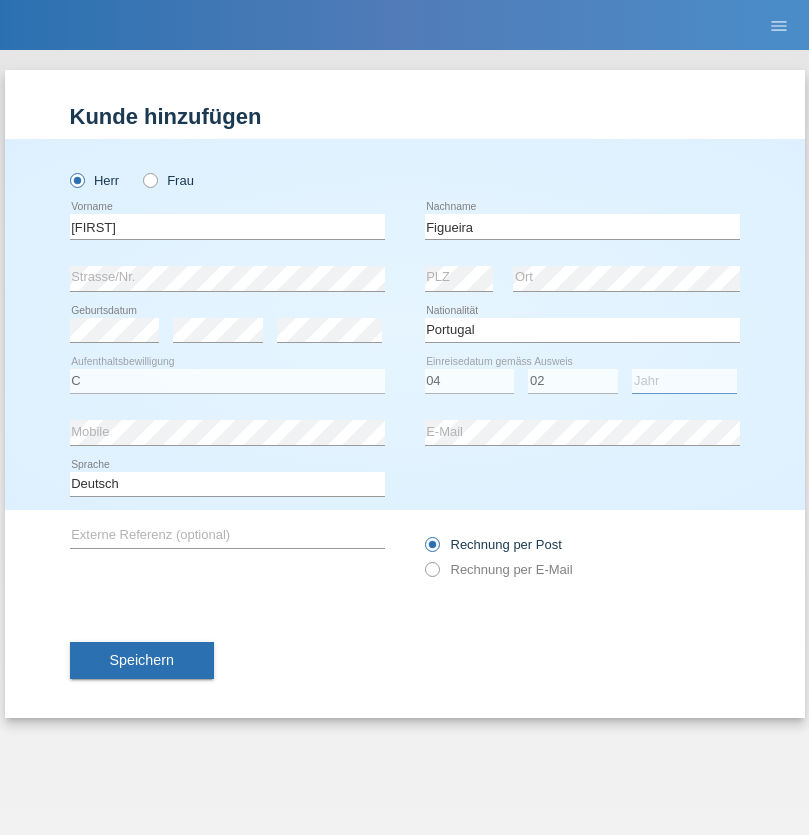 select on "2012" 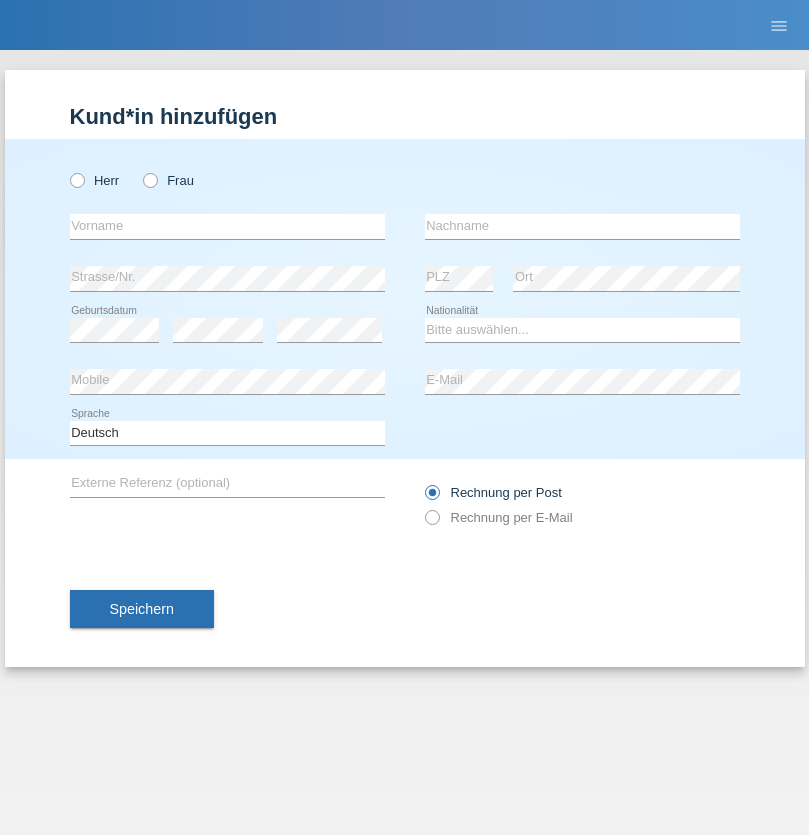 scroll, scrollTop: 0, scrollLeft: 0, axis: both 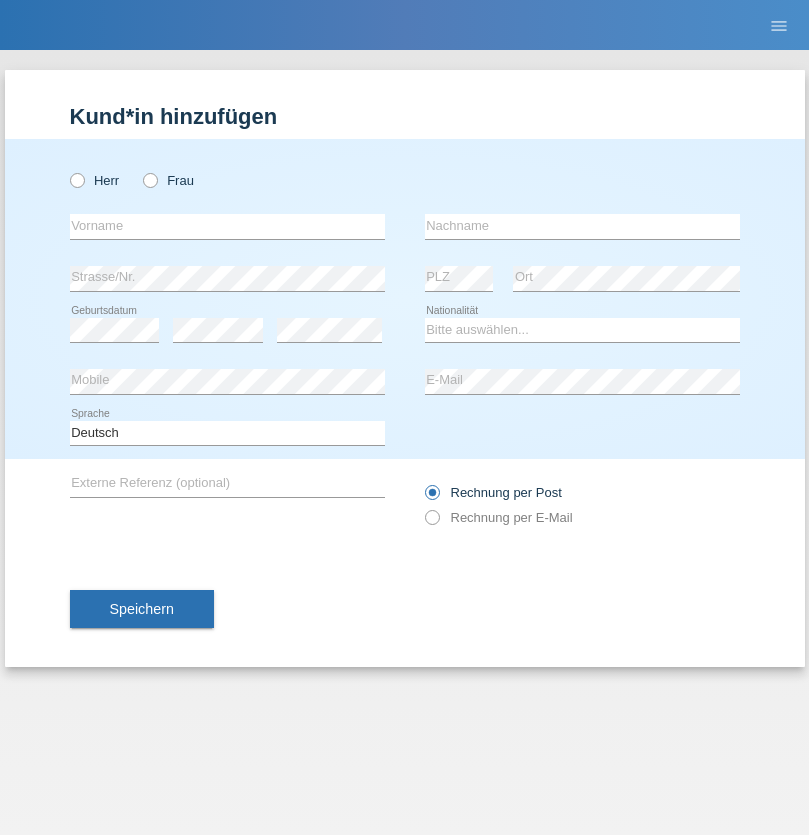 radio on "true" 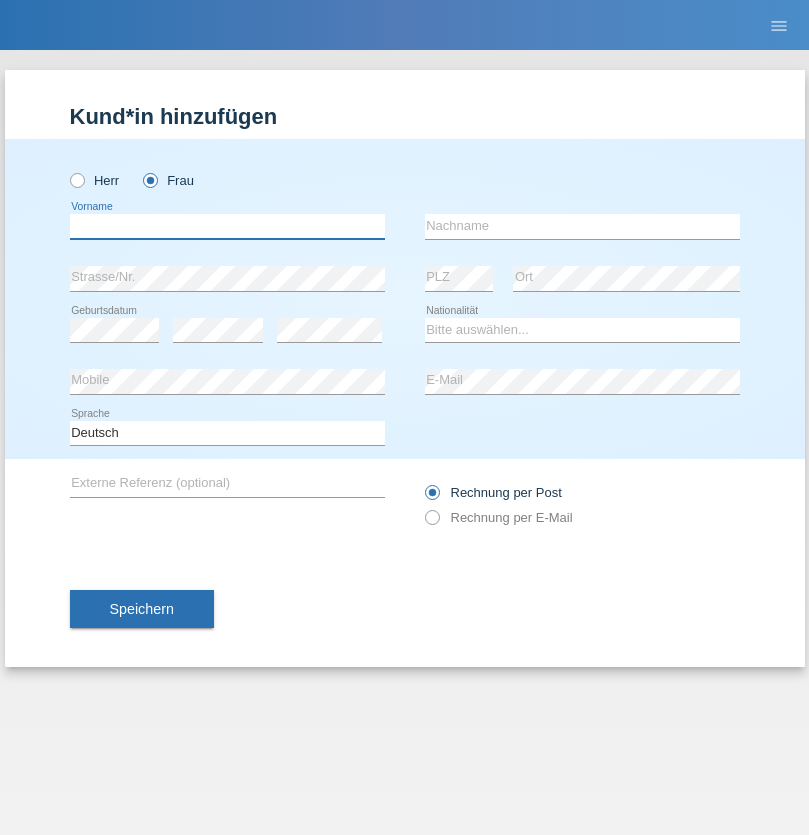 click at bounding box center [227, 226] 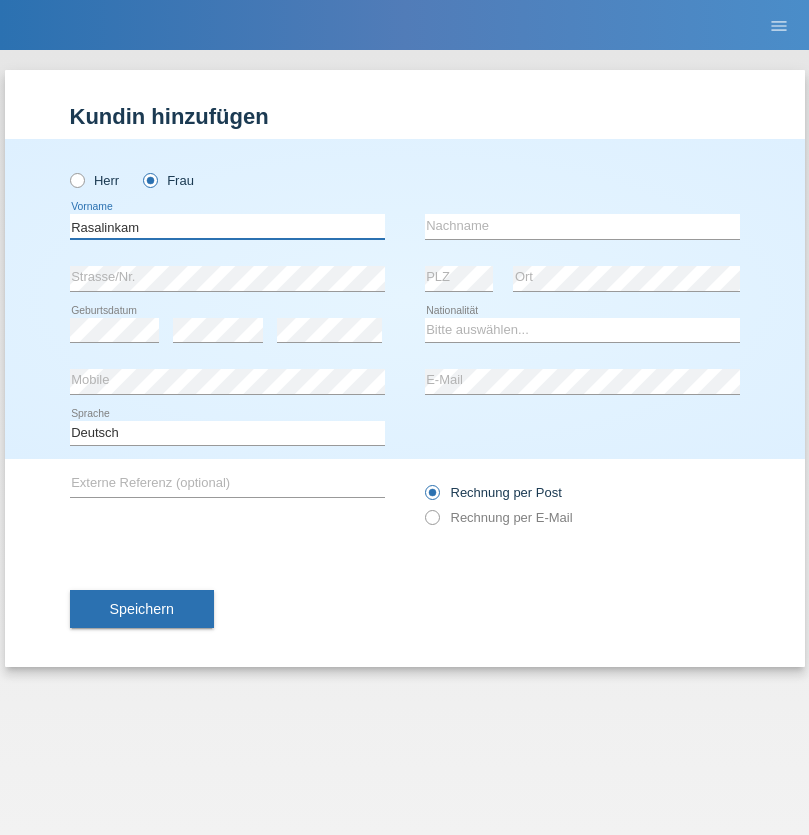 type on "Rasalinkam" 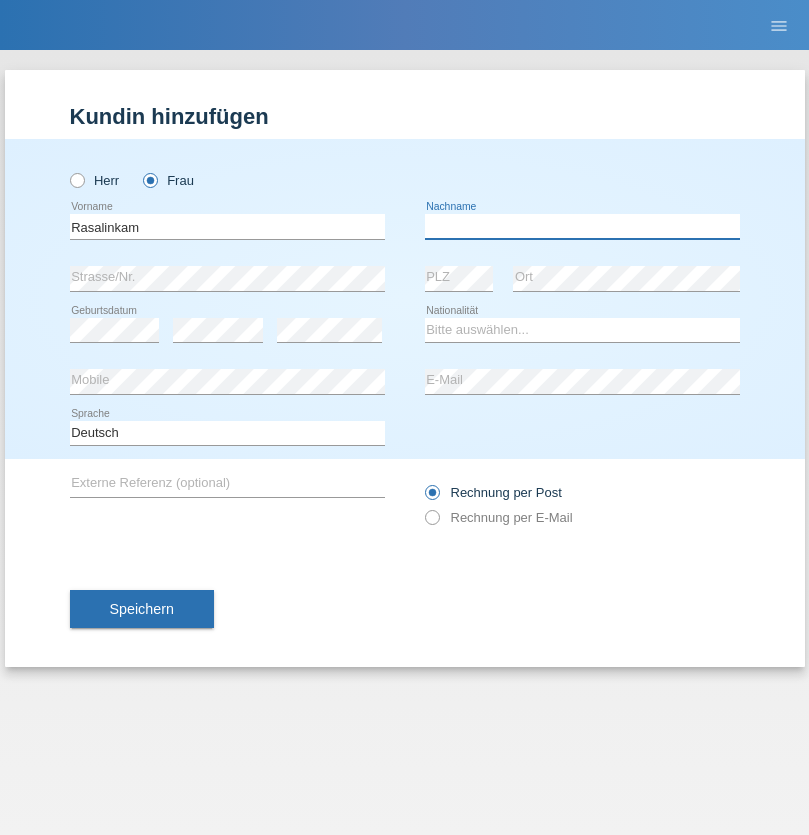 click at bounding box center [582, 226] 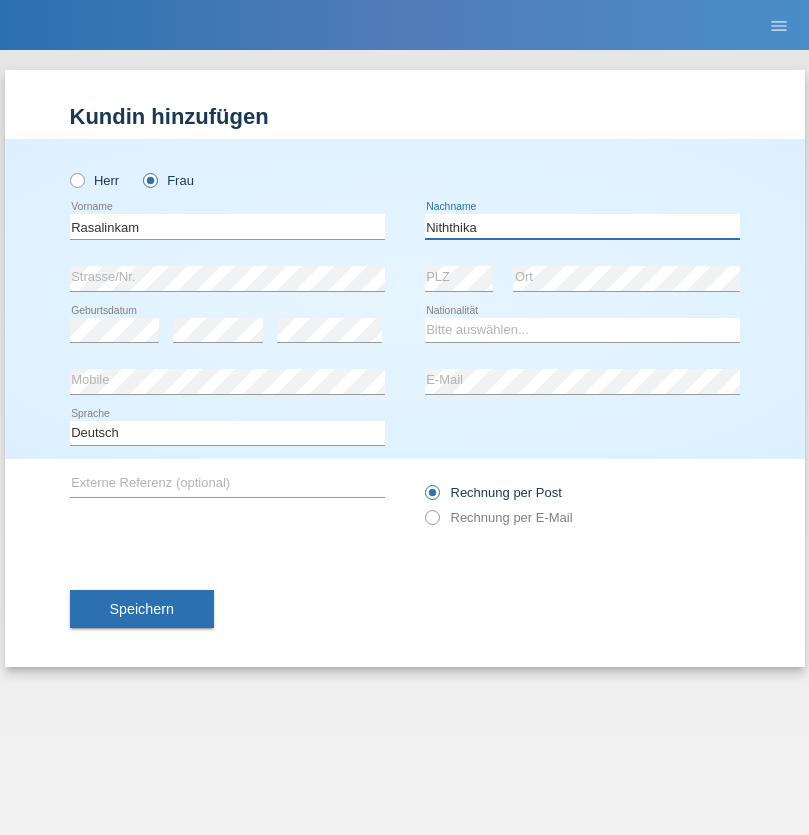type on "Niththika" 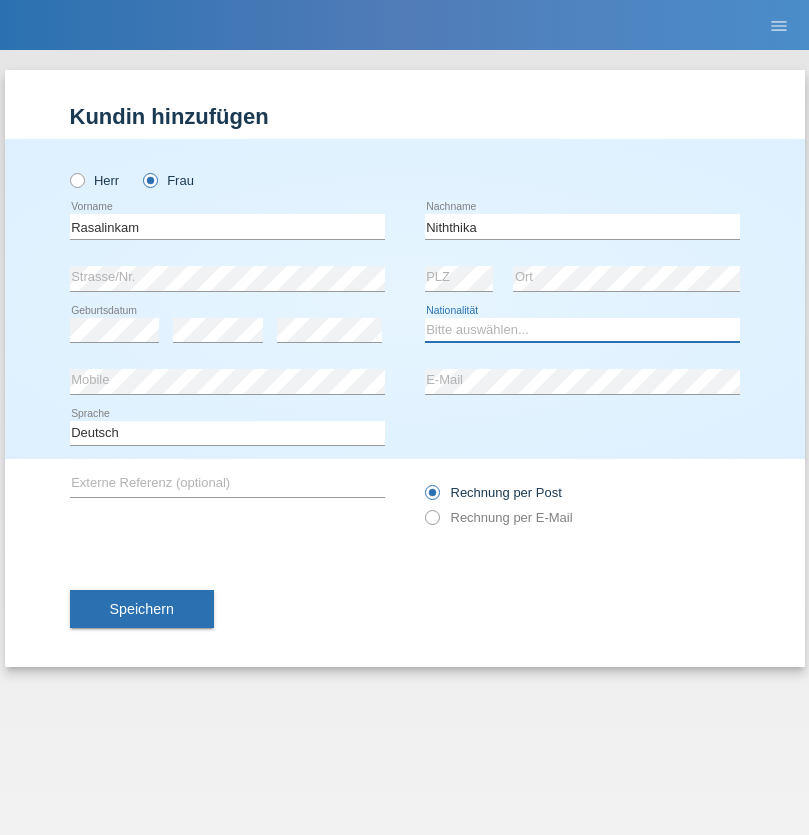 select on "LK" 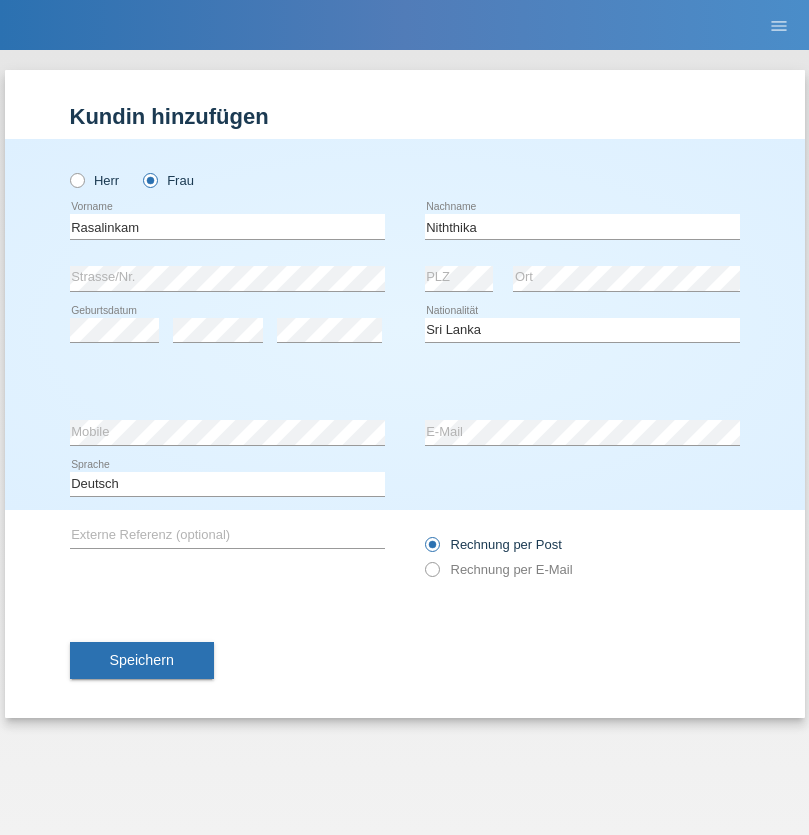 select on "C" 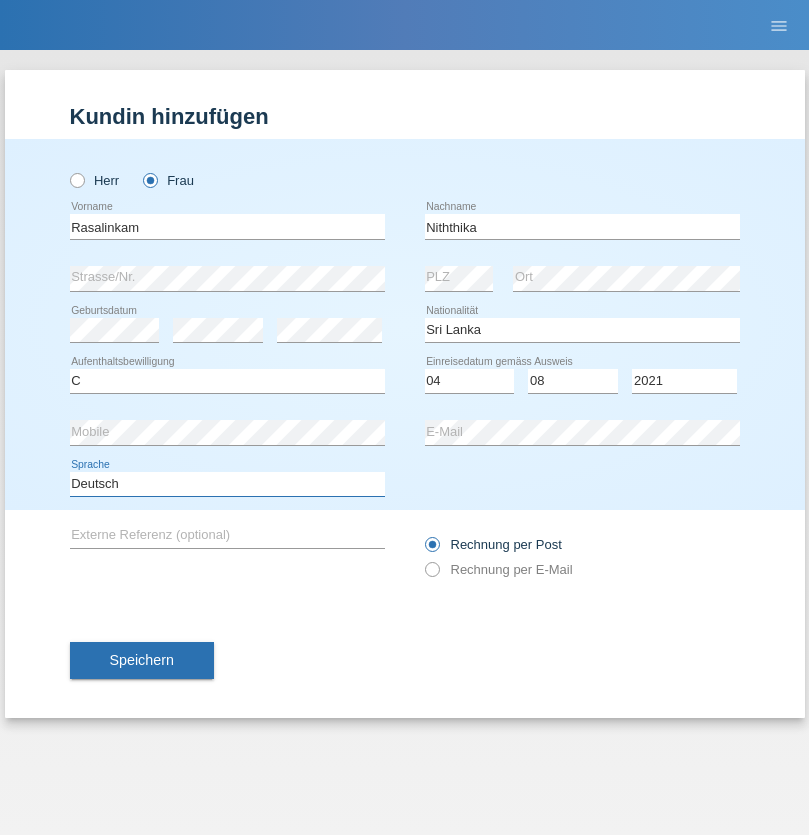 select on "en" 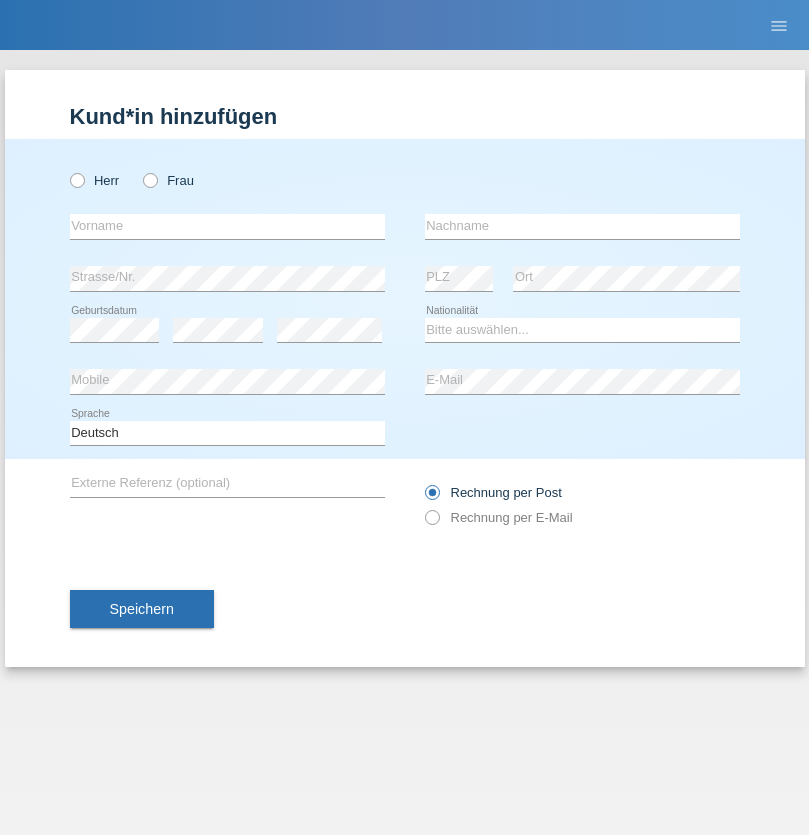 scroll, scrollTop: 0, scrollLeft: 0, axis: both 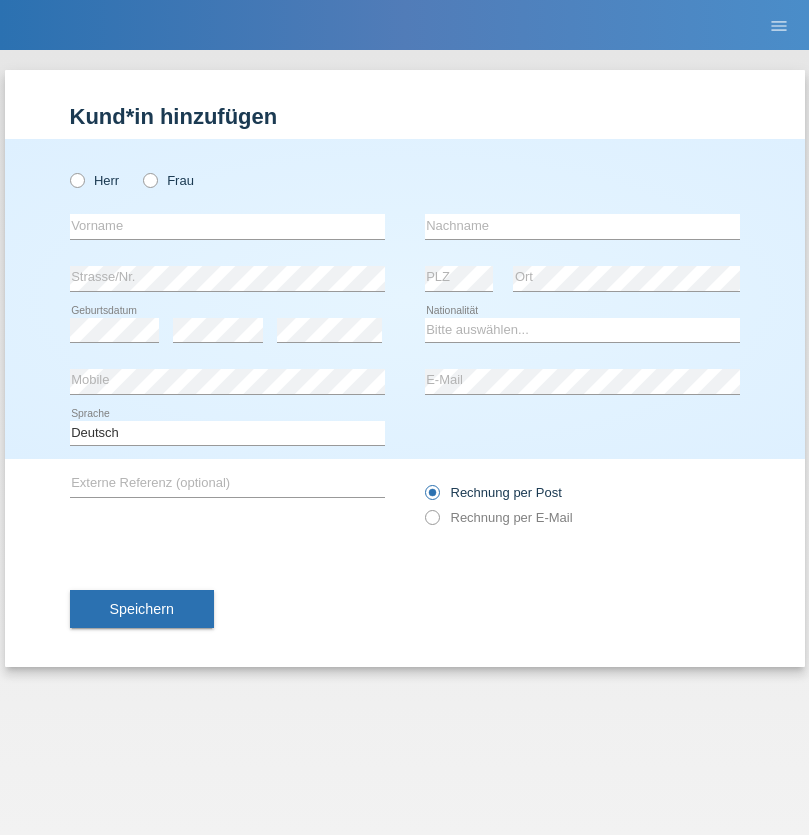 radio on "true" 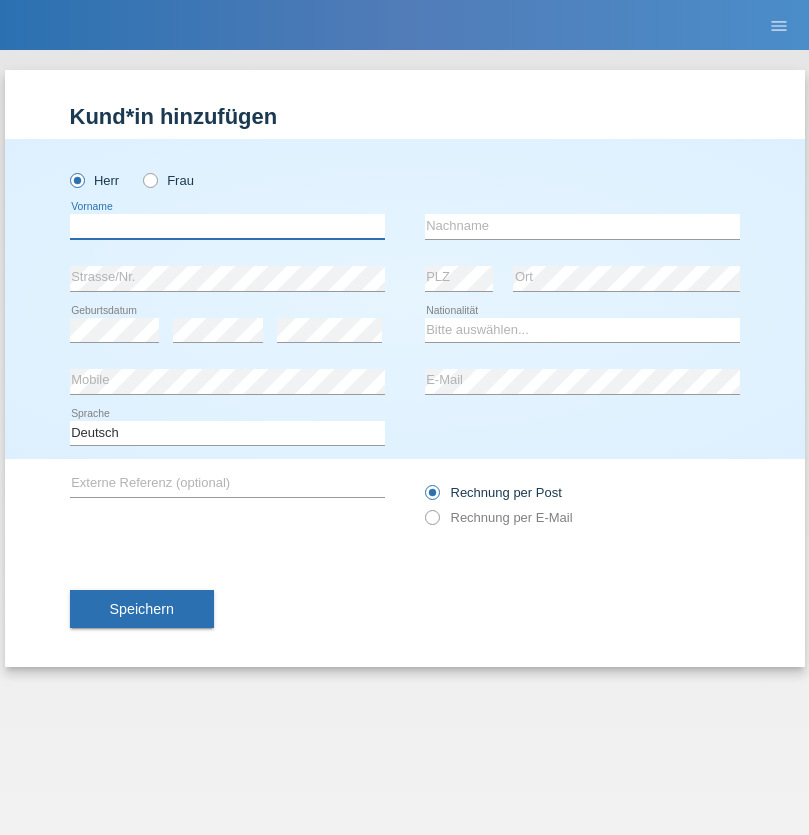 click at bounding box center (227, 226) 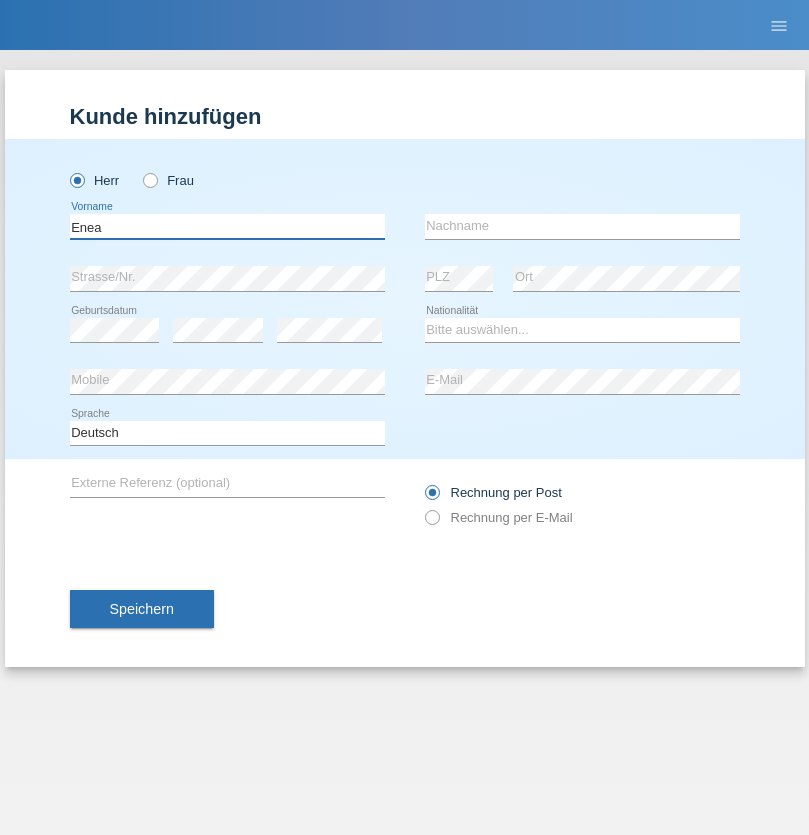 type on "Enea" 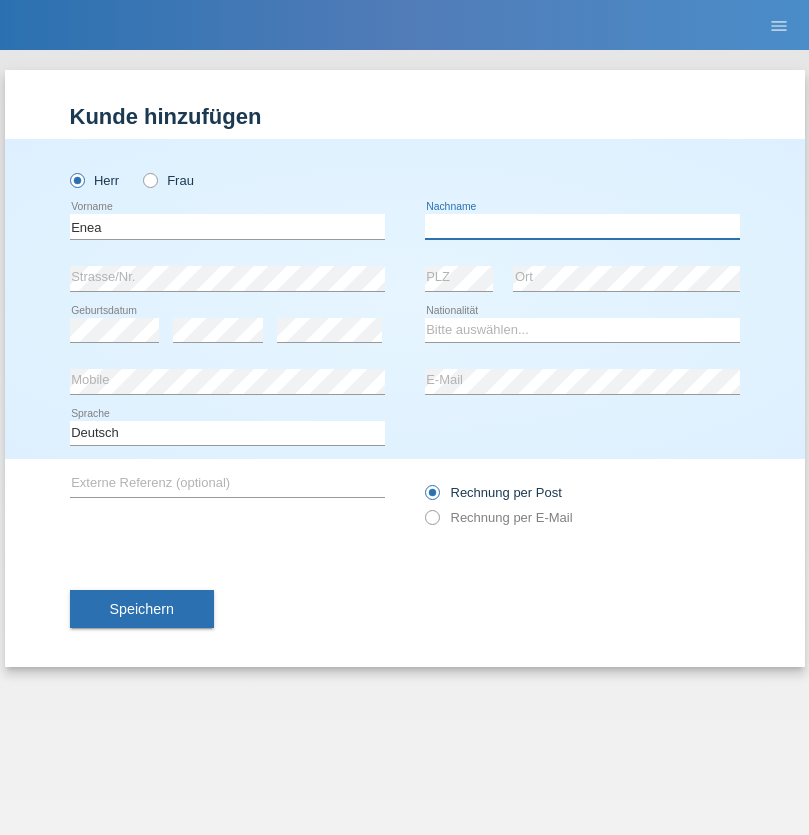 click at bounding box center [582, 226] 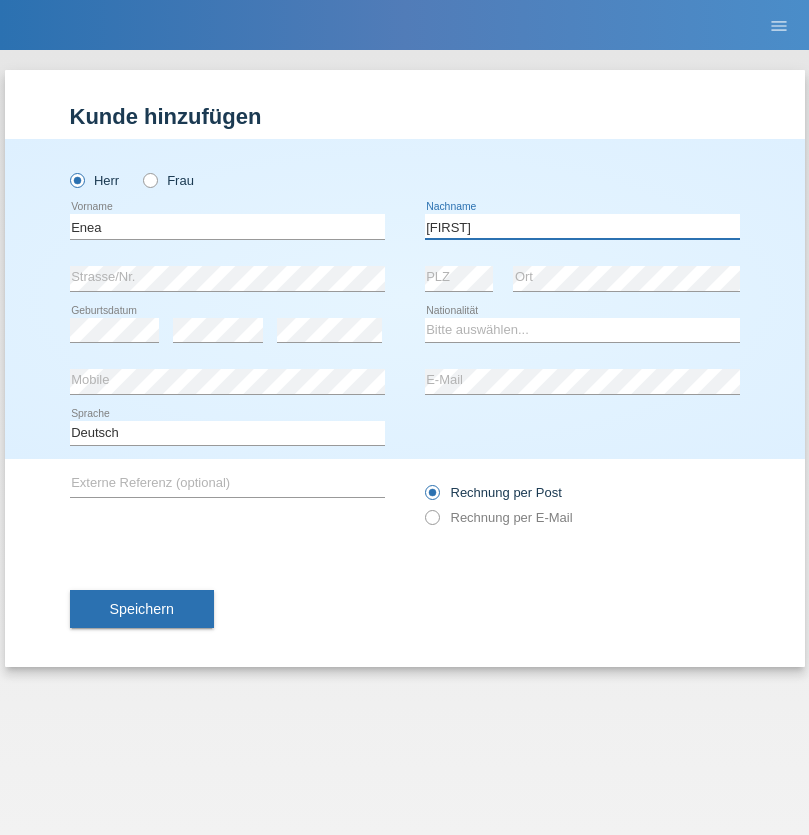 type on "Andrei" 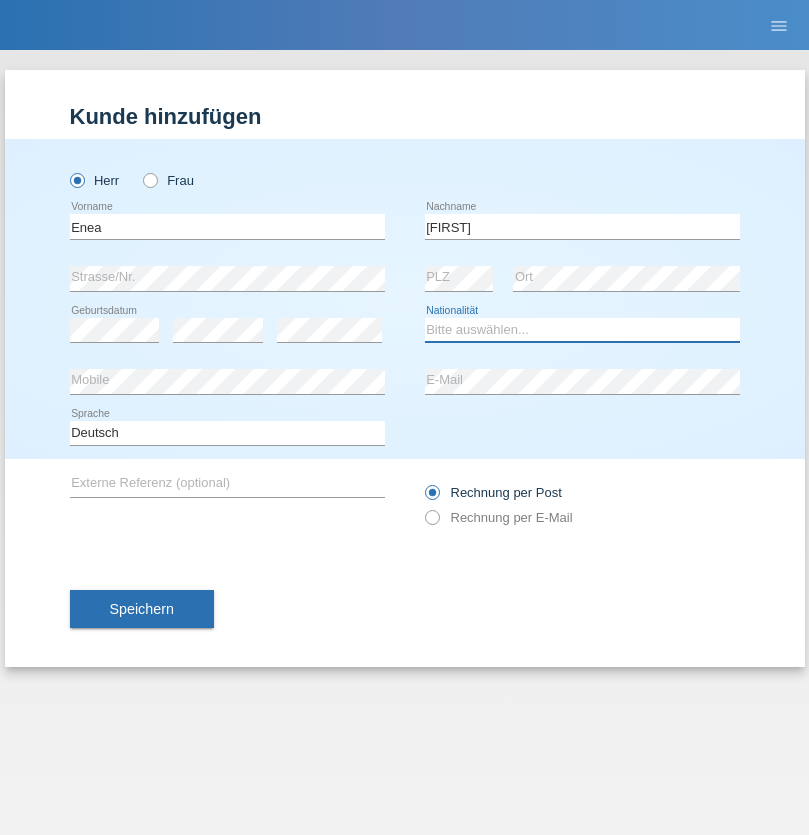 select on "OM" 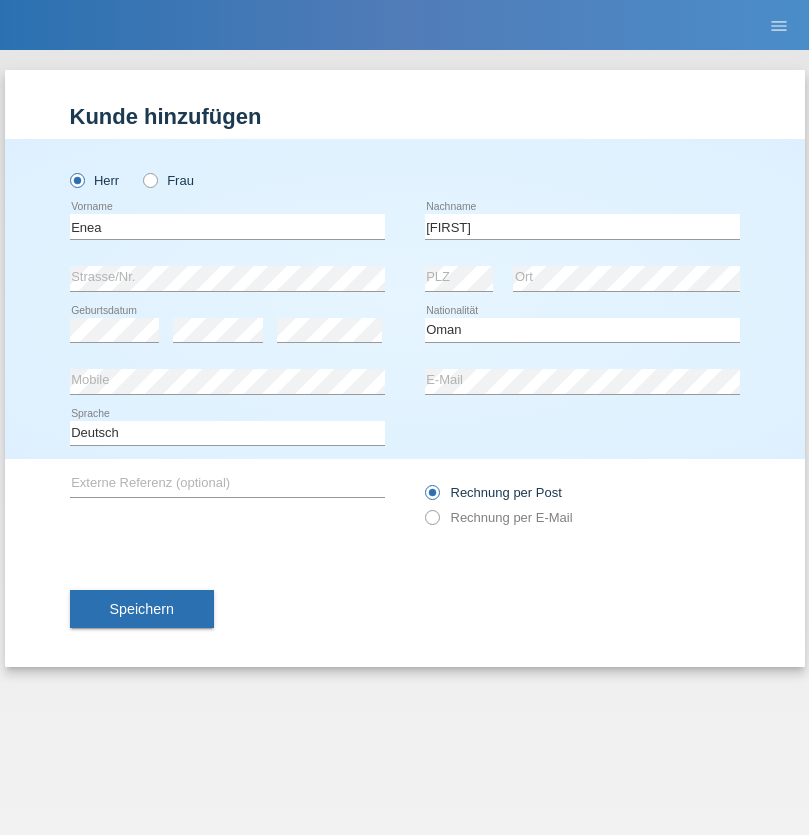 select on "C" 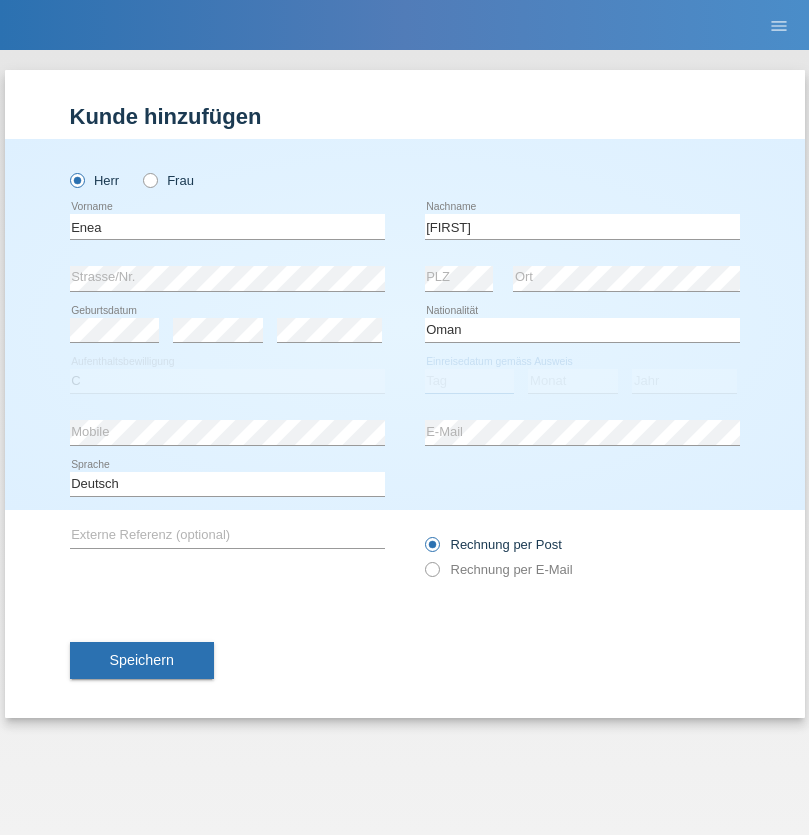 select on "17" 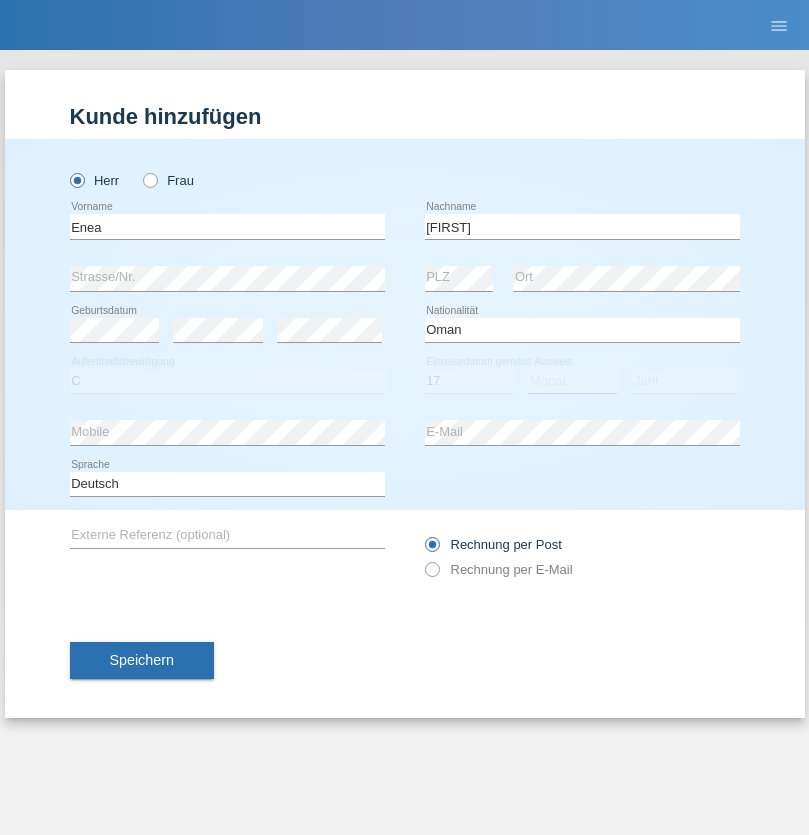 select on "06" 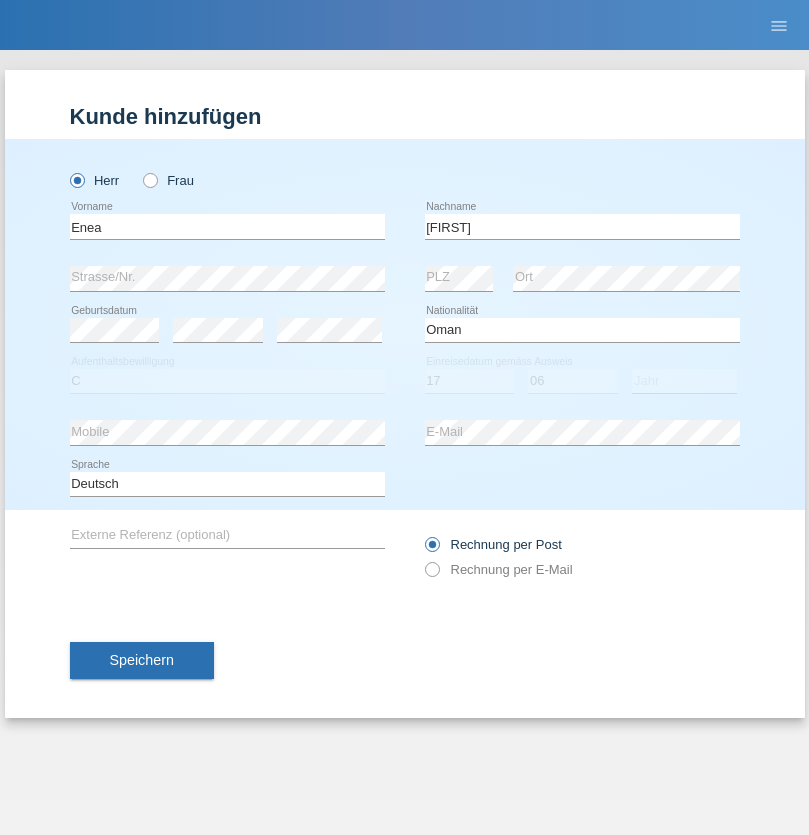 select on "2021" 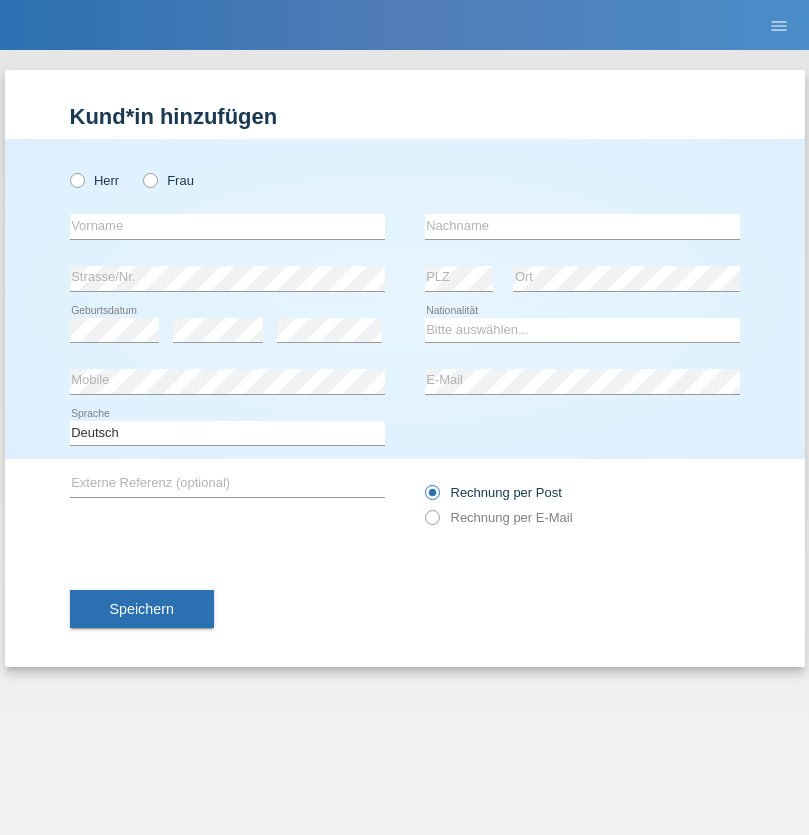 scroll, scrollTop: 0, scrollLeft: 0, axis: both 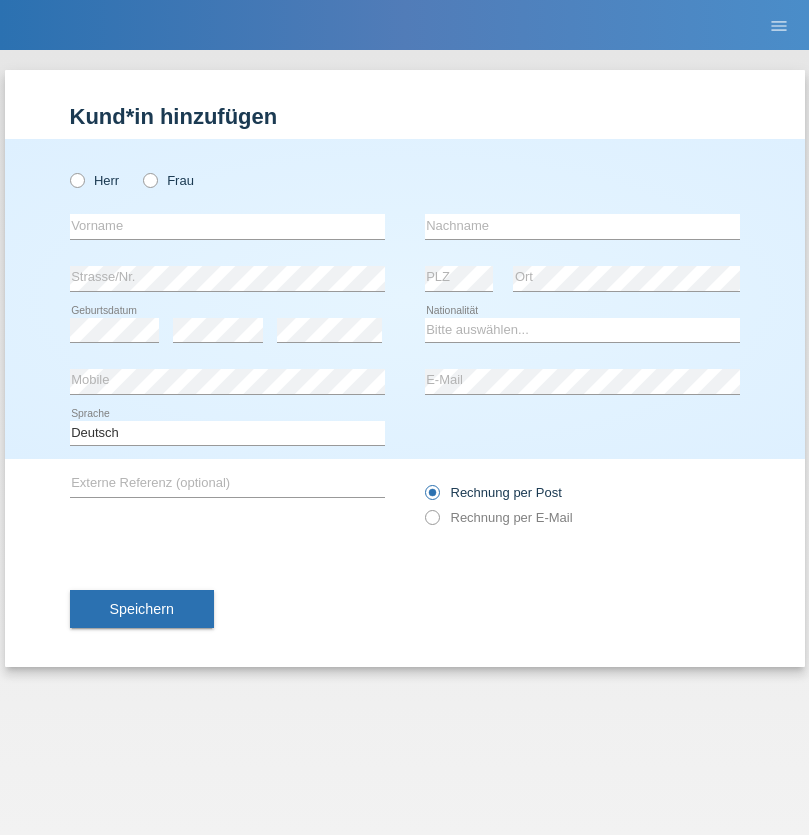 radio on "true" 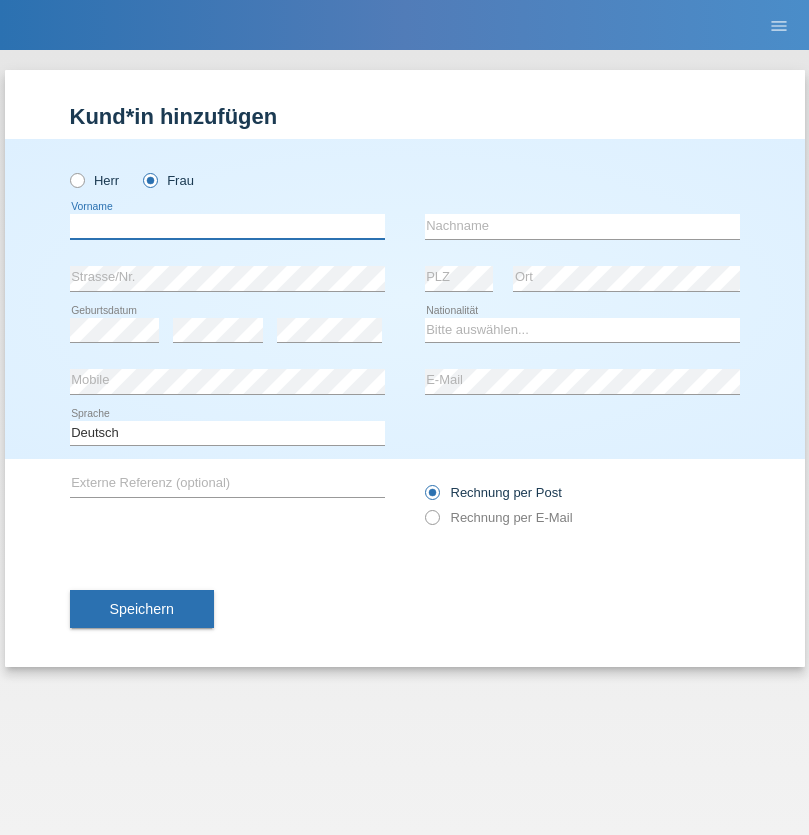 click at bounding box center (227, 226) 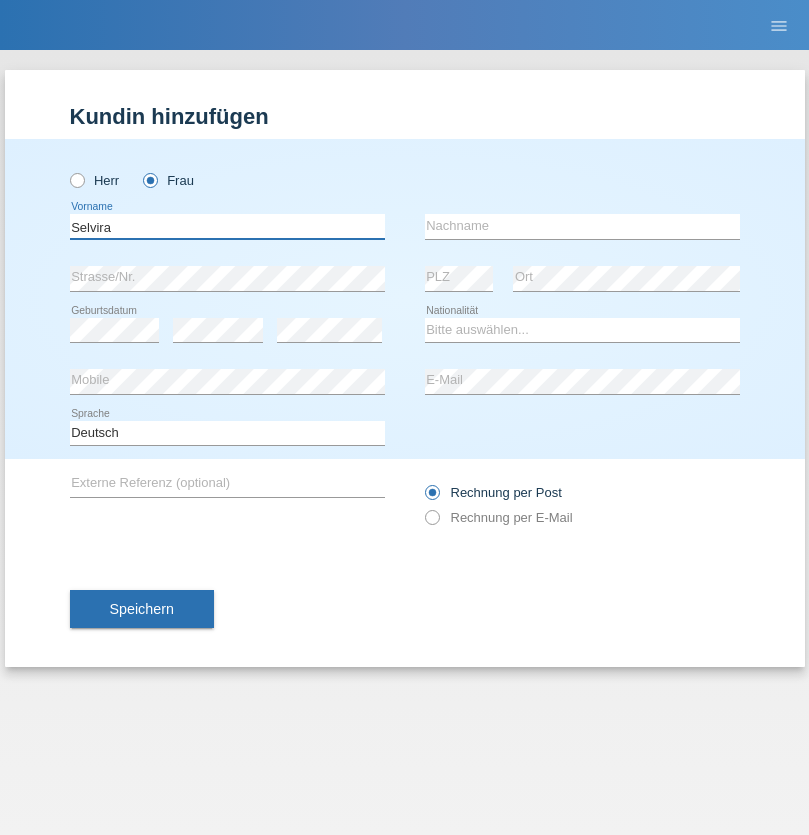 type on "Selvira" 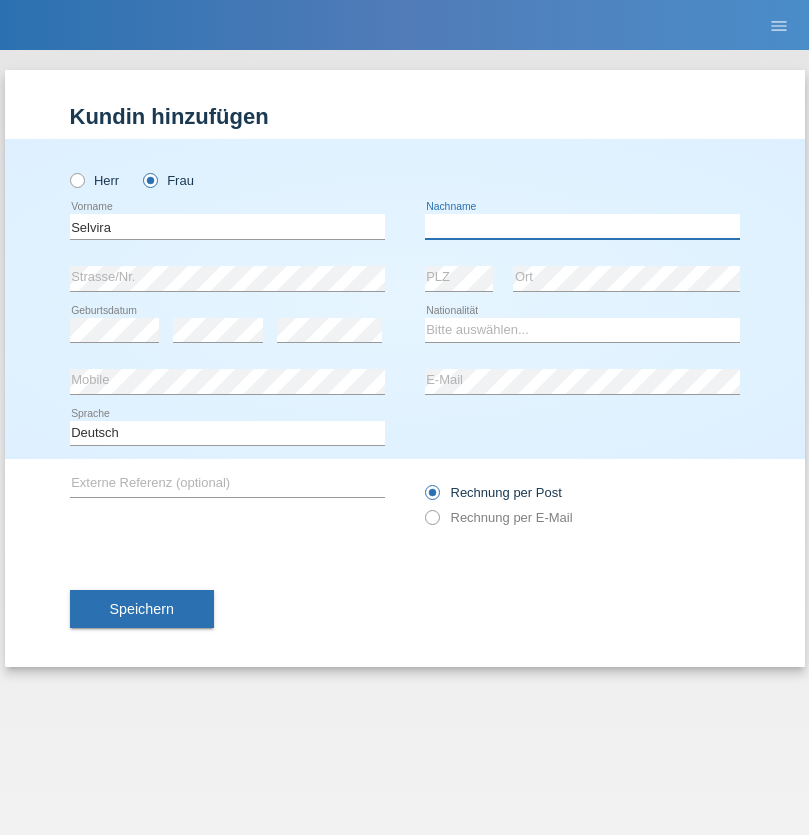 click at bounding box center [582, 226] 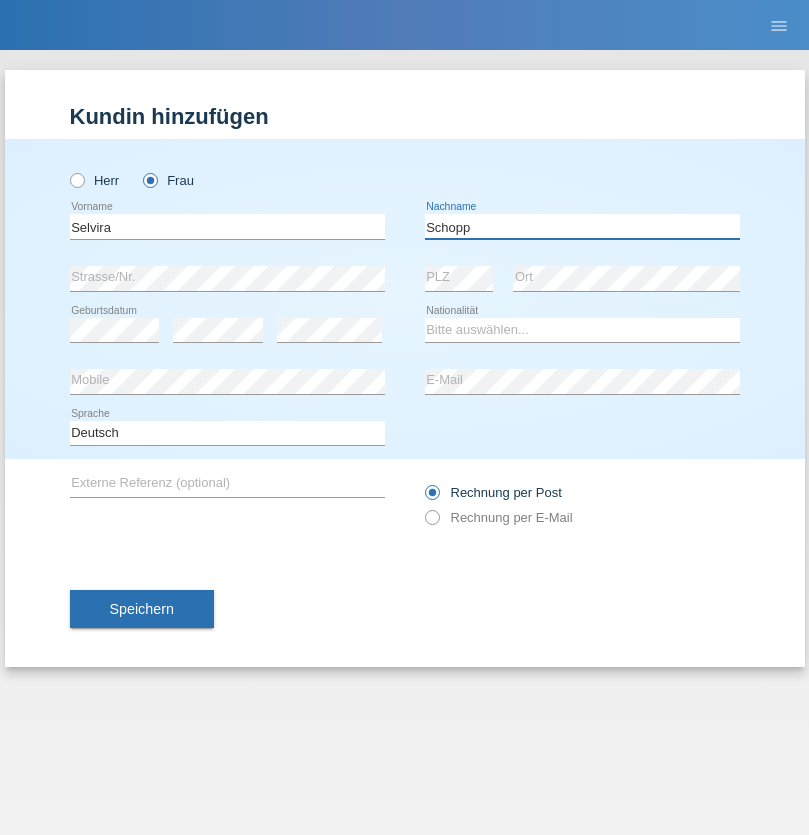 type on "Schopp" 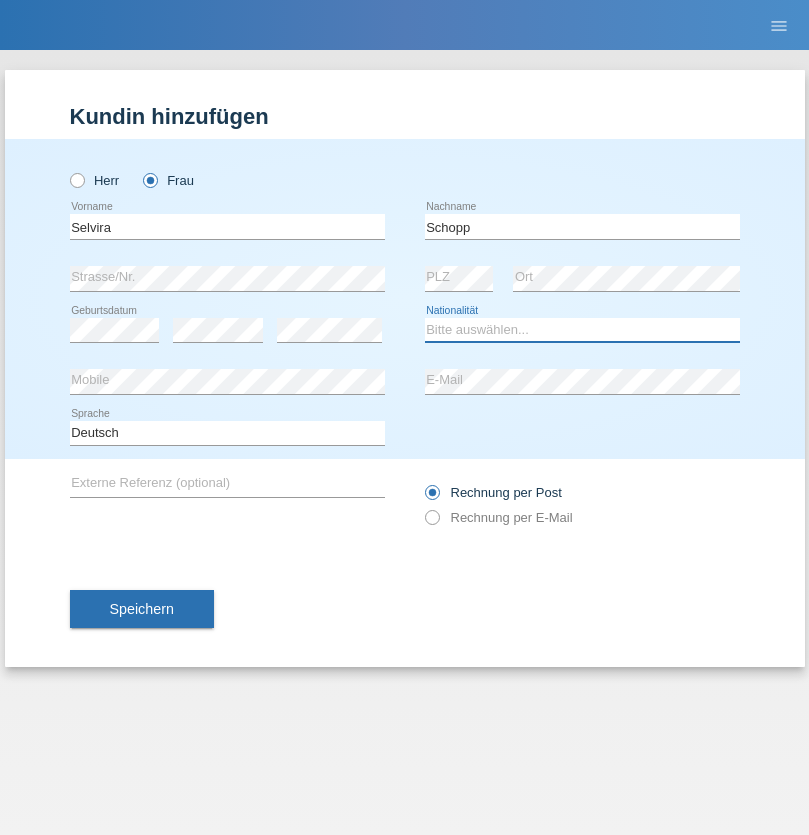 select on "CH" 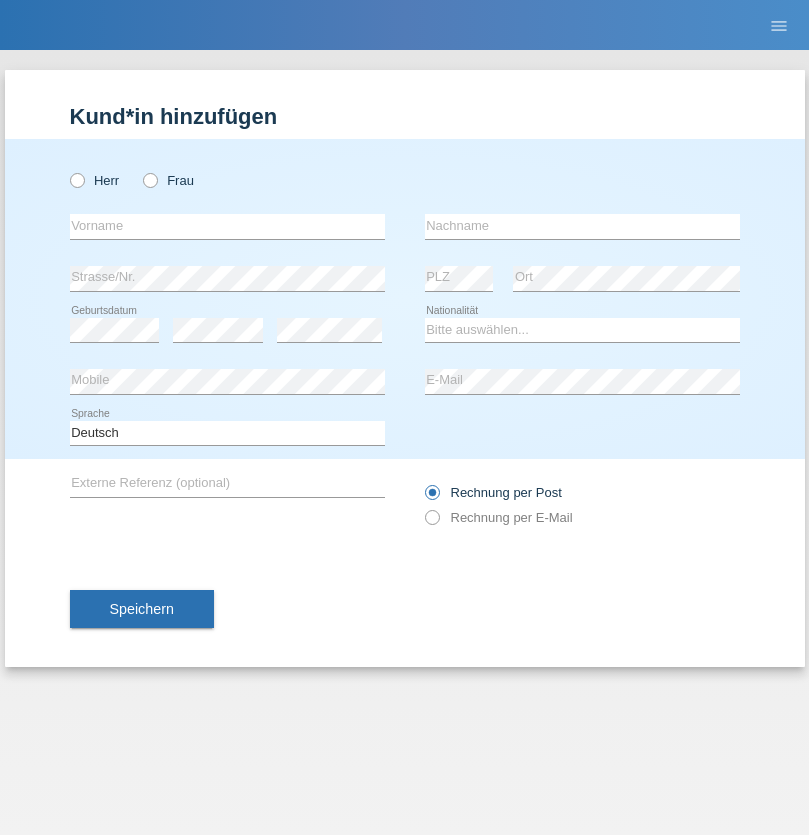 scroll, scrollTop: 0, scrollLeft: 0, axis: both 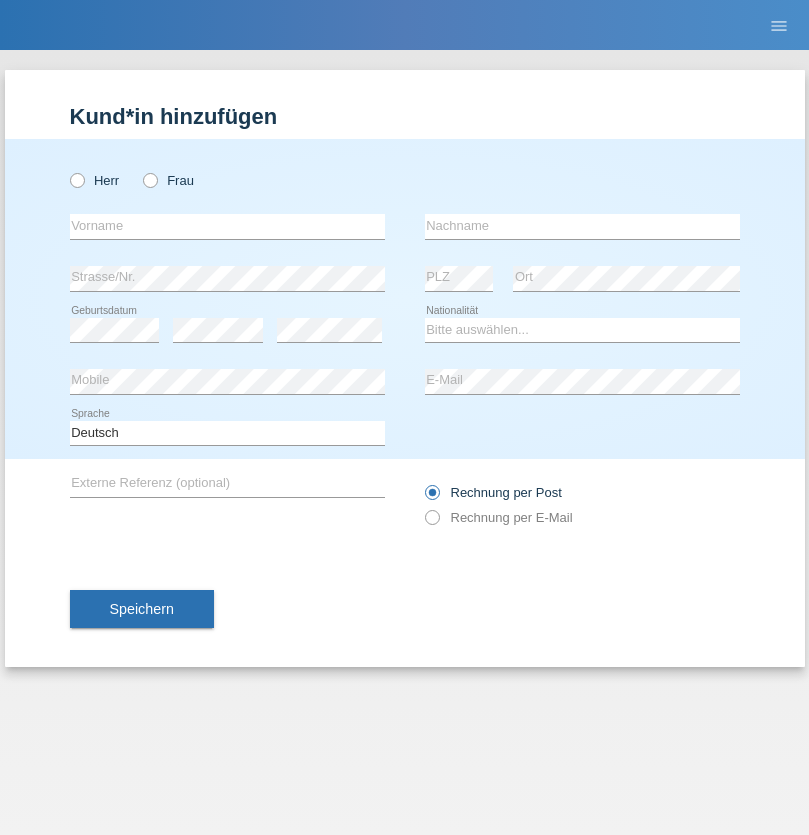 radio on "true" 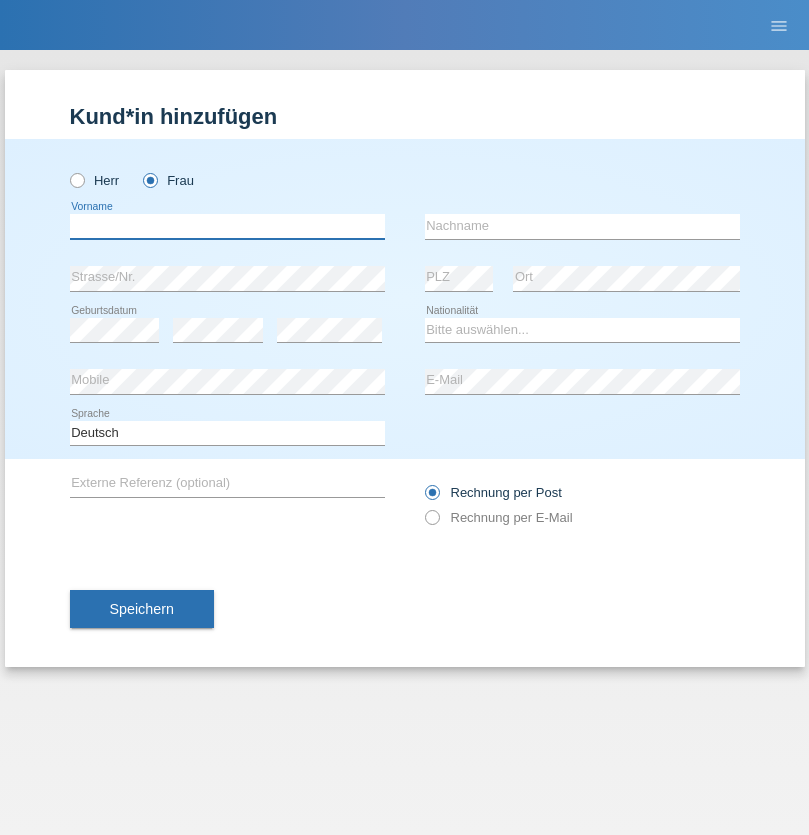 click at bounding box center [227, 226] 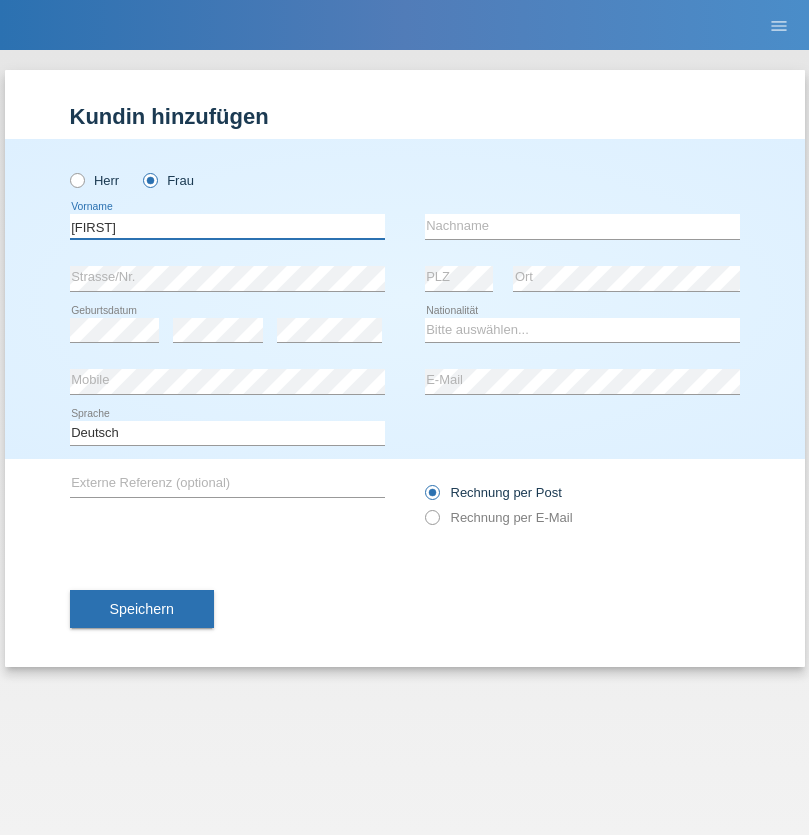 type on "MICHAELA" 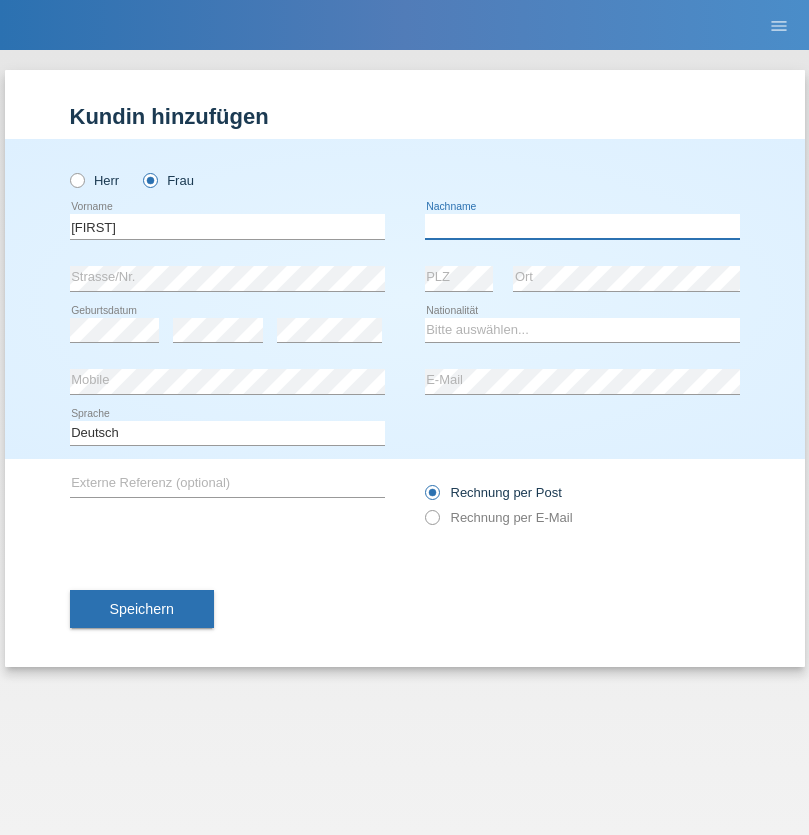 click at bounding box center [582, 226] 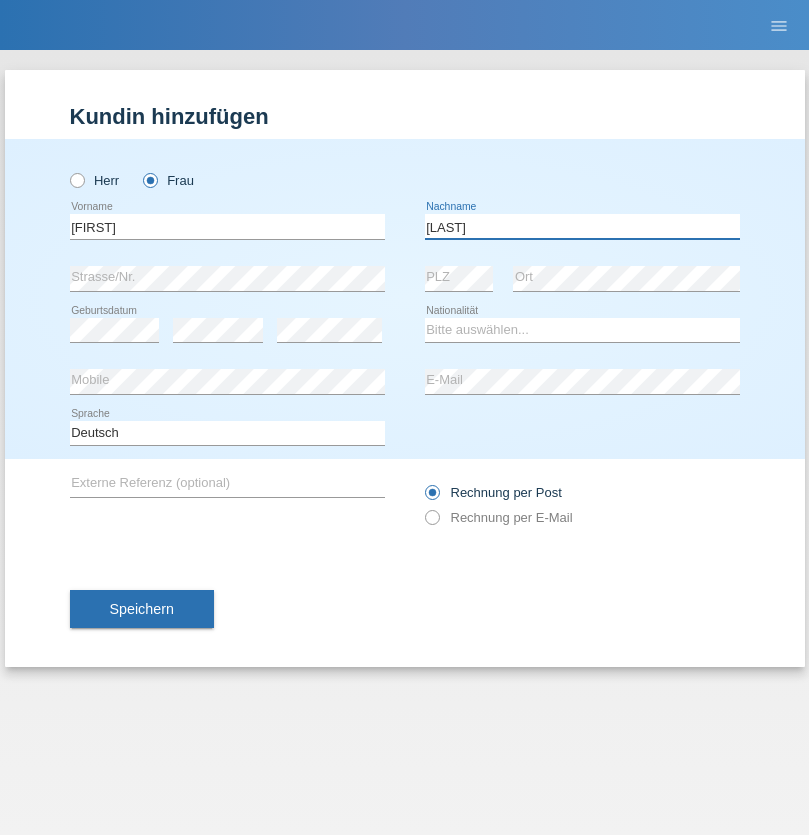 type on "BERNATOVA" 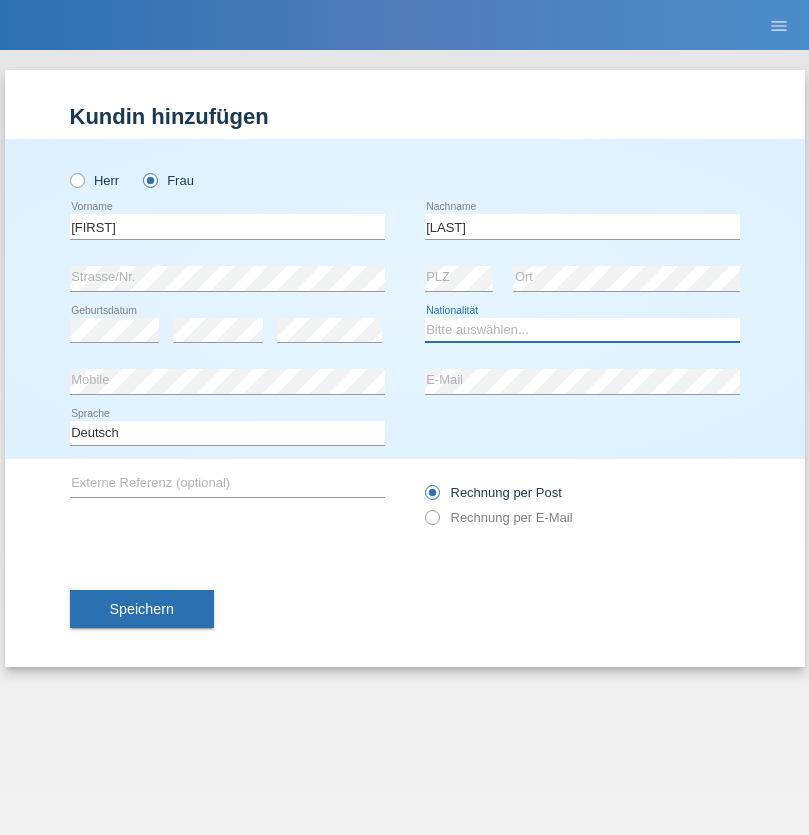 select on "SK" 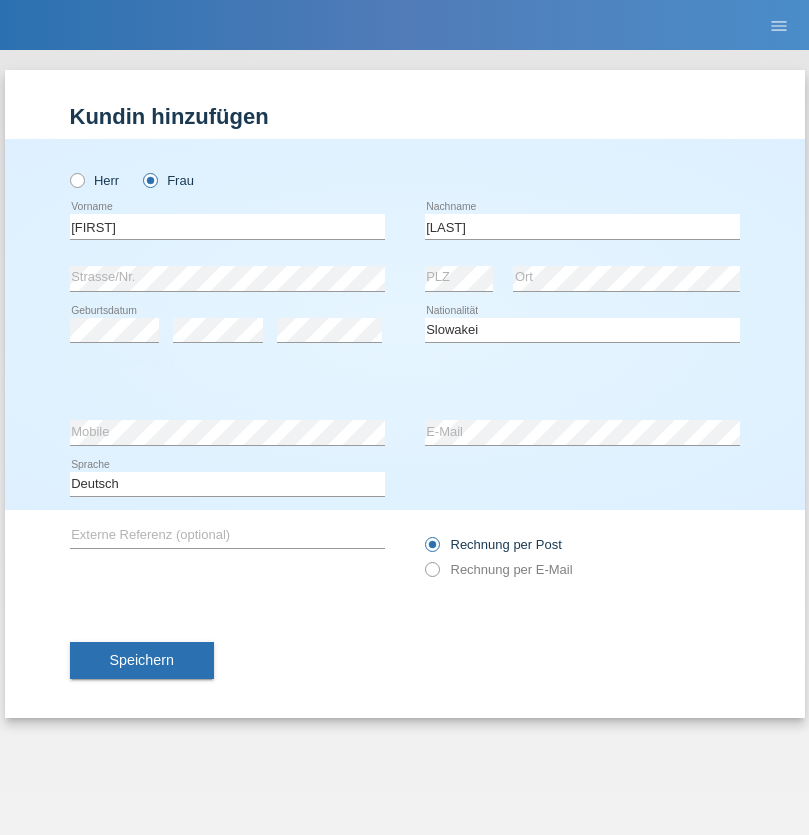 select on "C" 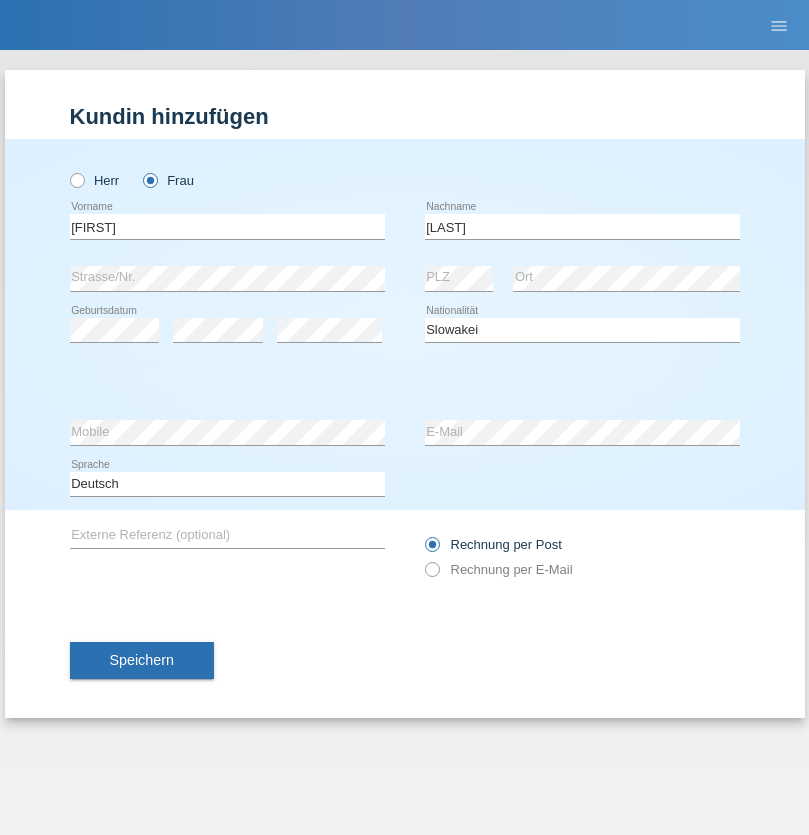 select on "05" 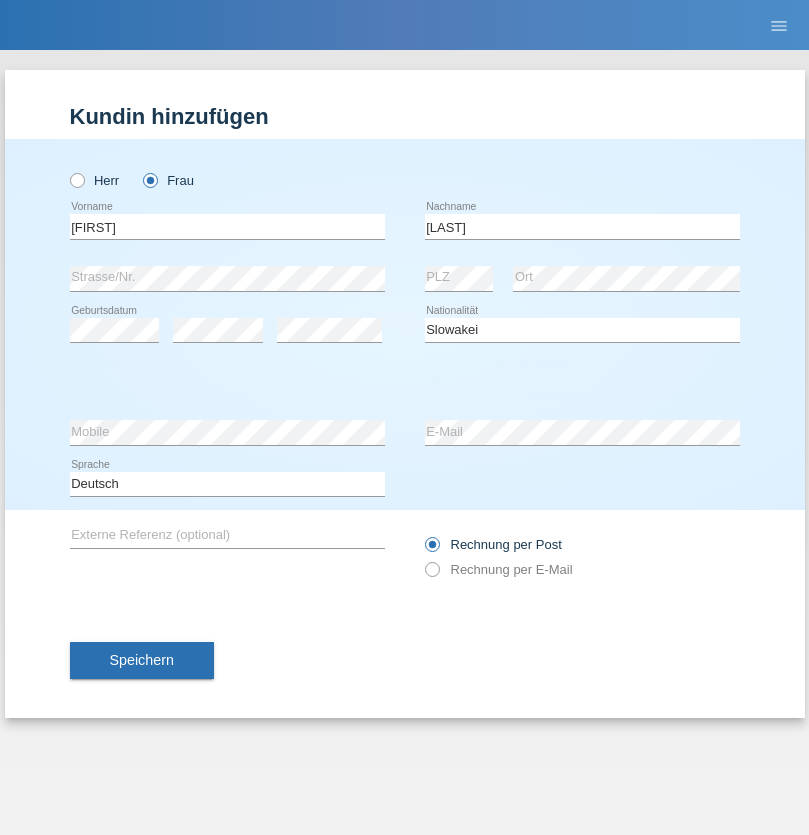 select on "04" 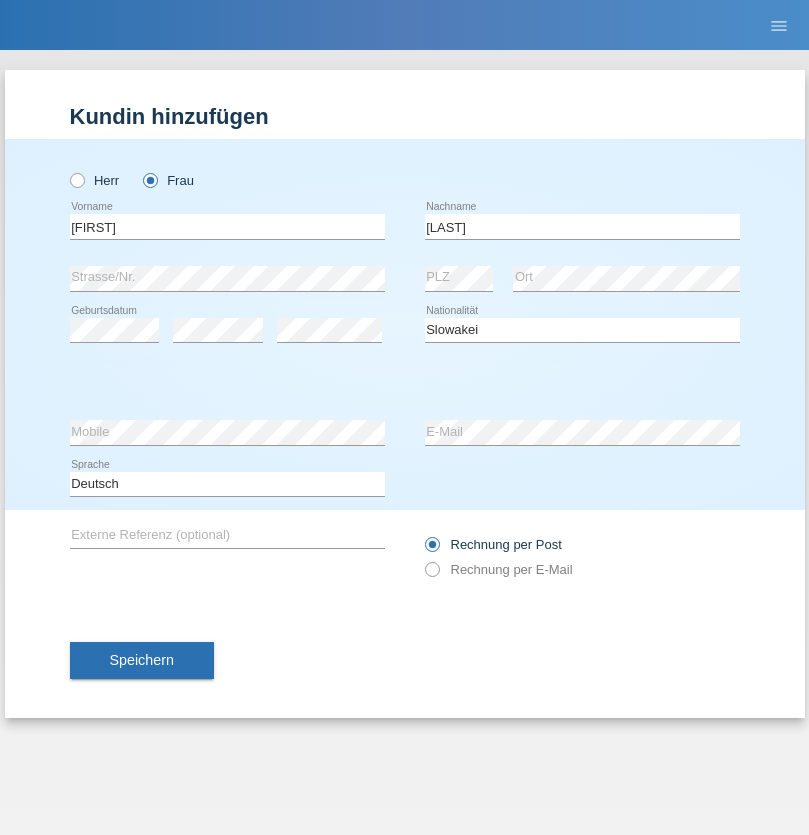 select on "2014" 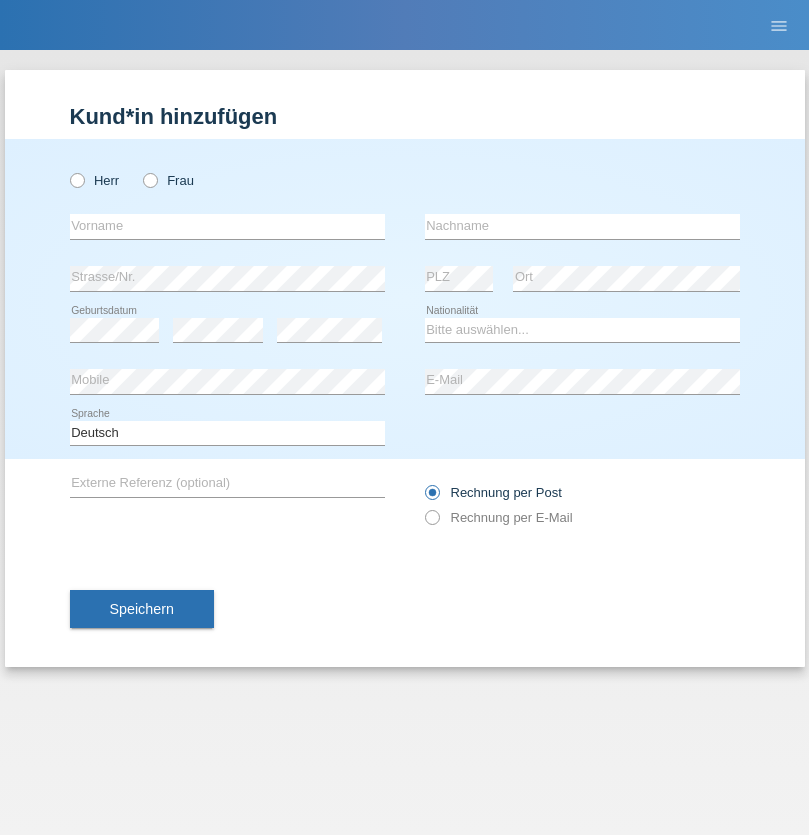 scroll, scrollTop: 0, scrollLeft: 0, axis: both 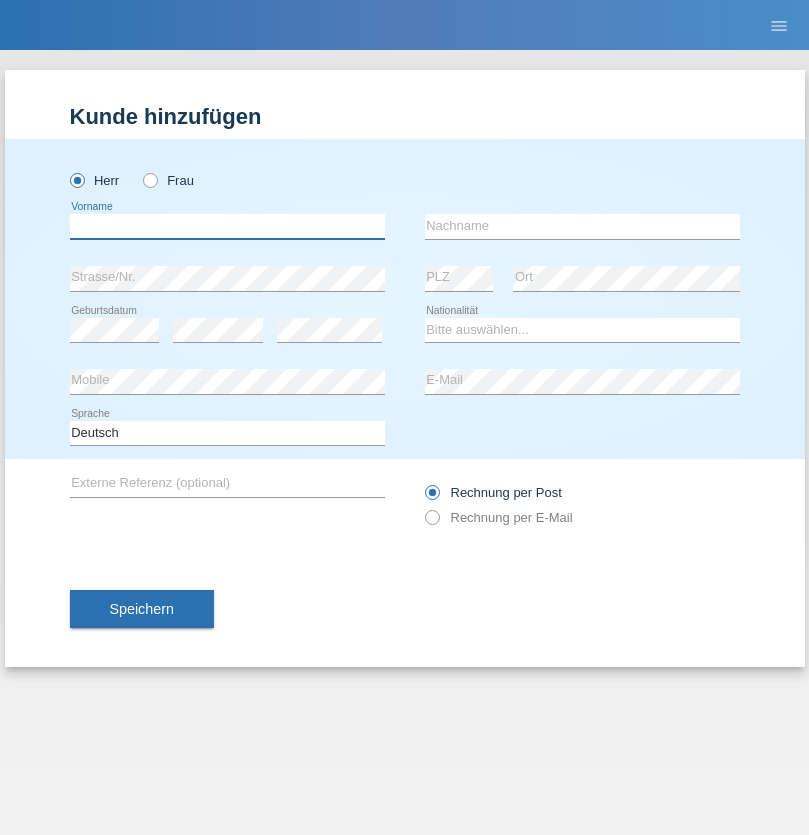 click at bounding box center [227, 226] 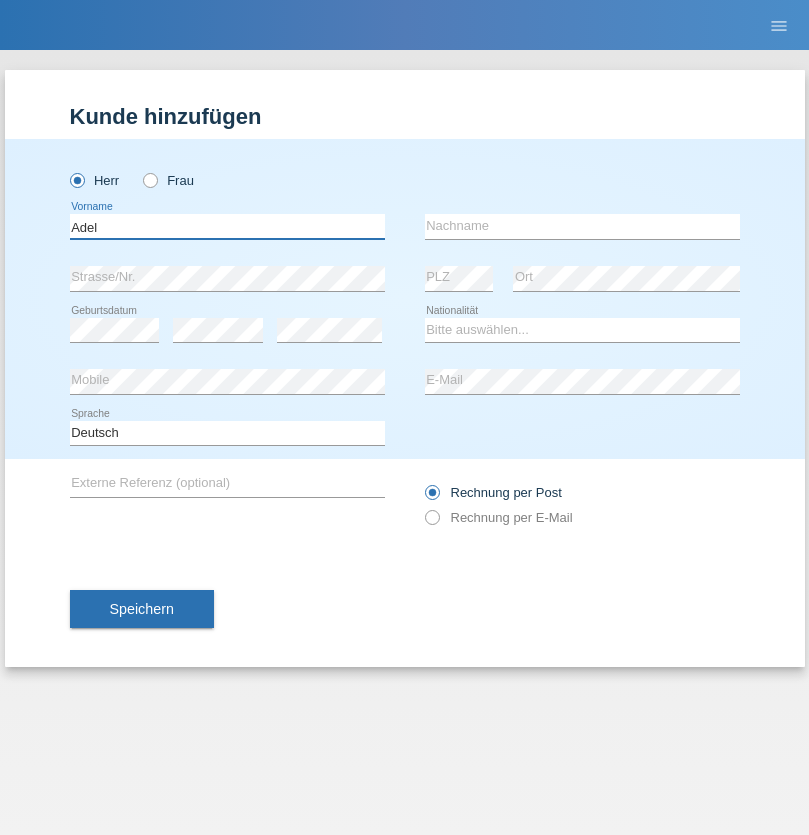 type on "Adel" 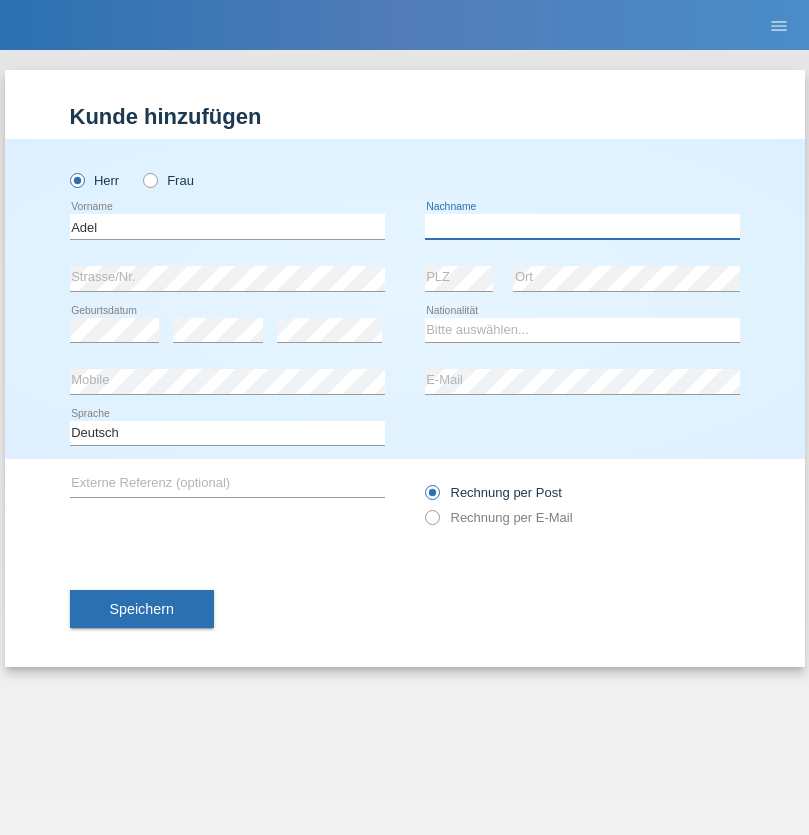 click at bounding box center [582, 226] 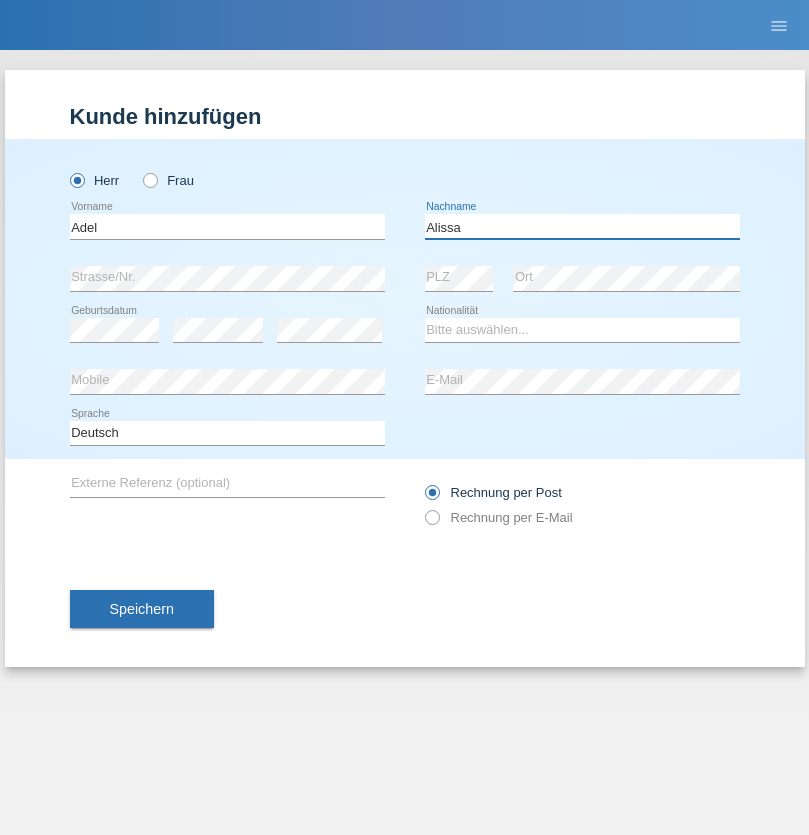type on "Alissa" 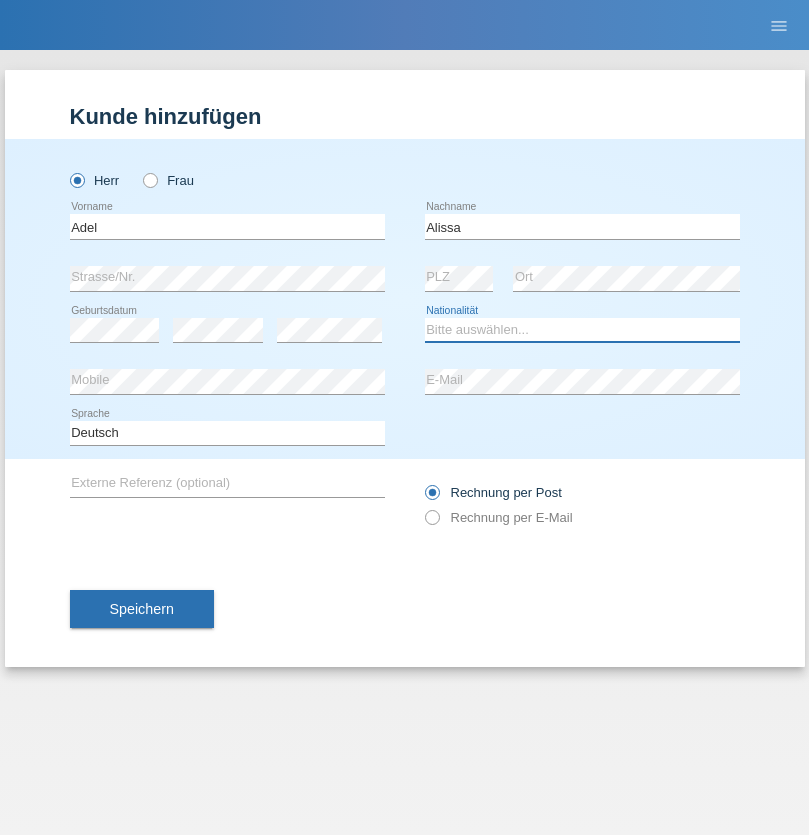 select on "SY" 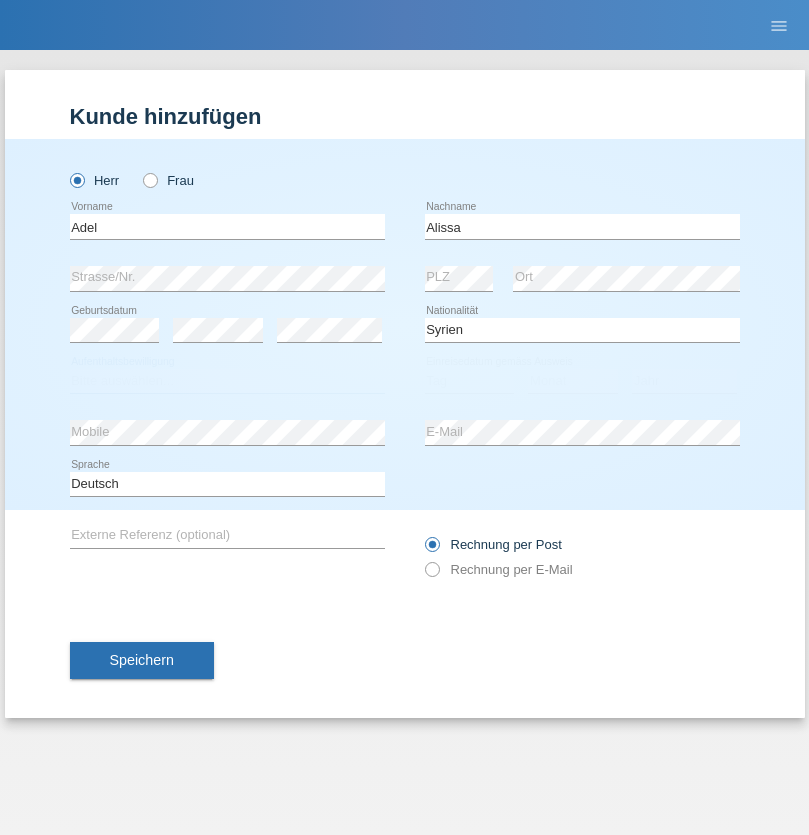 select on "C" 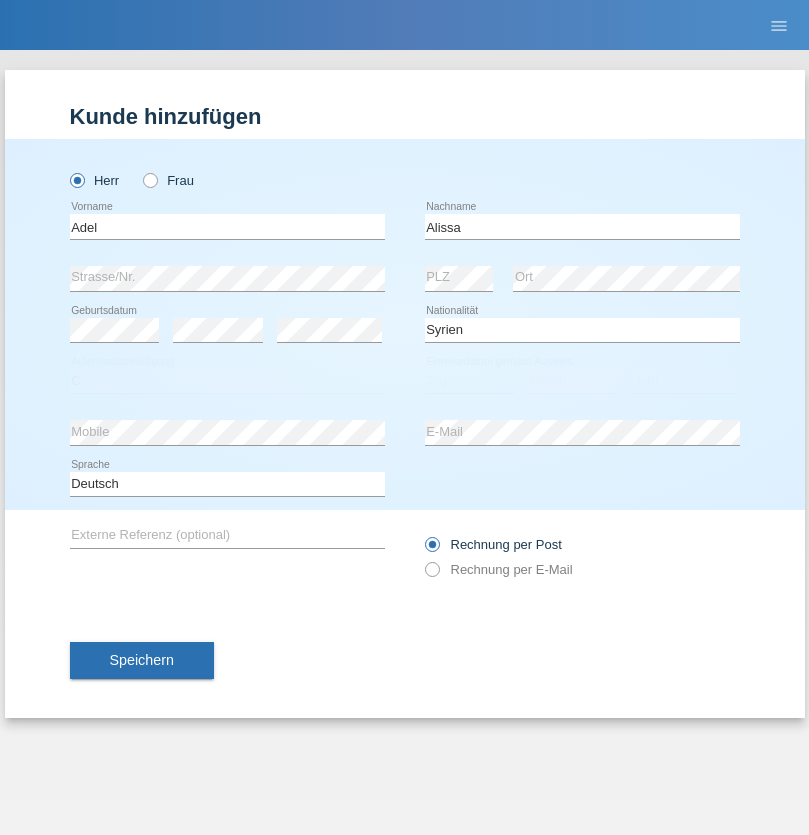 select on "20" 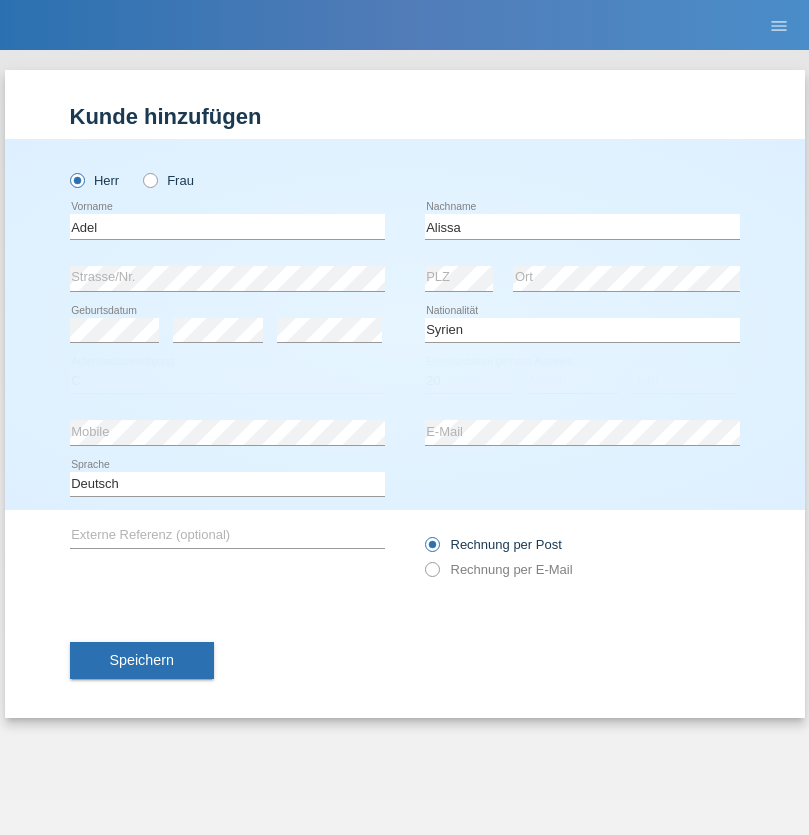 select on "09" 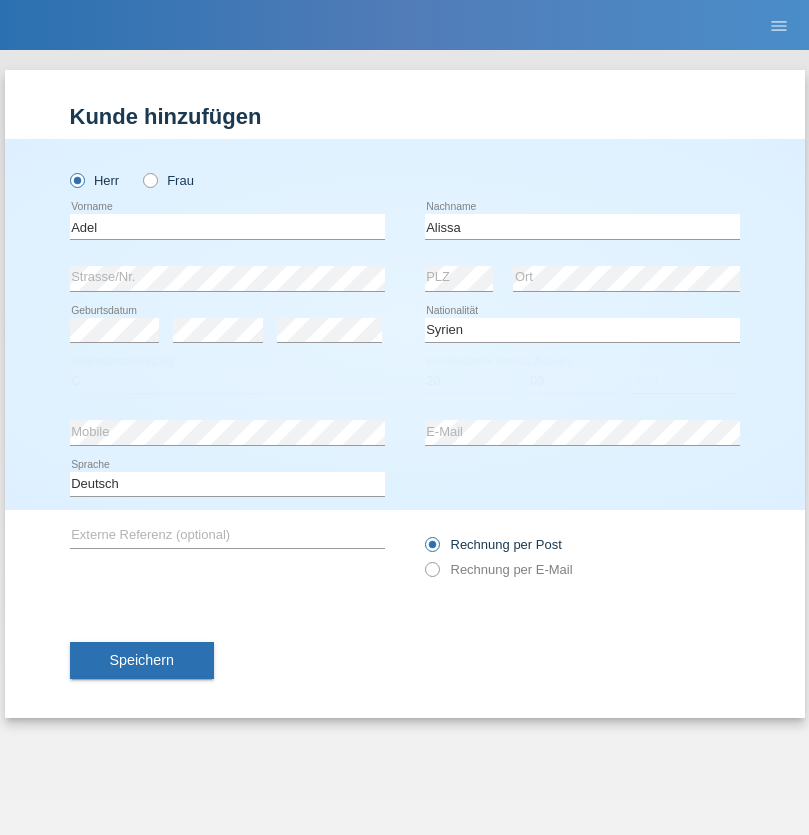 select on "2018" 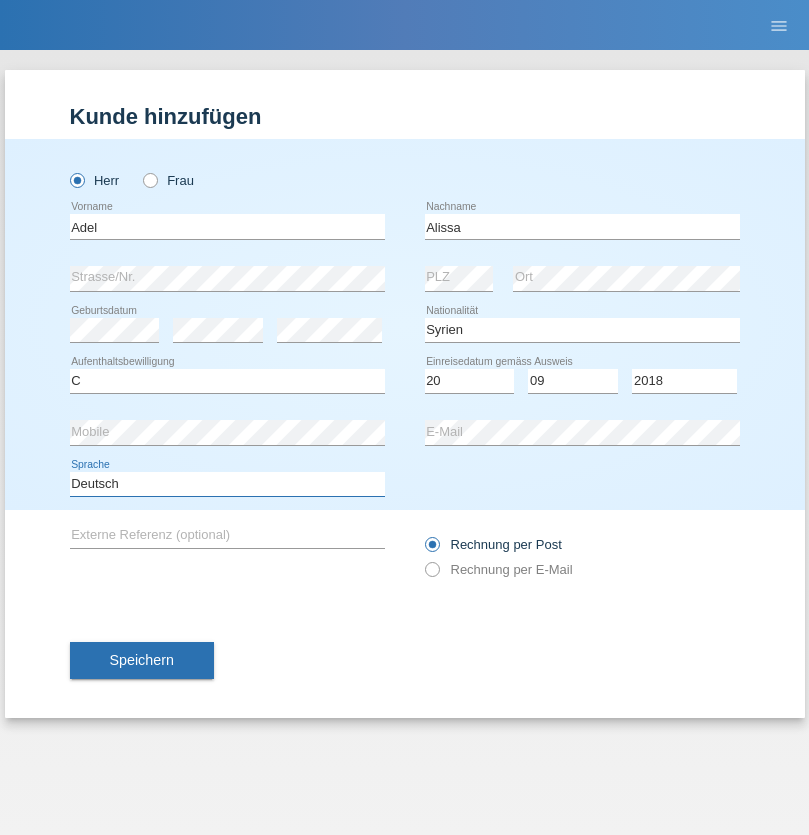 select on "en" 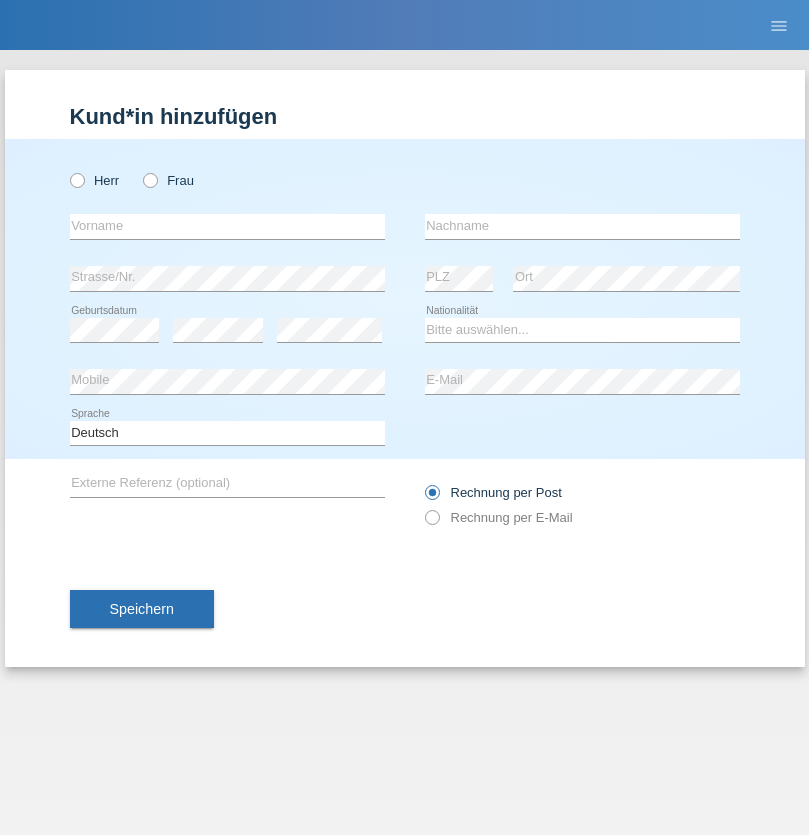 scroll, scrollTop: 0, scrollLeft: 0, axis: both 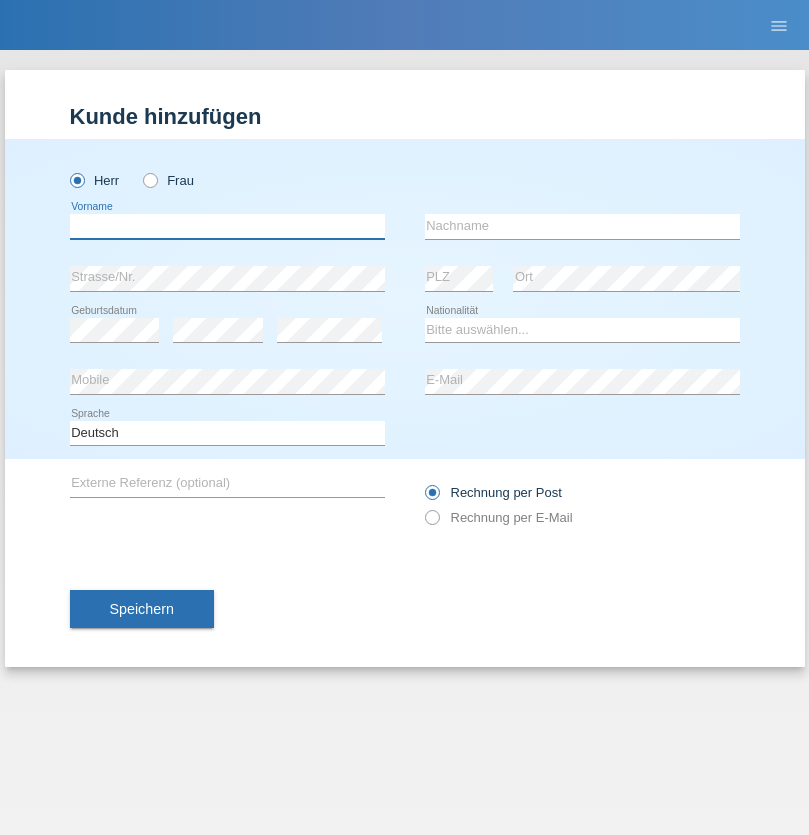 click at bounding box center (227, 226) 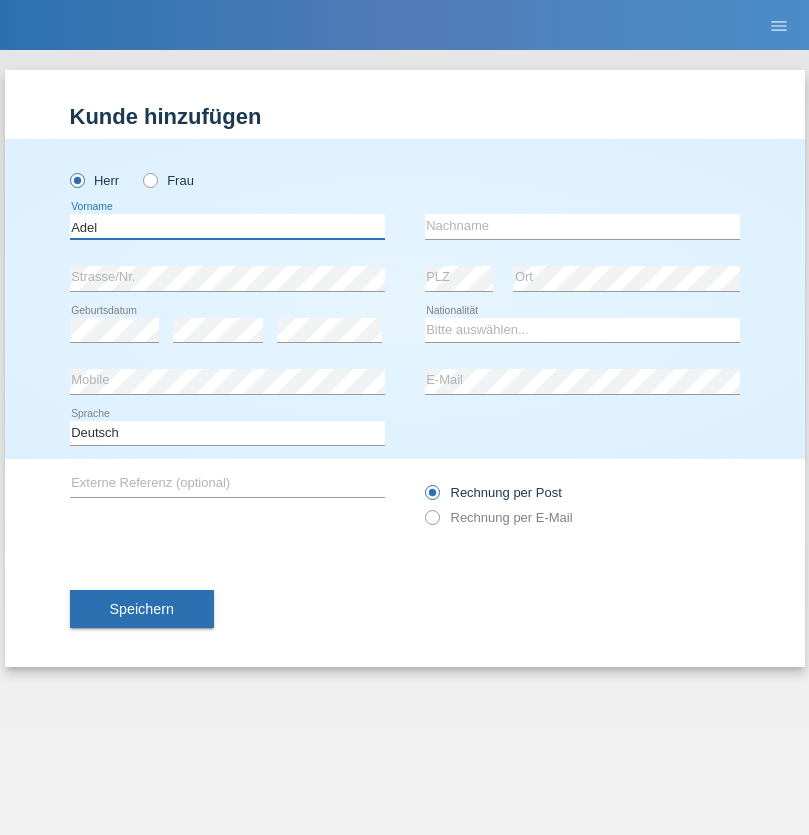 type on "Adel" 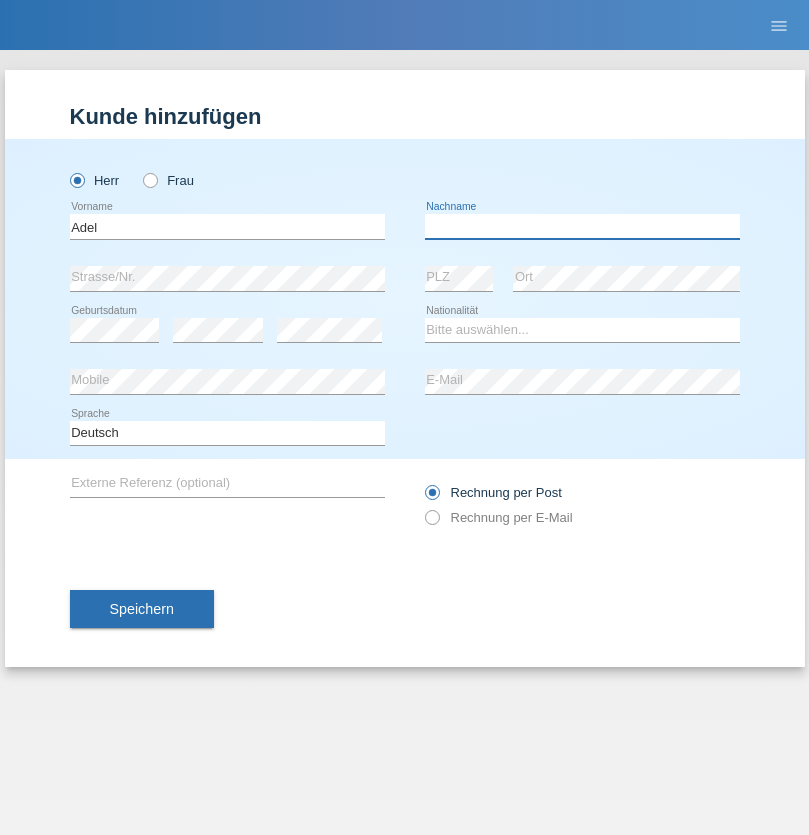 click at bounding box center [582, 226] 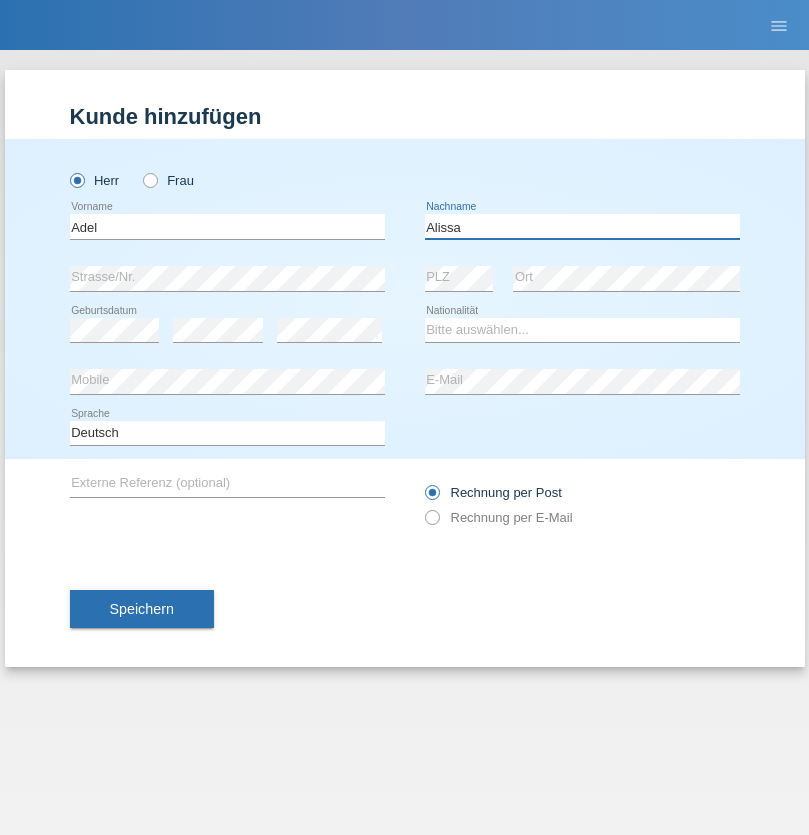 type on "Alissa" 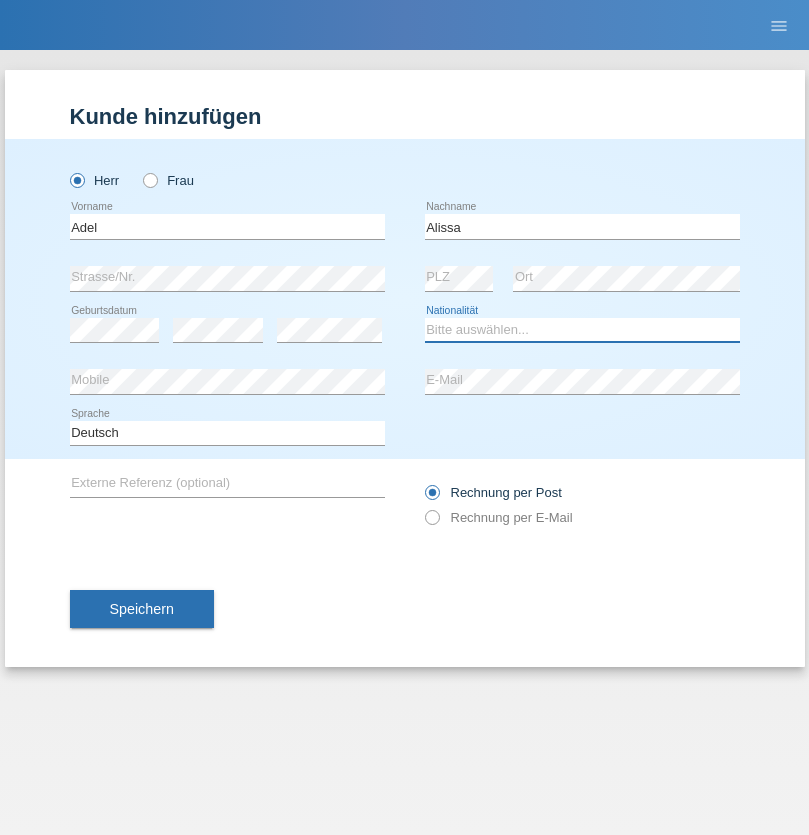 select on "SY" 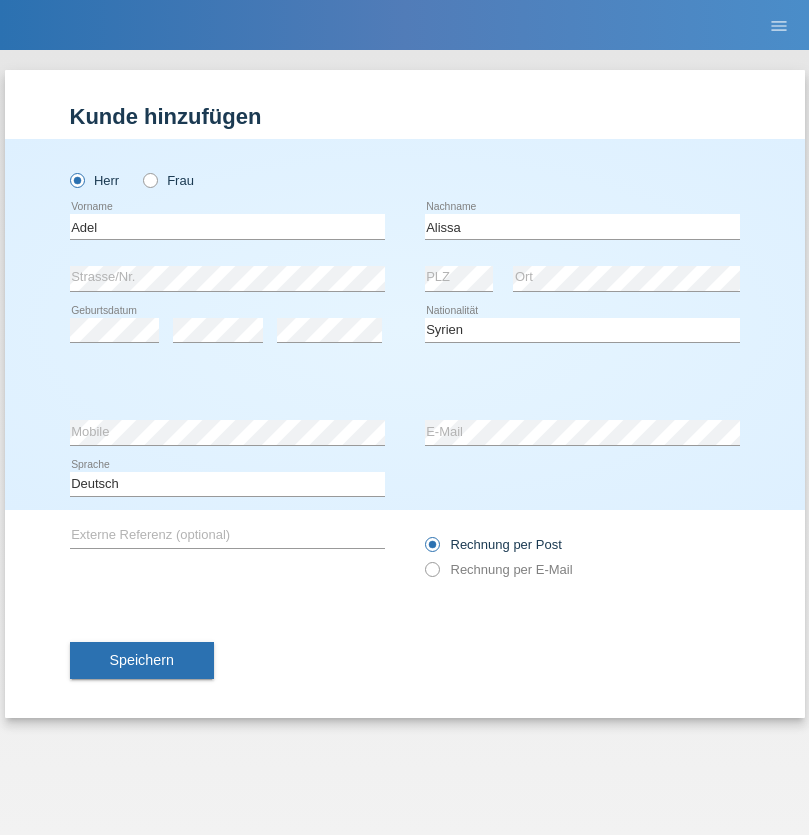 select on "C" 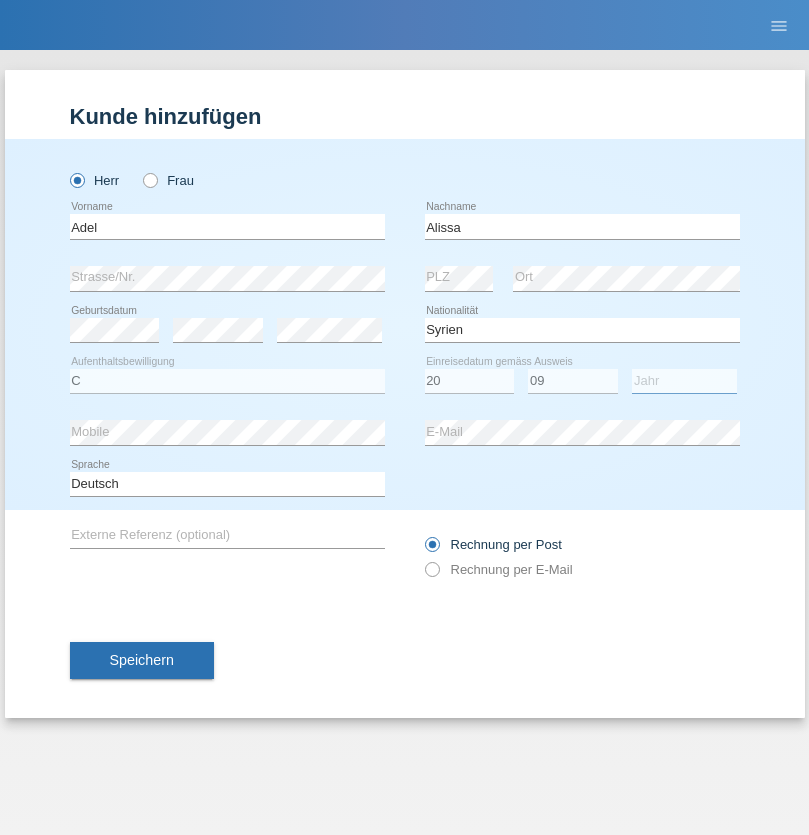 select on "2018" 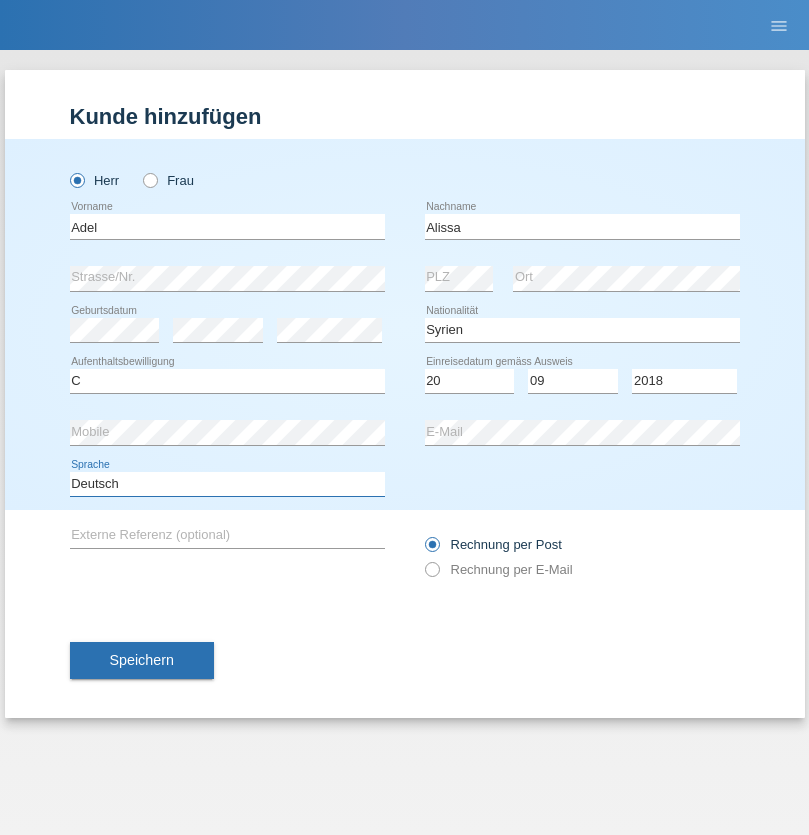 select on "en" 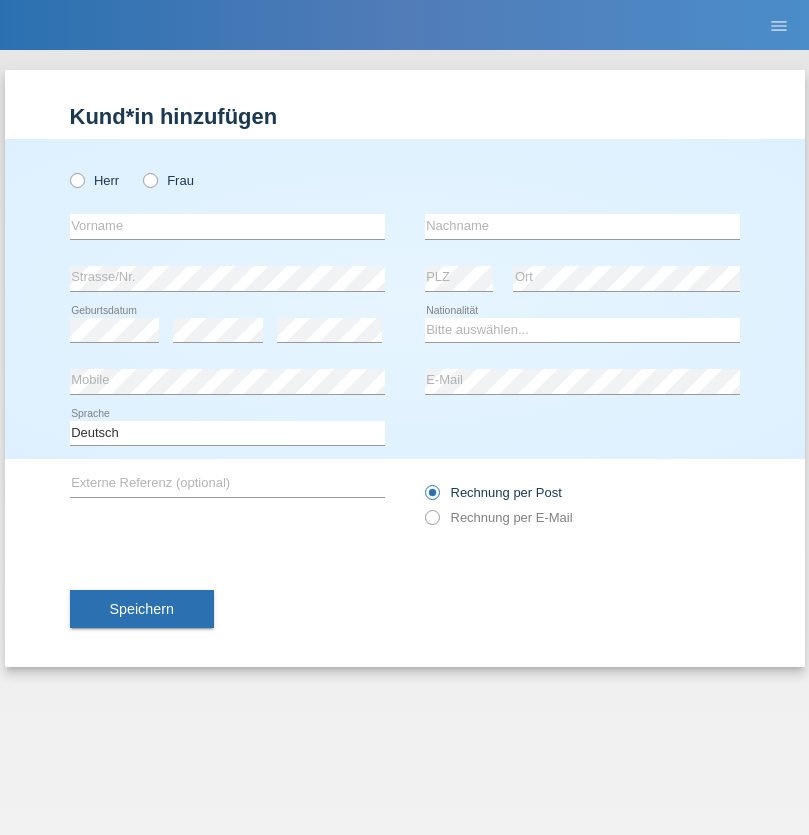 scroll, scrollTop: 0, scrollLeft: 0, axis: both 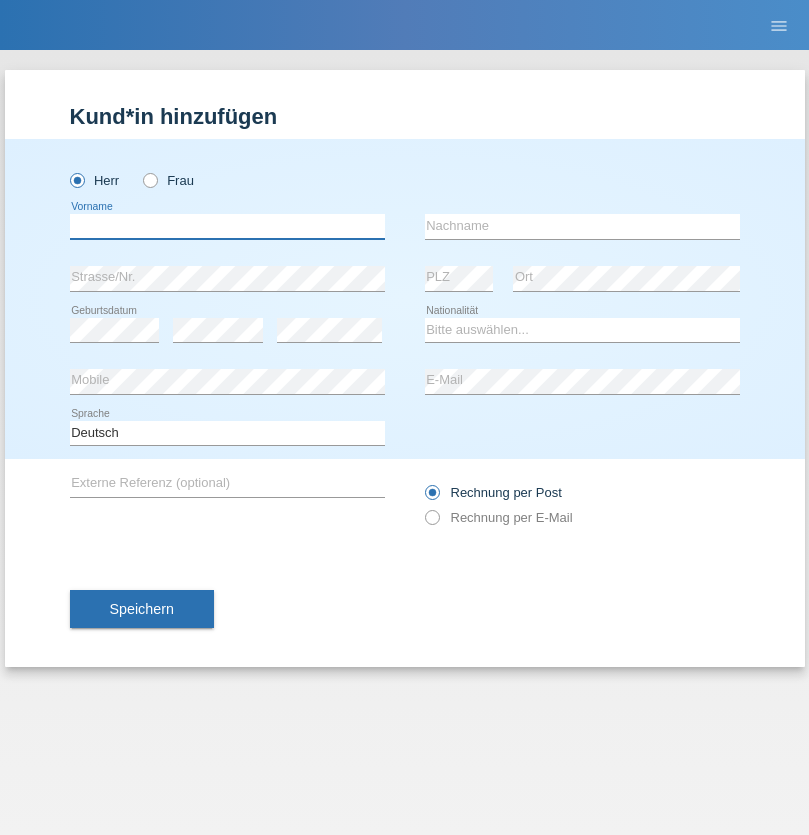 click at bounding box center [227, 226] 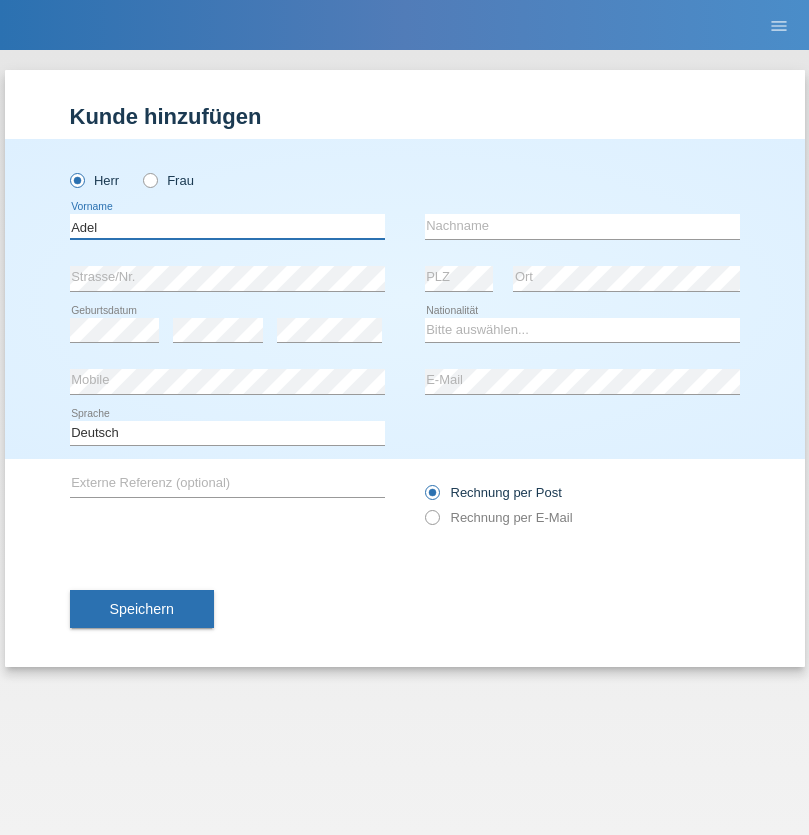 type on "Adel" 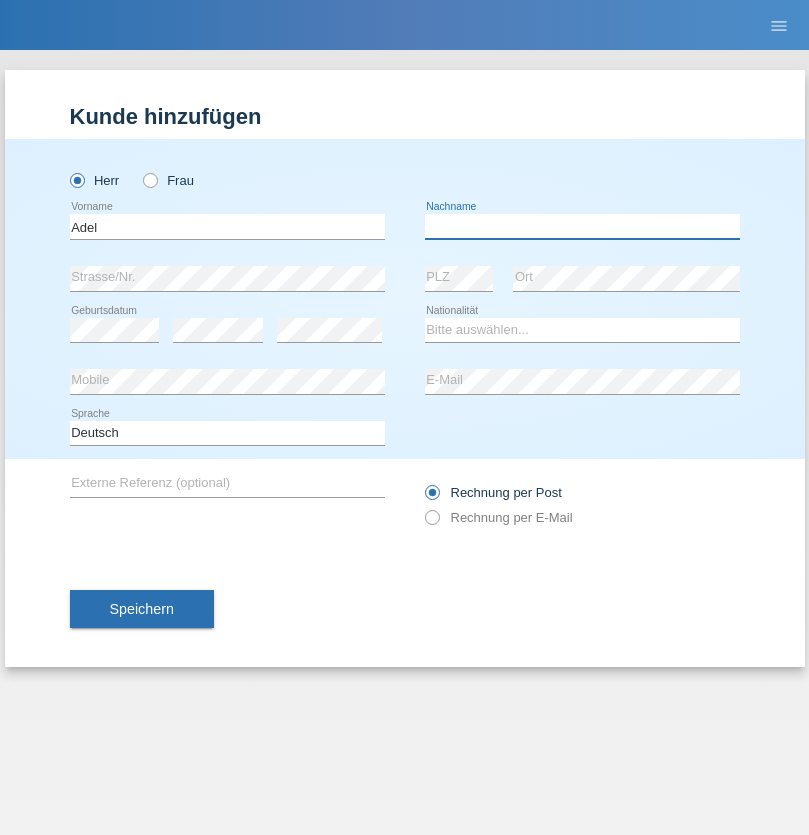 click at bounding box center (582, 226) 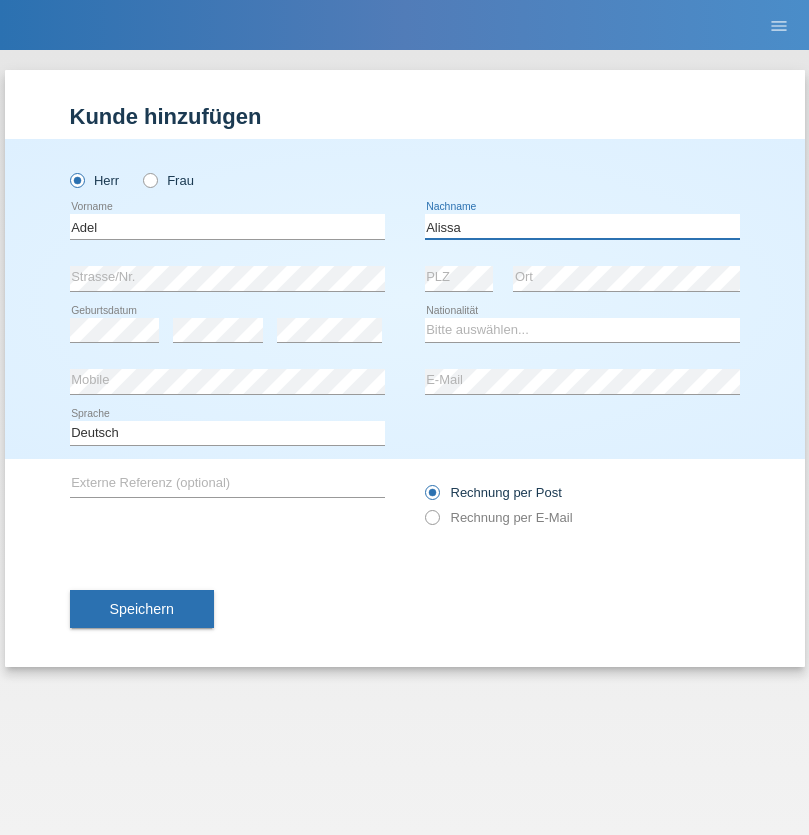 type on "Alissa" 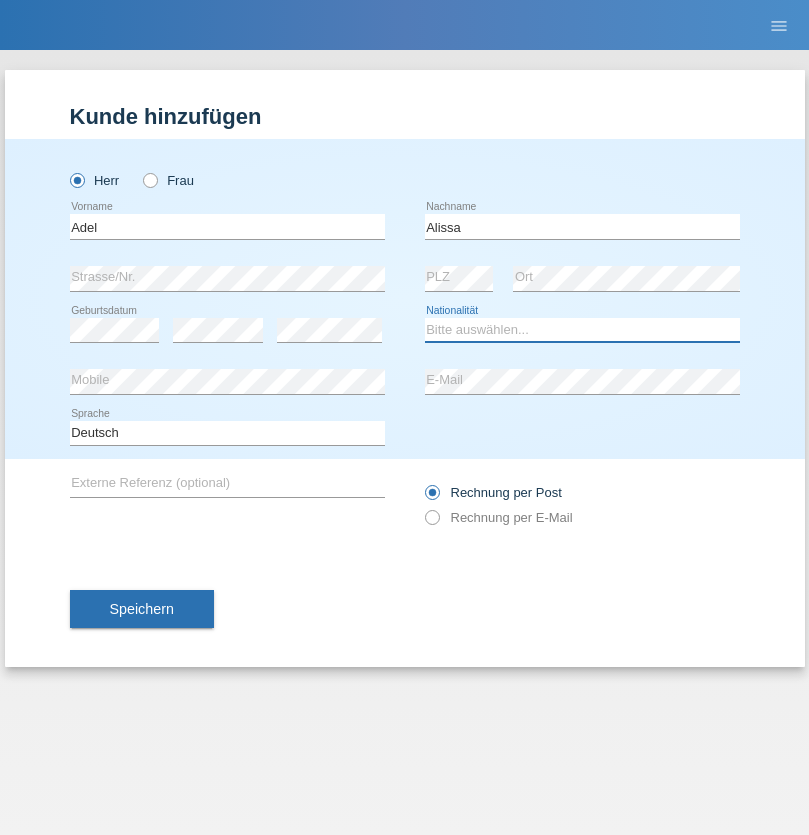 select on "SY" 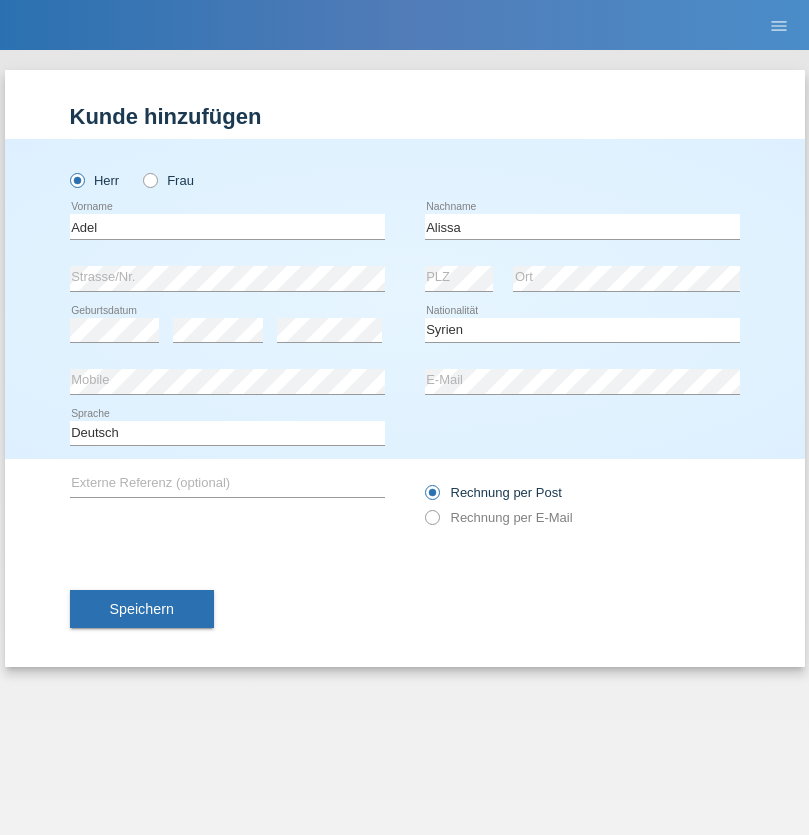 select on "C" 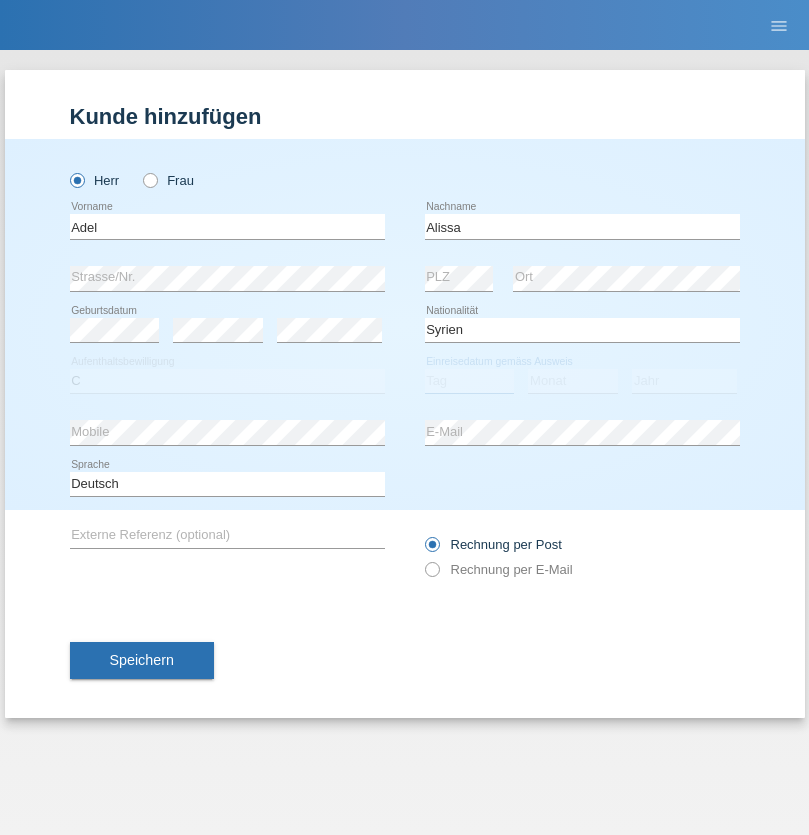 select on "20" 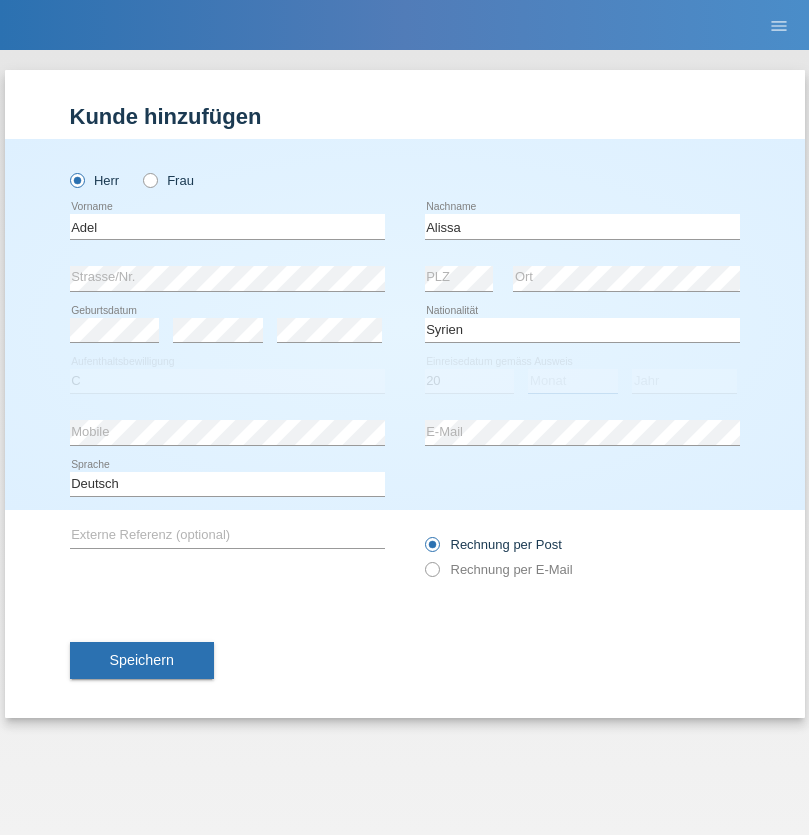 select on "09" 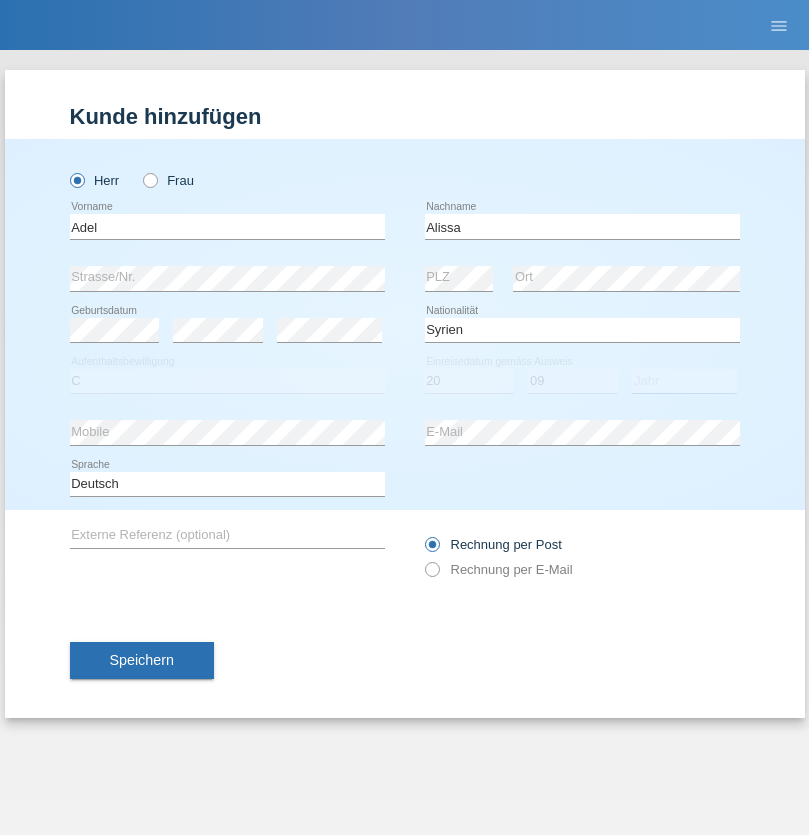 select on "2018" 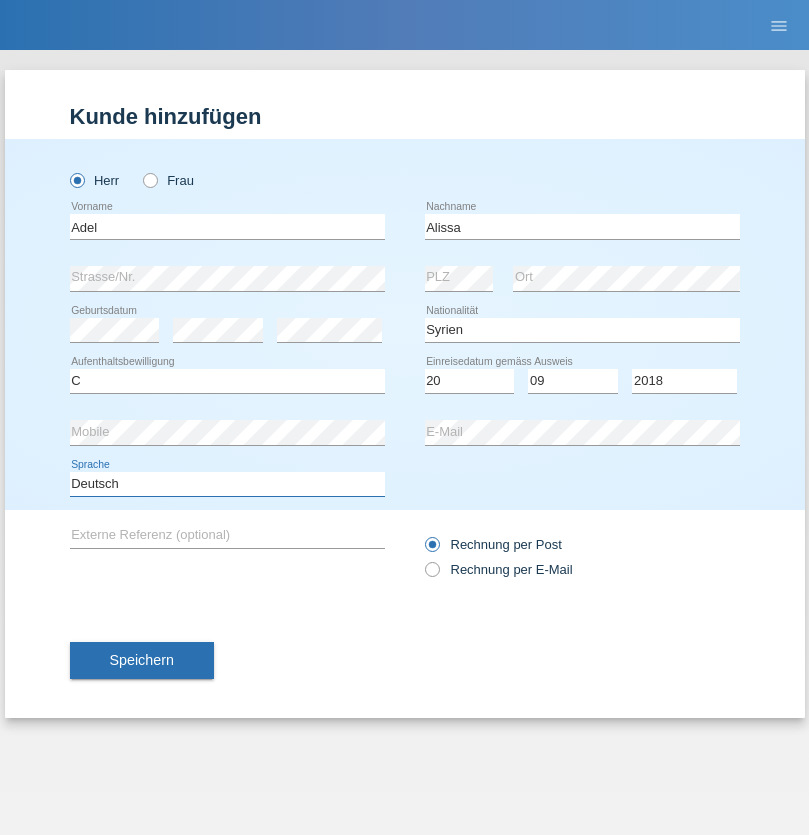 select on "en" 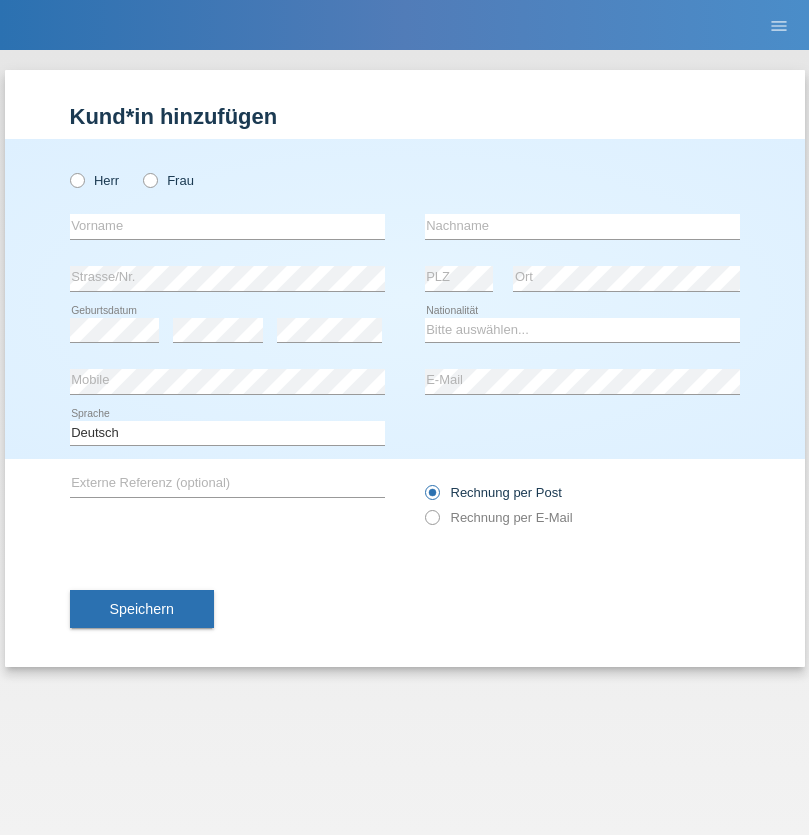 scroll, scrollTop: 0, scrollLeft: 0, axis: both 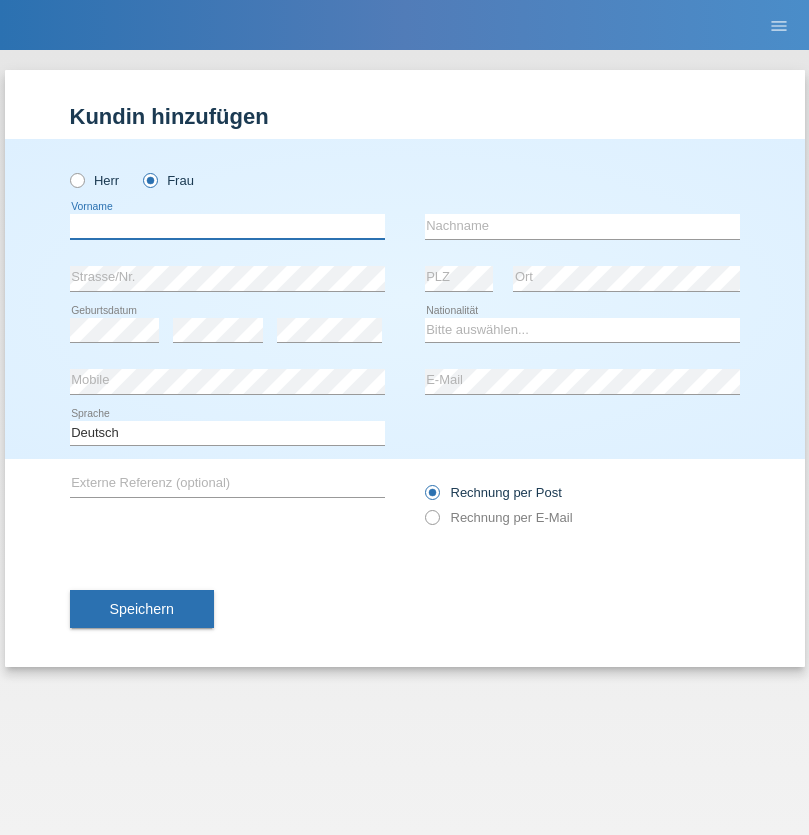 click at bounding box center [227, 226] 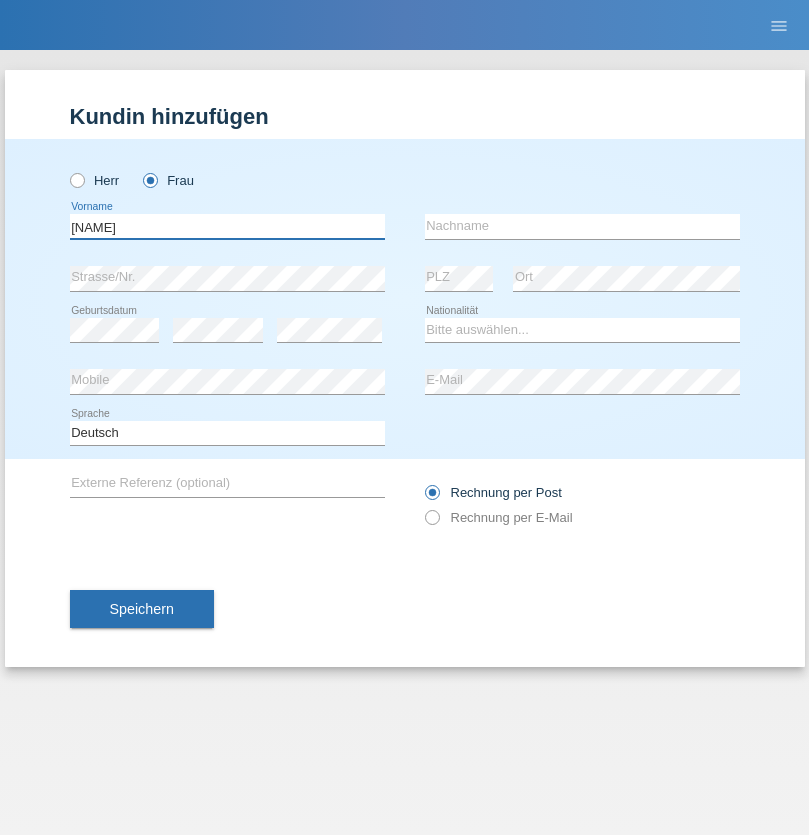 type on "[NAME]" 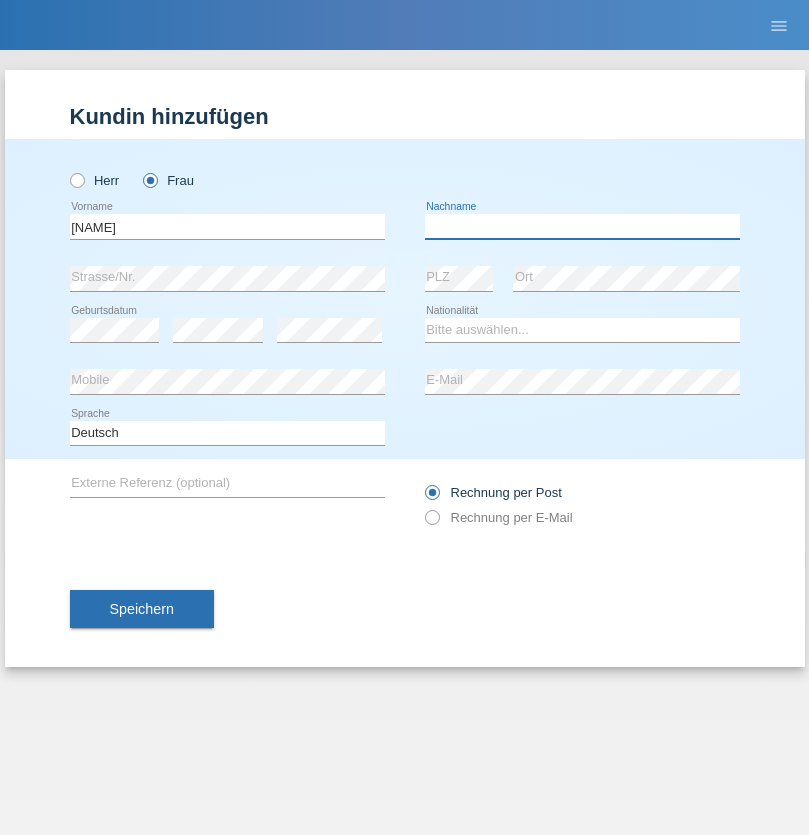 click at bounding box center [582, 226] 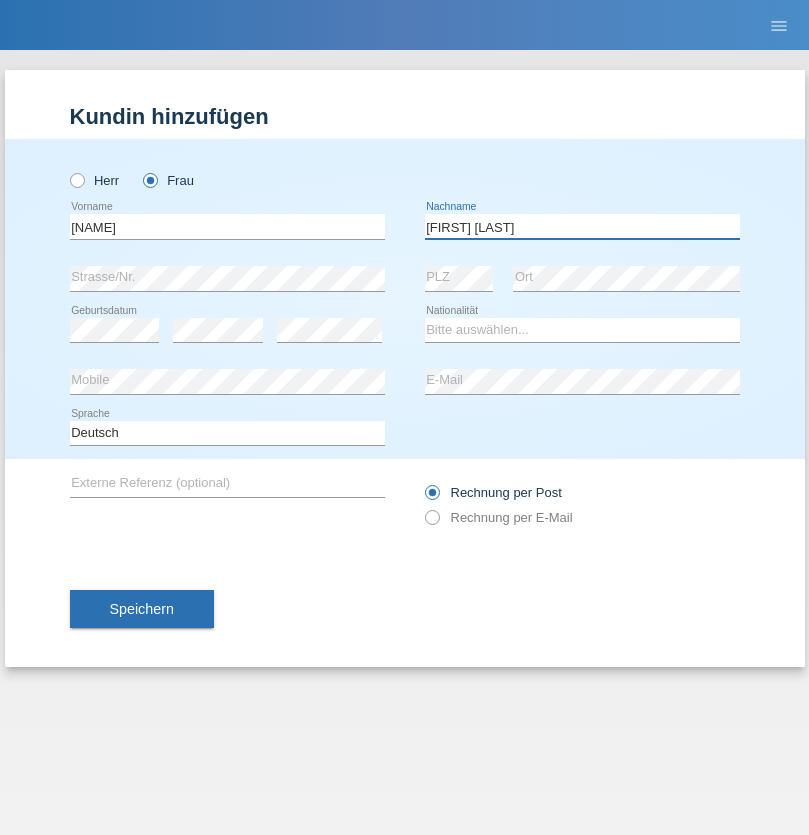 type on "[LAST]" 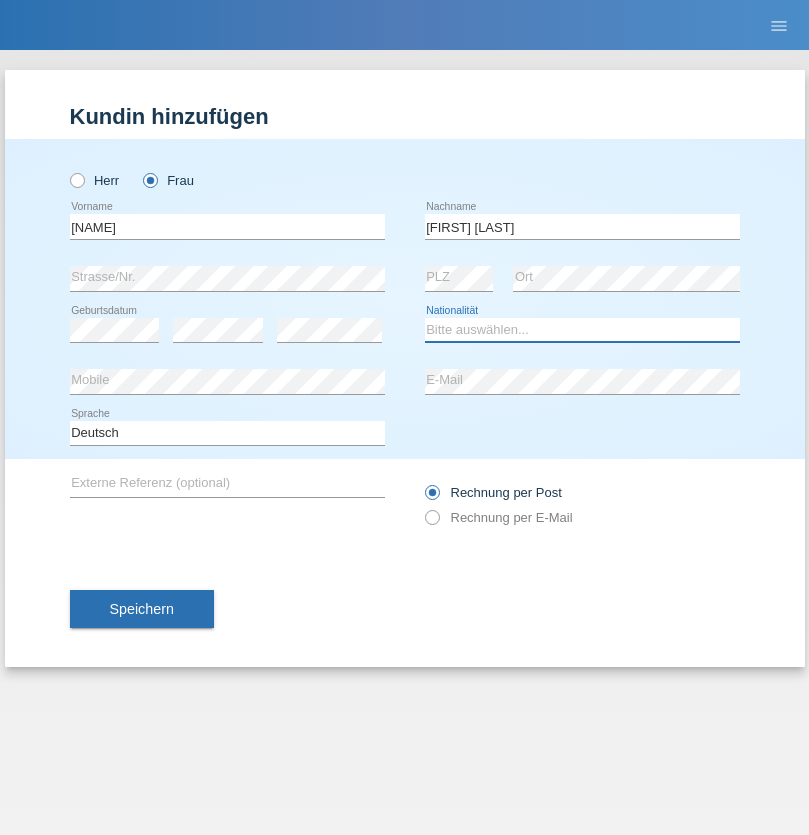 select on "DE" 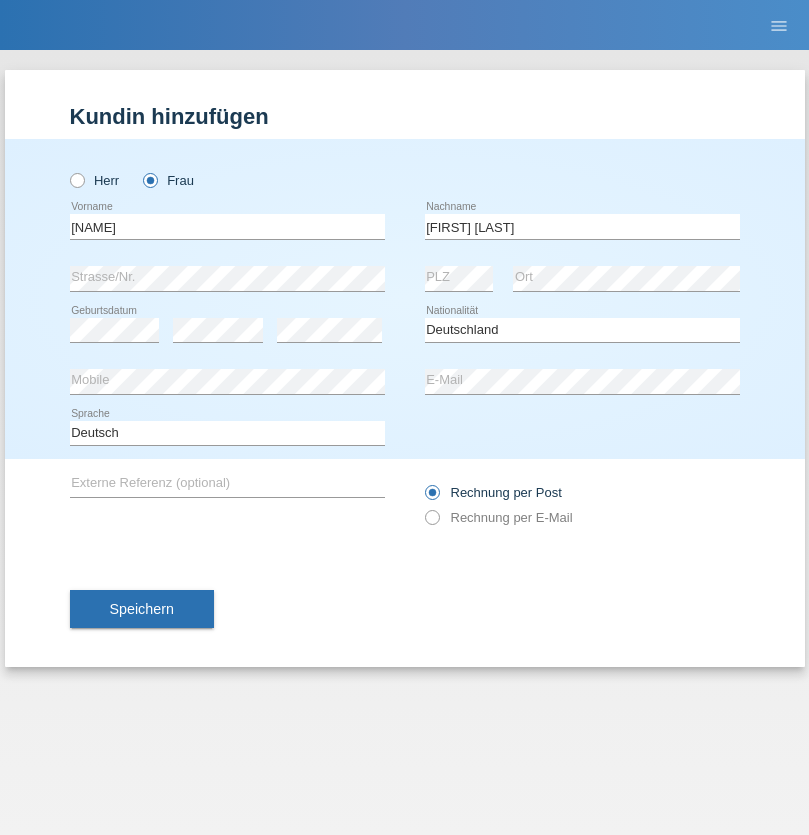 select on "C" 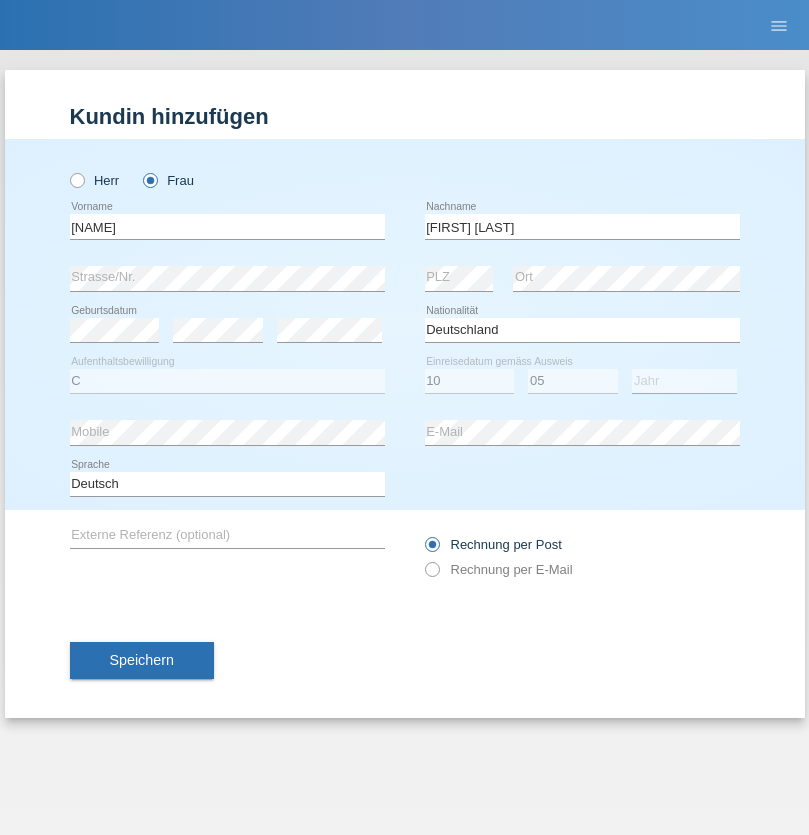 select on "1962" 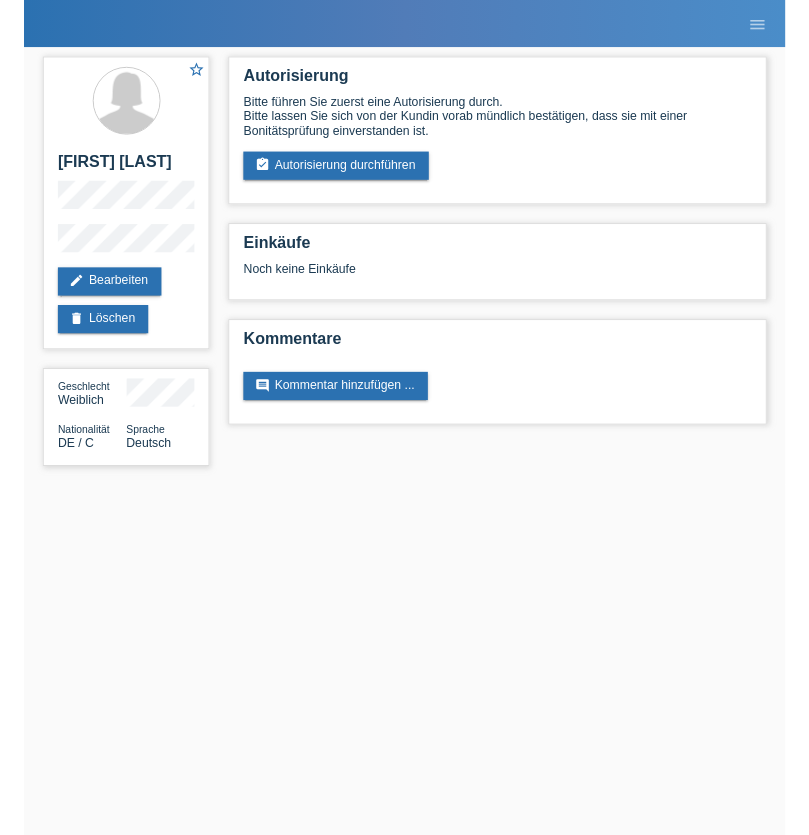 scroll, scrollTop: 0, scrollLeft: 0, axis: both 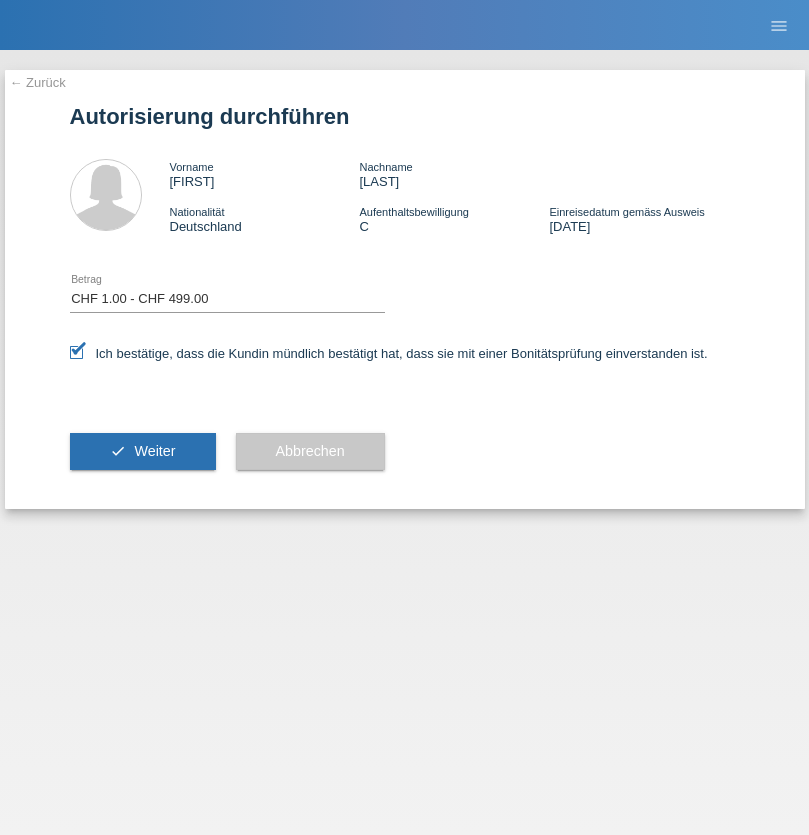 select on "1" 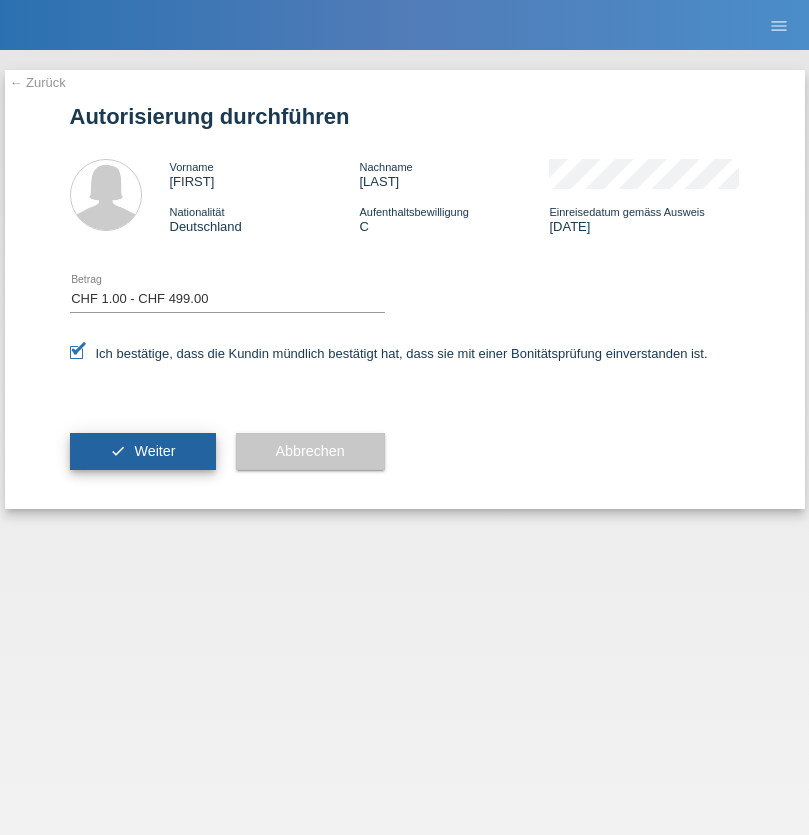 click on "Weiter" at bounding box center (154, 451) 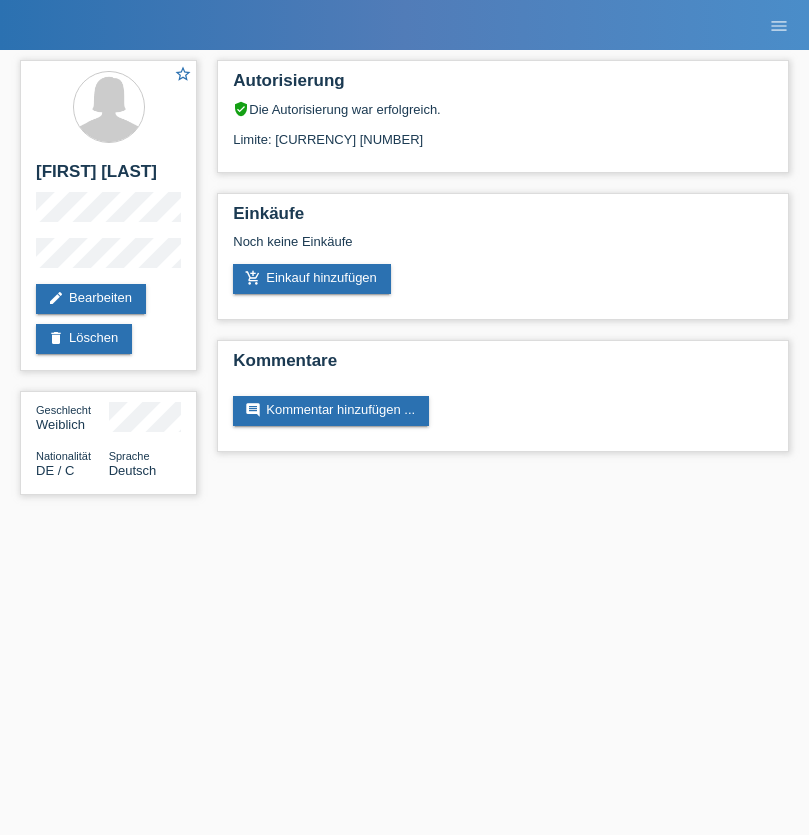 scroll, scrollTop: 0, scrollLeft: 0, axis: both 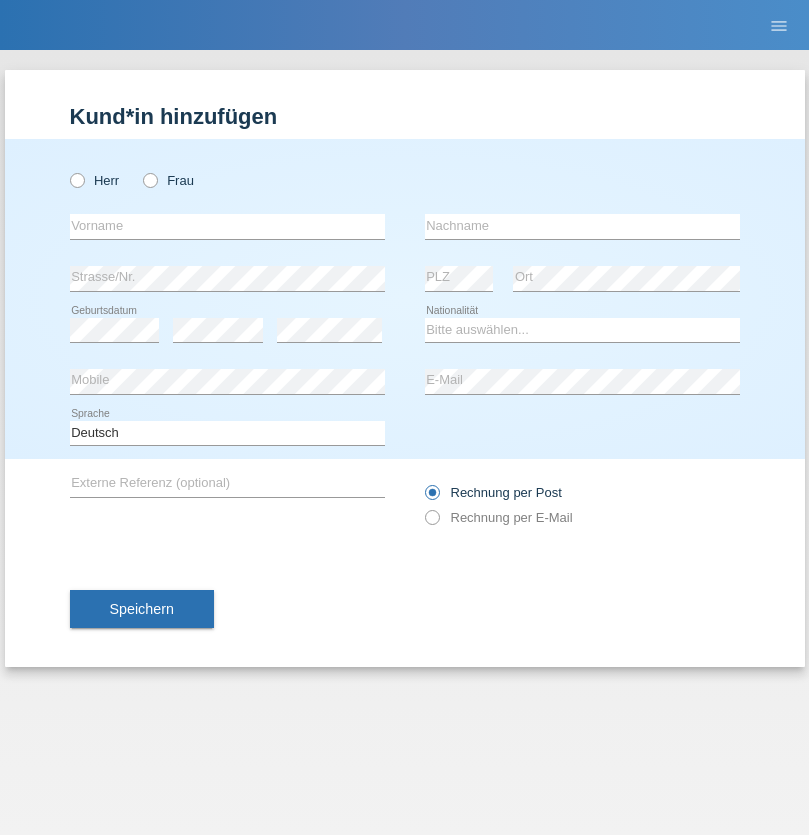 radio on "true" 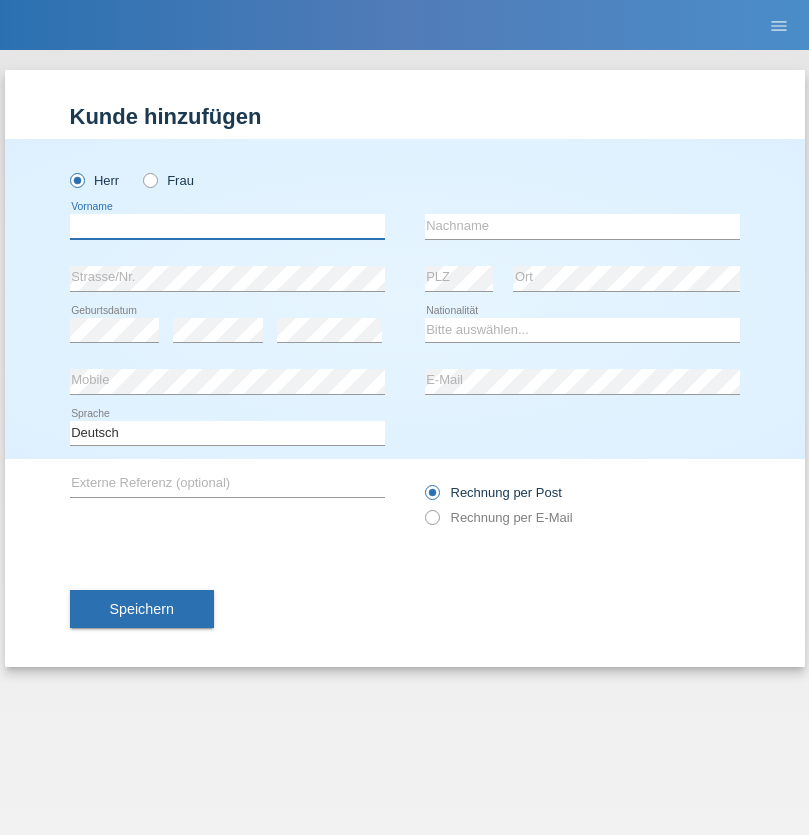 click at bounding box center (227, 226) 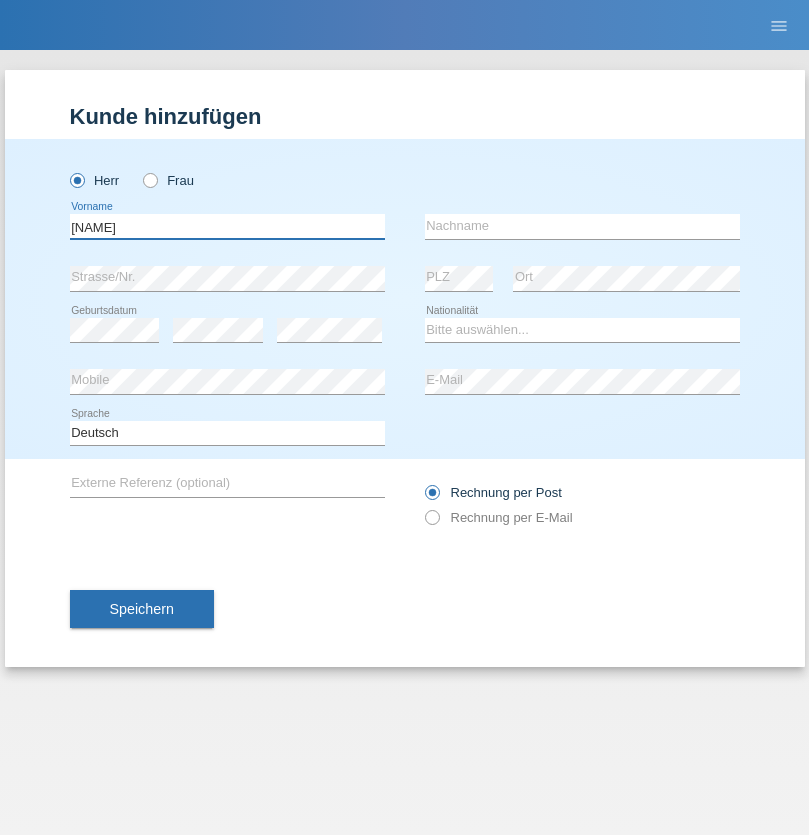 type on "Oksana" 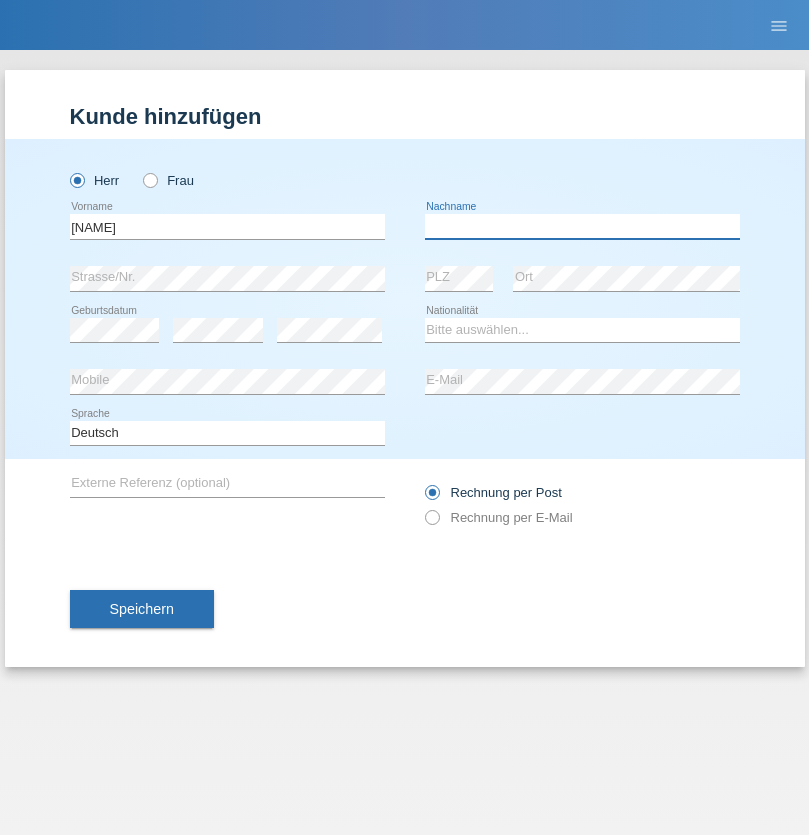 click at bounding box center (582, 226) 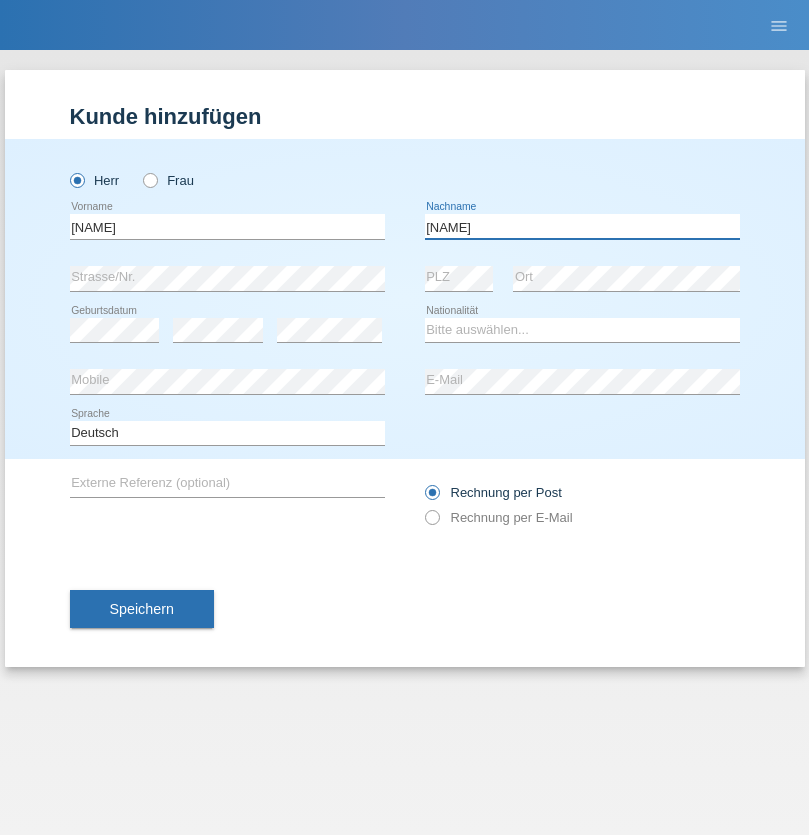 type on "[NAME]" 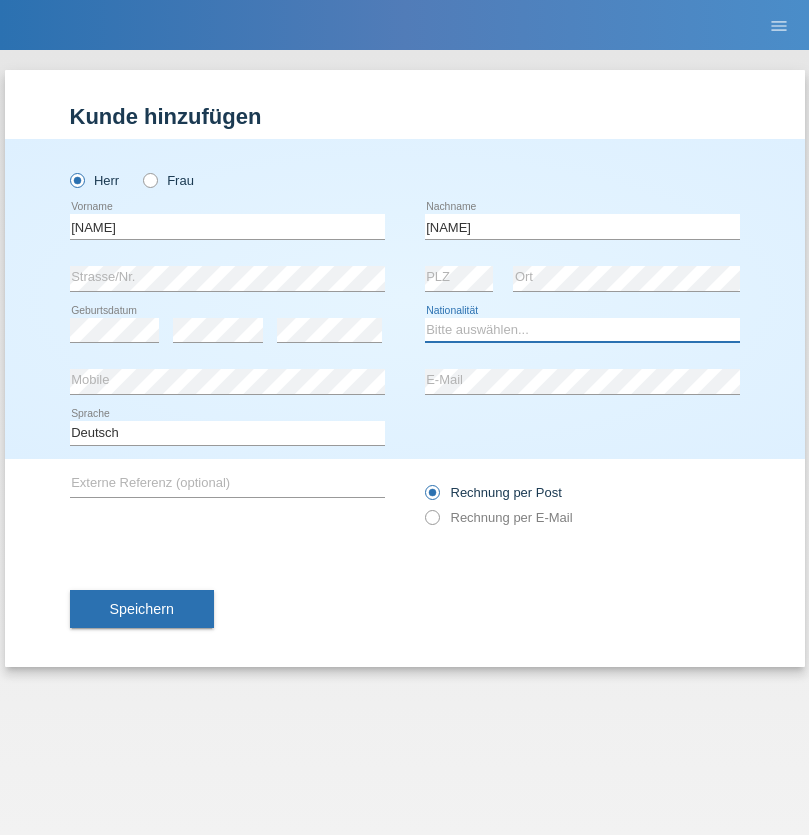 select on "CH" 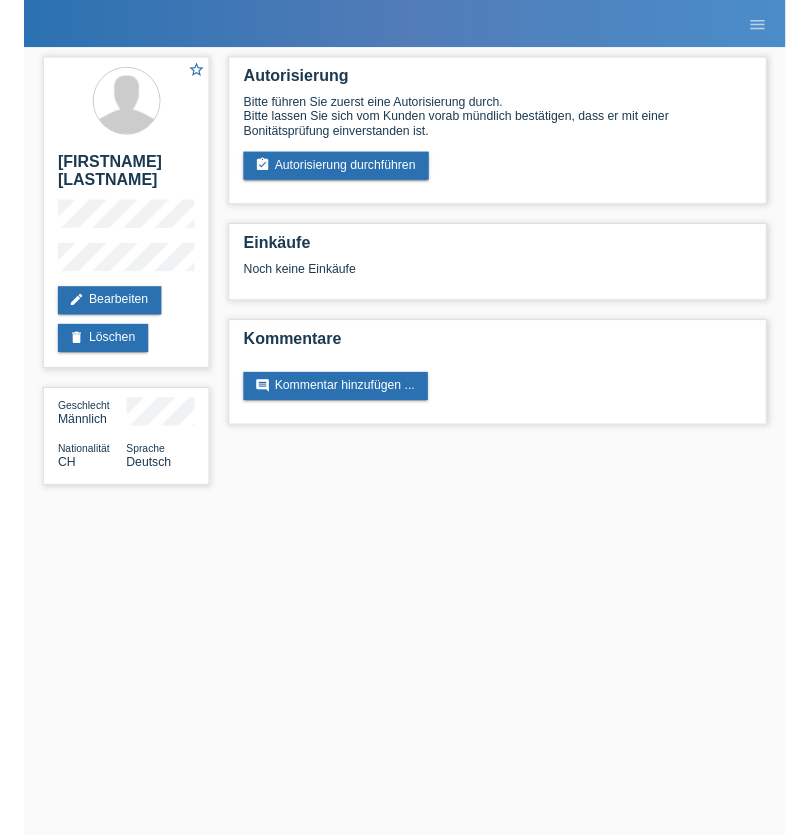 scroll, scrollTop: 0, scrollLeft: 0, axis: both 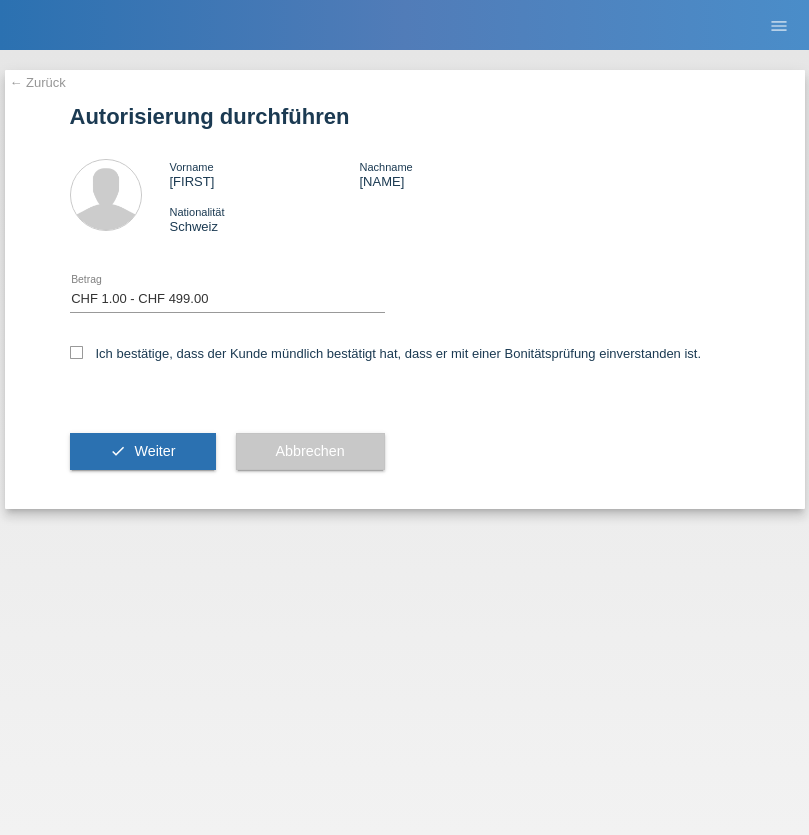 select on "1" 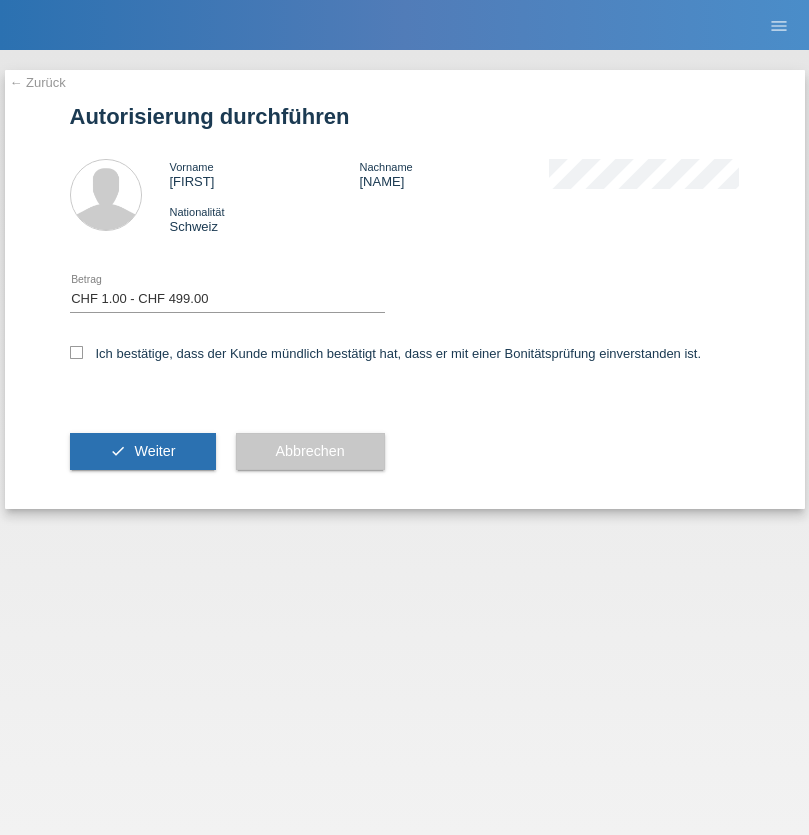 checkbox on "true" 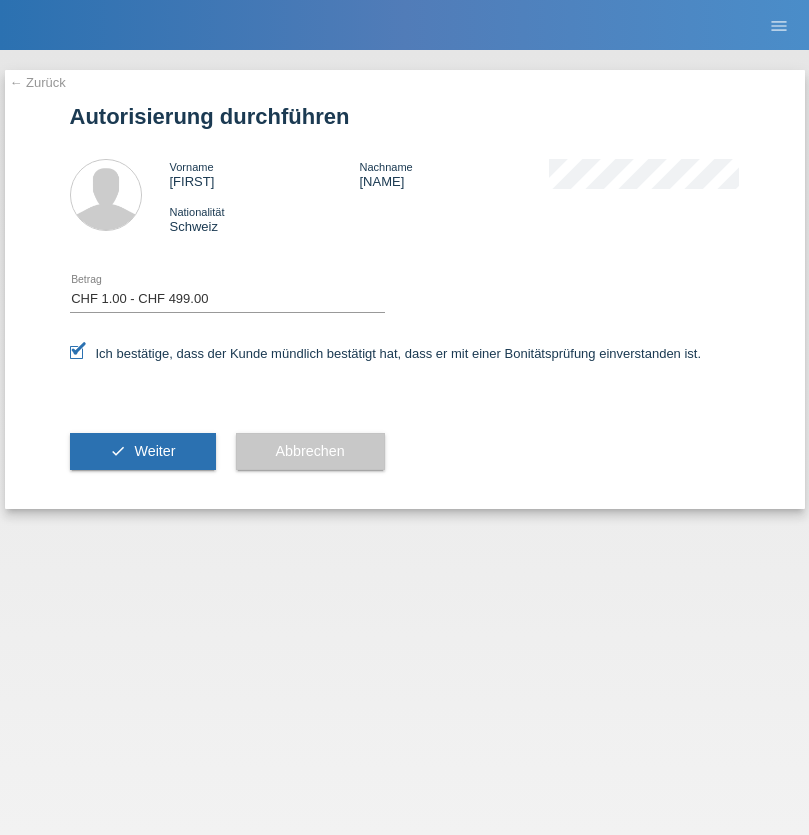scroll, scrollTop: 0, scrollLeft: 0, axis: both 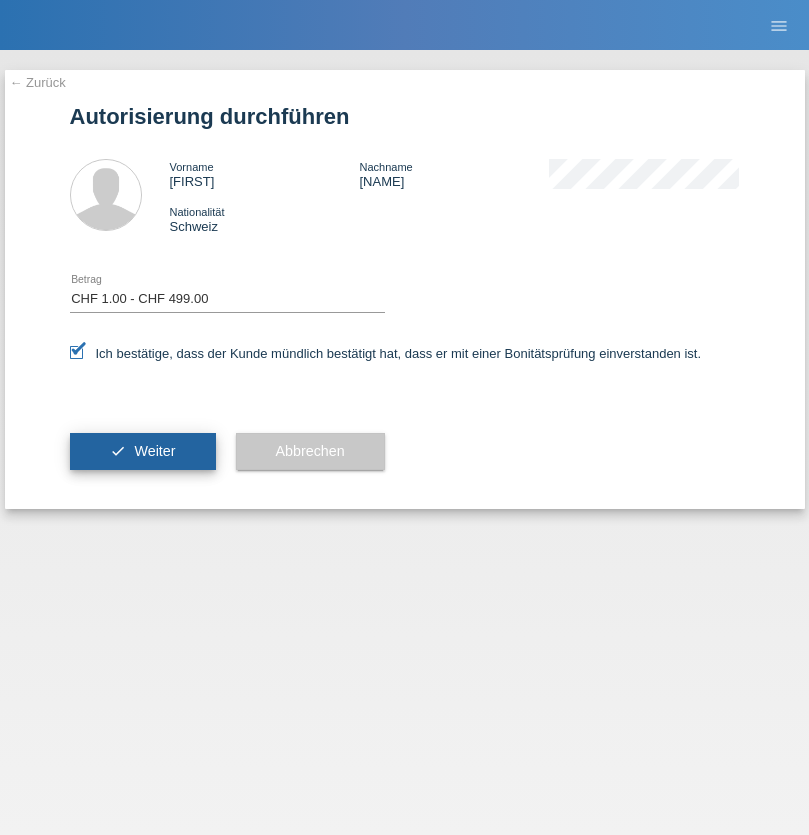click on "Weiter" at bounding box center (154, 451) 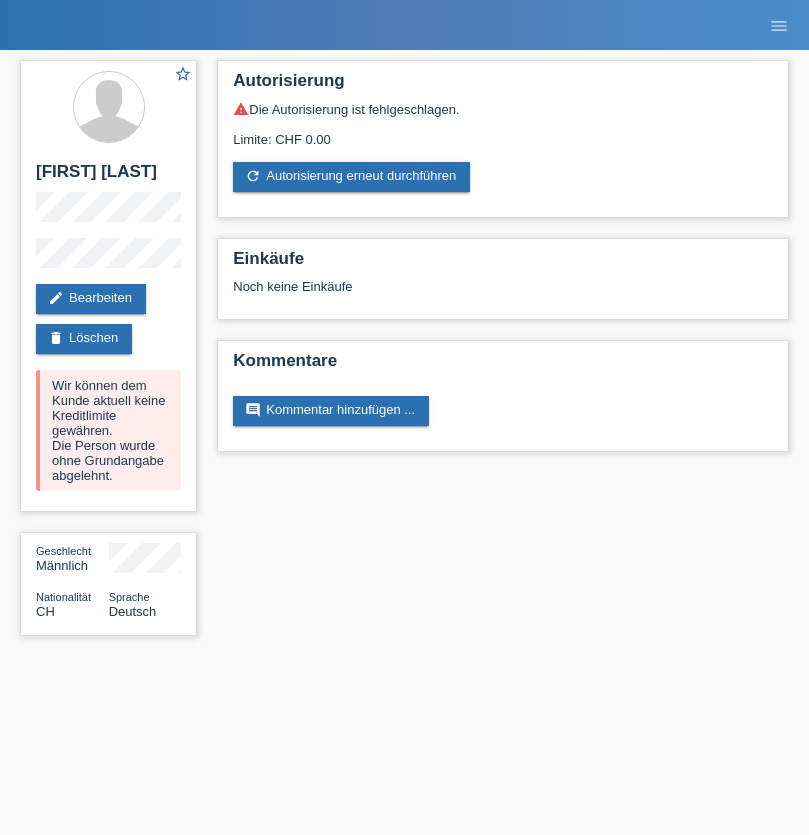 scroll, scrollTop: 0, scrollLeft: 0, axis: both 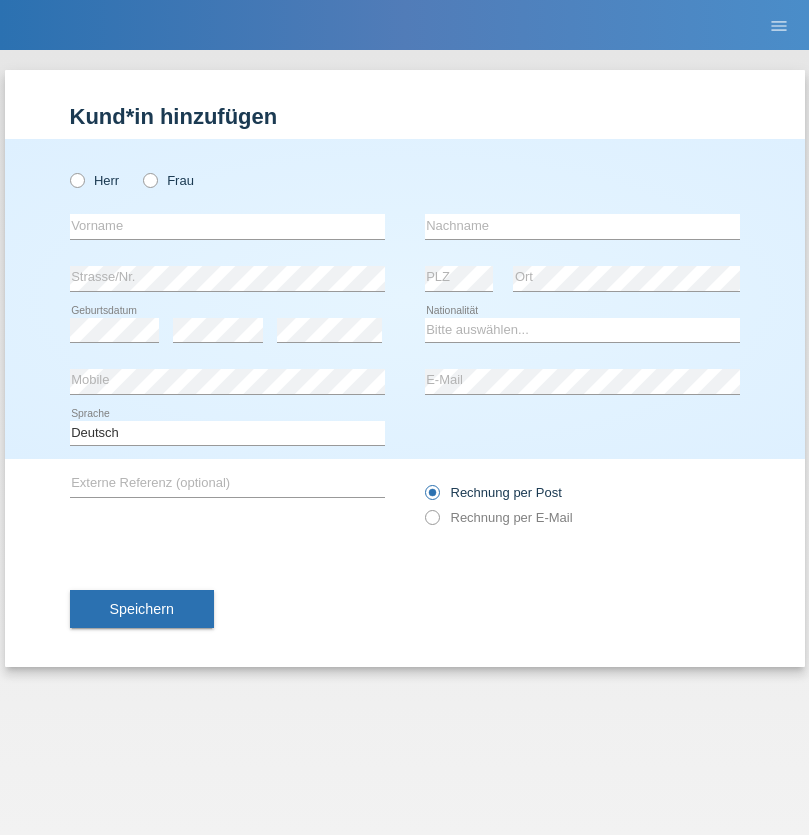 radio on "true" 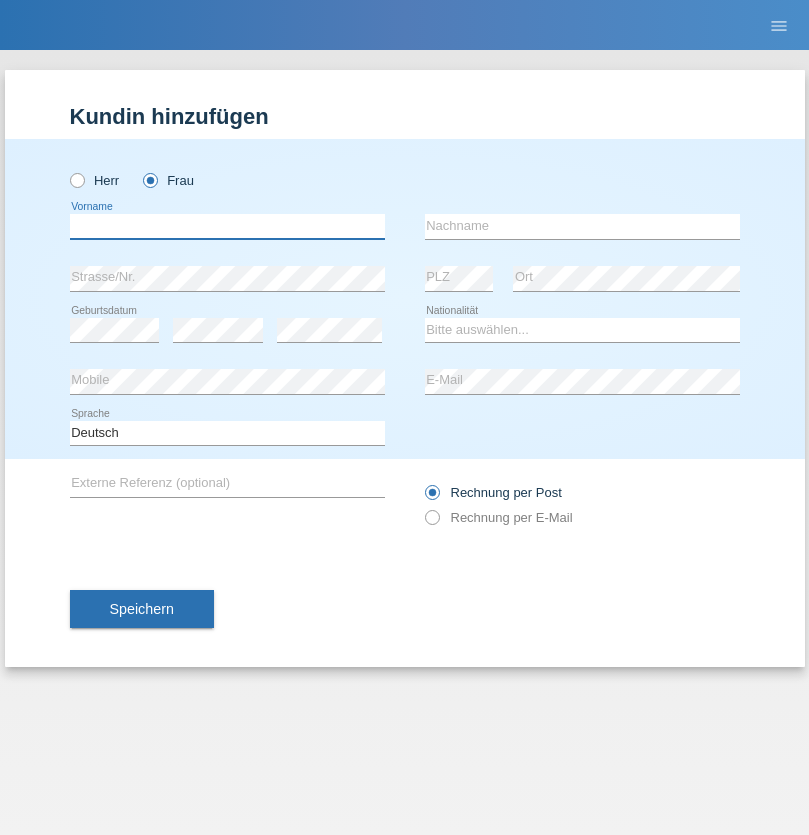 click at bounding box center (227, 226) 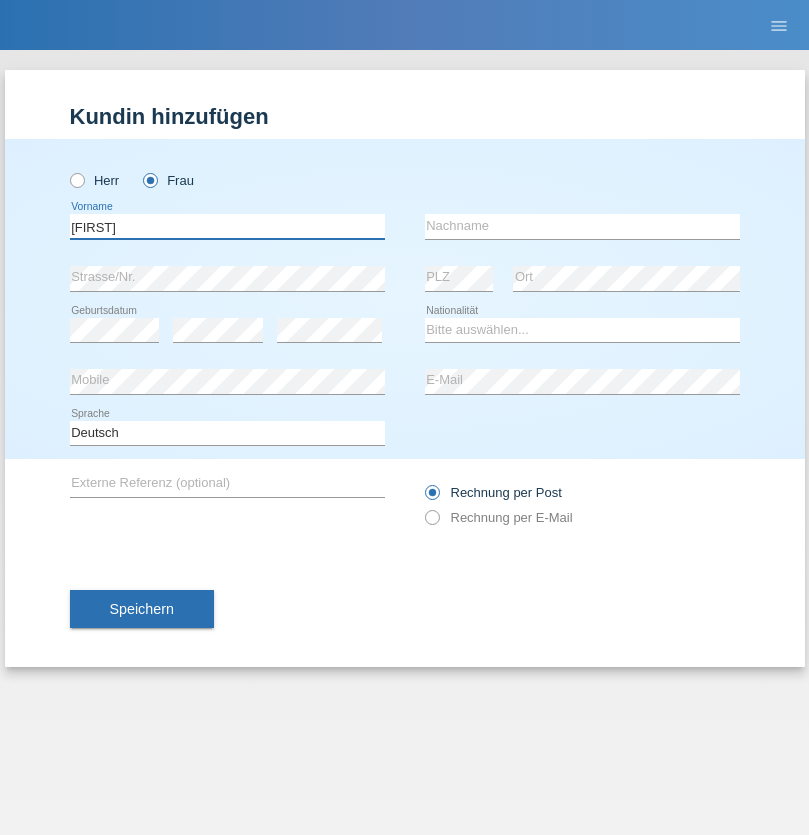 type on "[FIRST]" 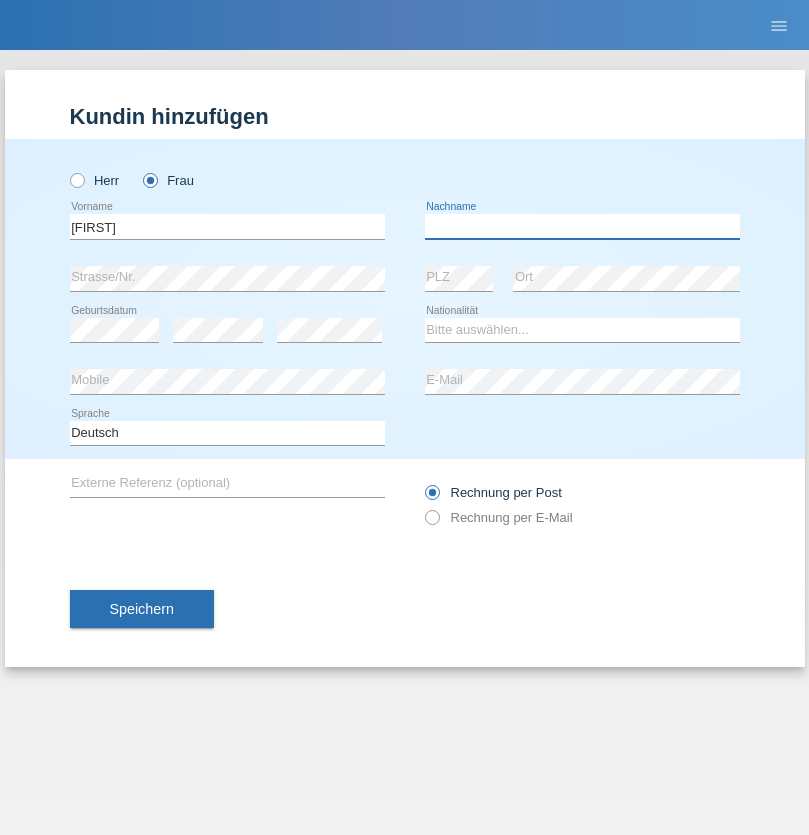 click at bounding box center [582, 226] 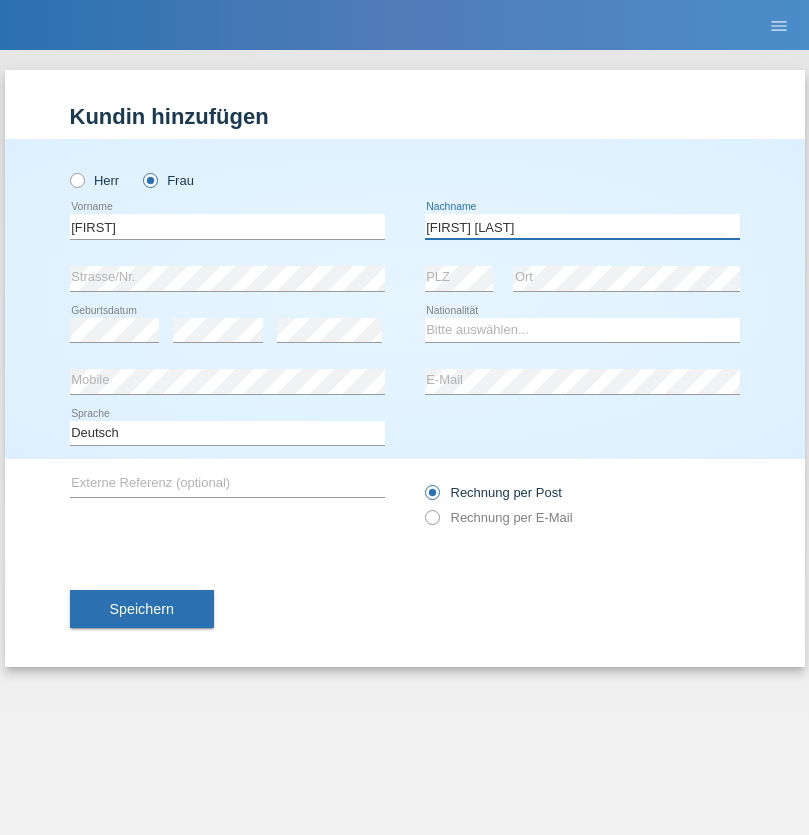 type on "[FIRST] [LAST]" 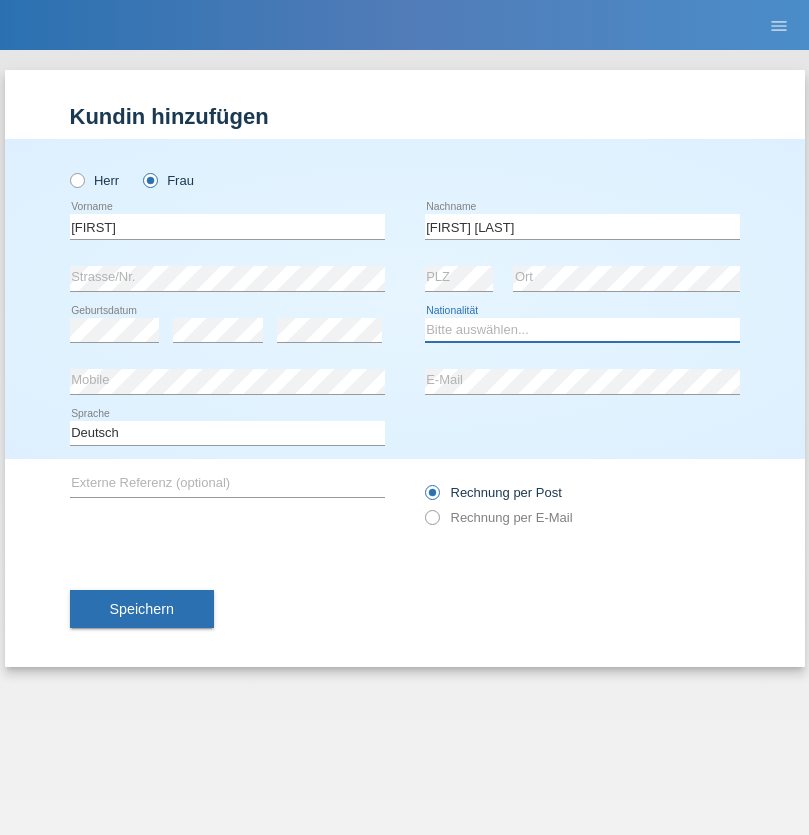 select on "SY" 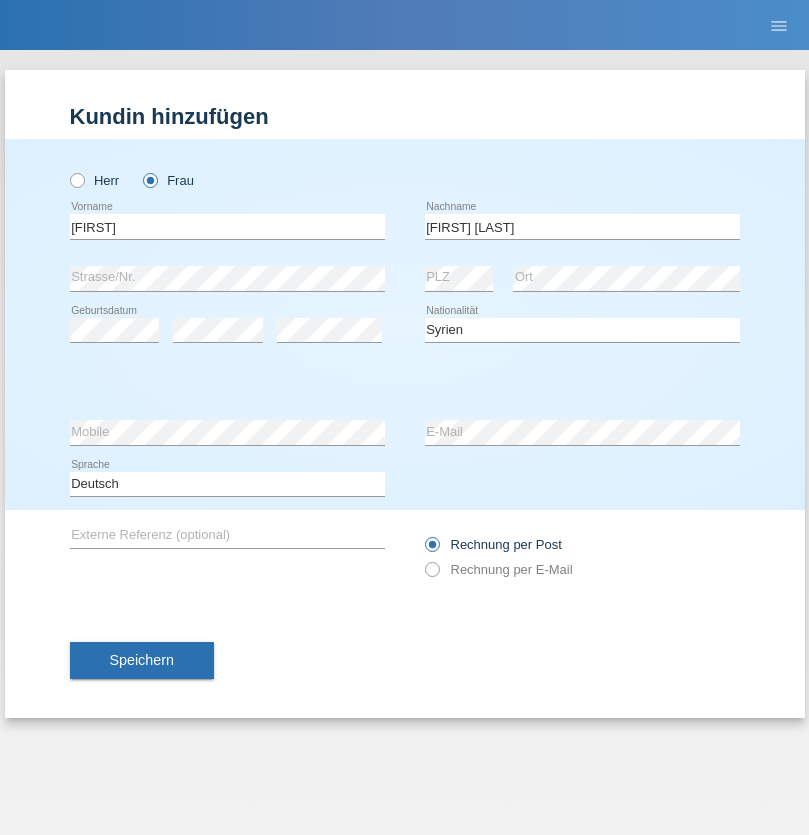 select on "C" 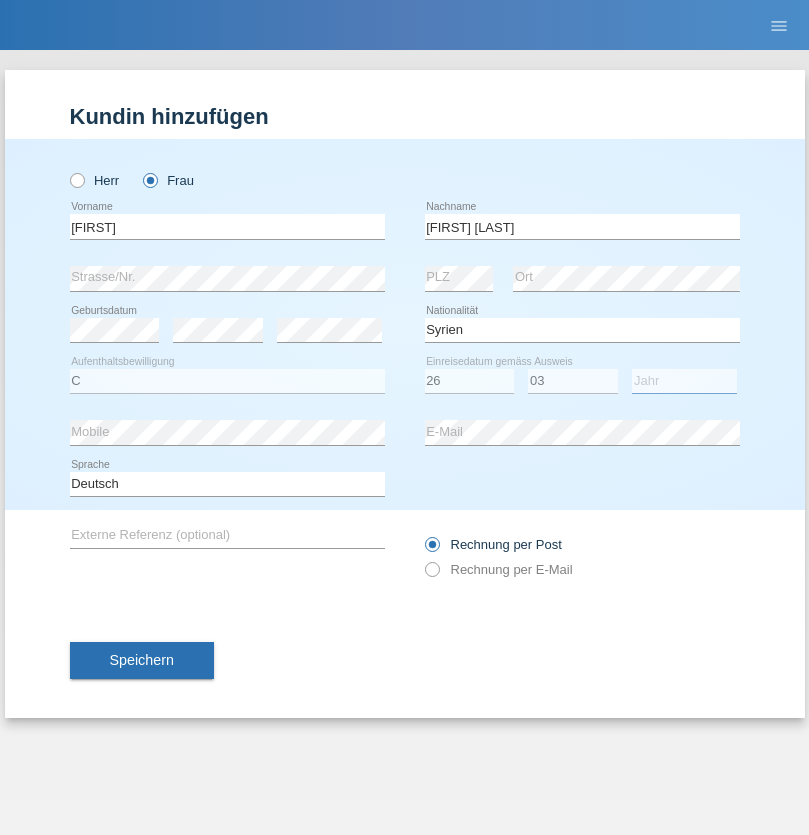 select on "2019" 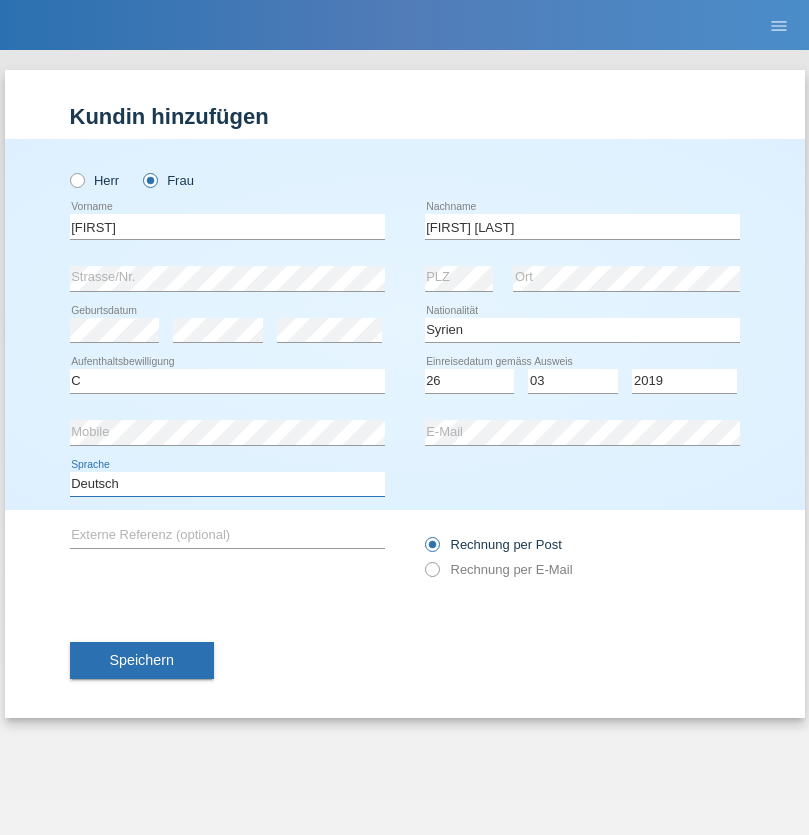 select on "en" 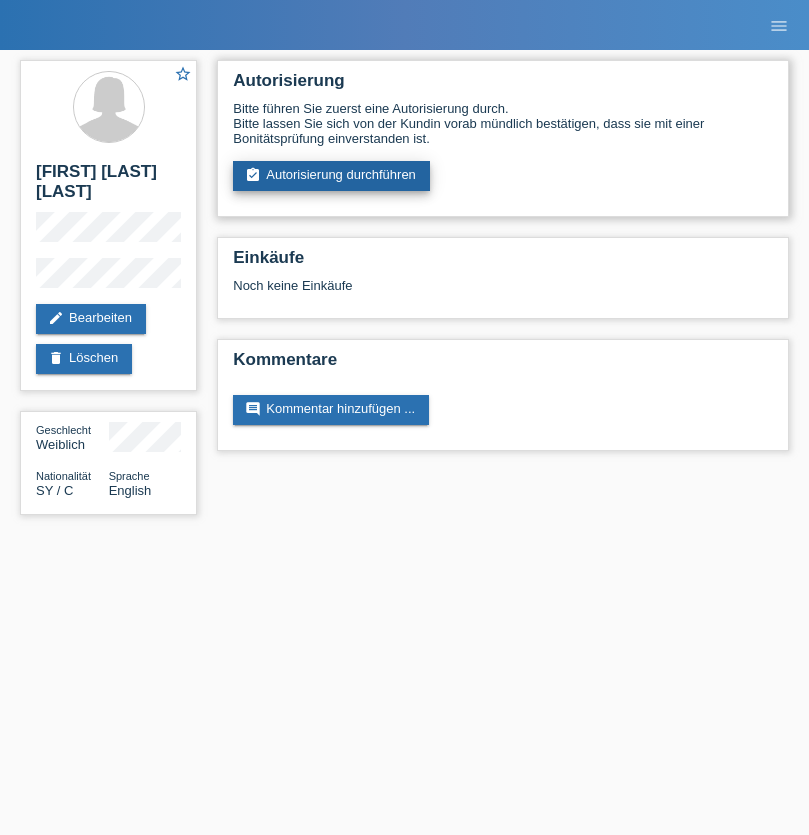 click on "assignment_turned_in  Autorisierung durchführen" at bounding box center (331, 176) 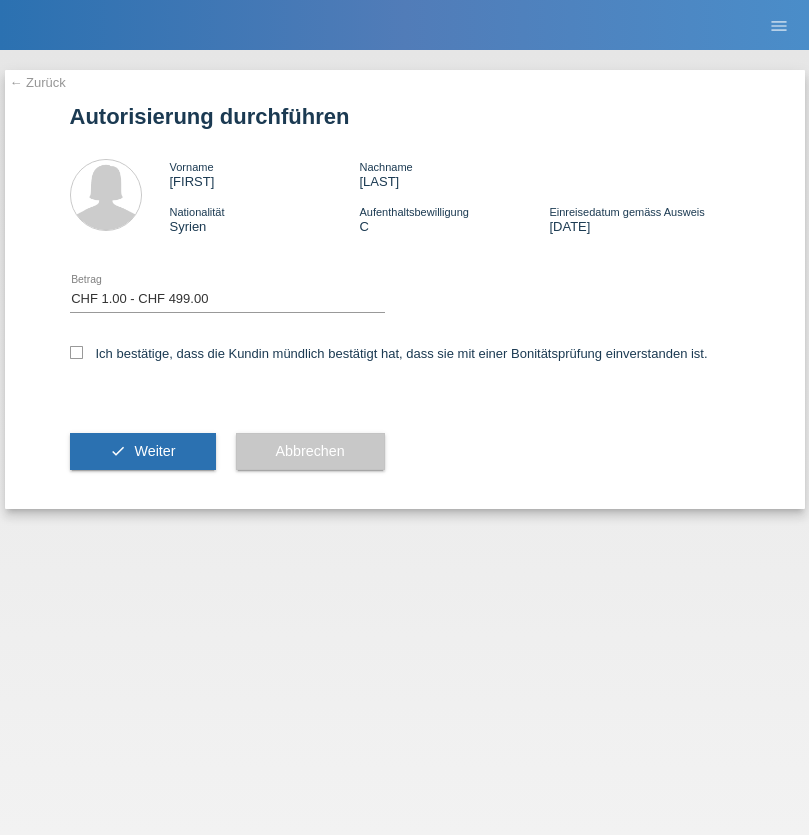 select on "1" 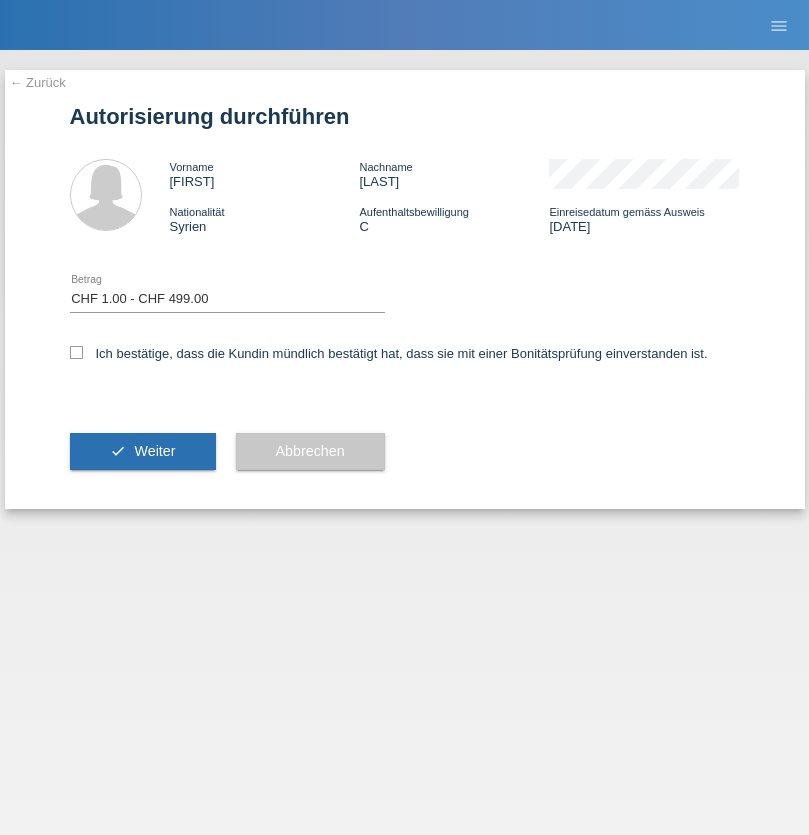 checkbox on "true" 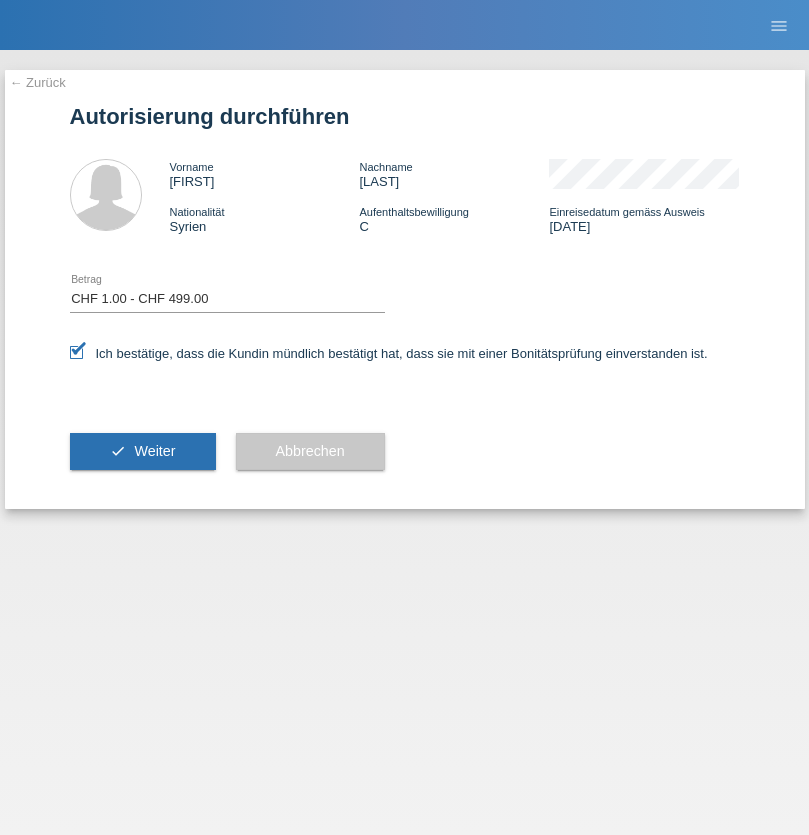 scroll, scrollTop: 0, scrollLeft: 0, axis: both 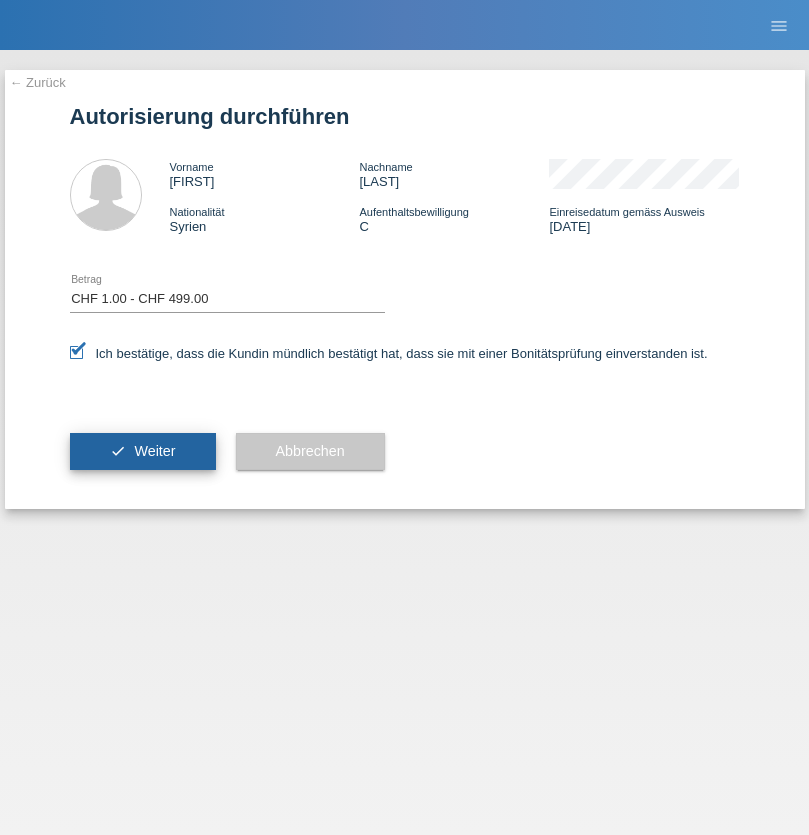 click on "Weiter" at bounding box center [154, 451] 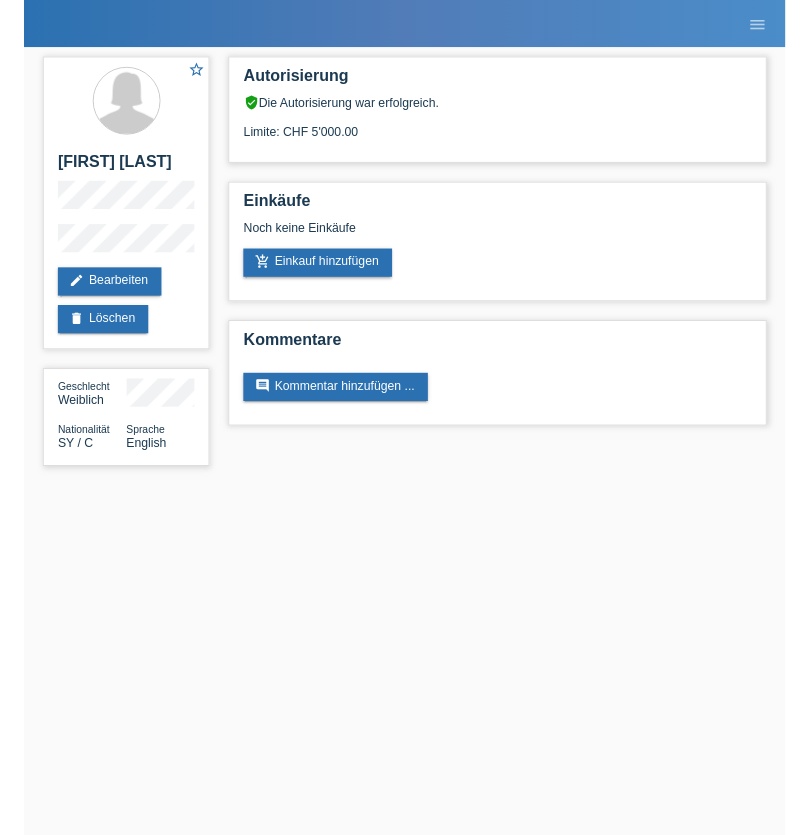 scroll, scrollTop: 0, scrollLeft: 0, axis: both 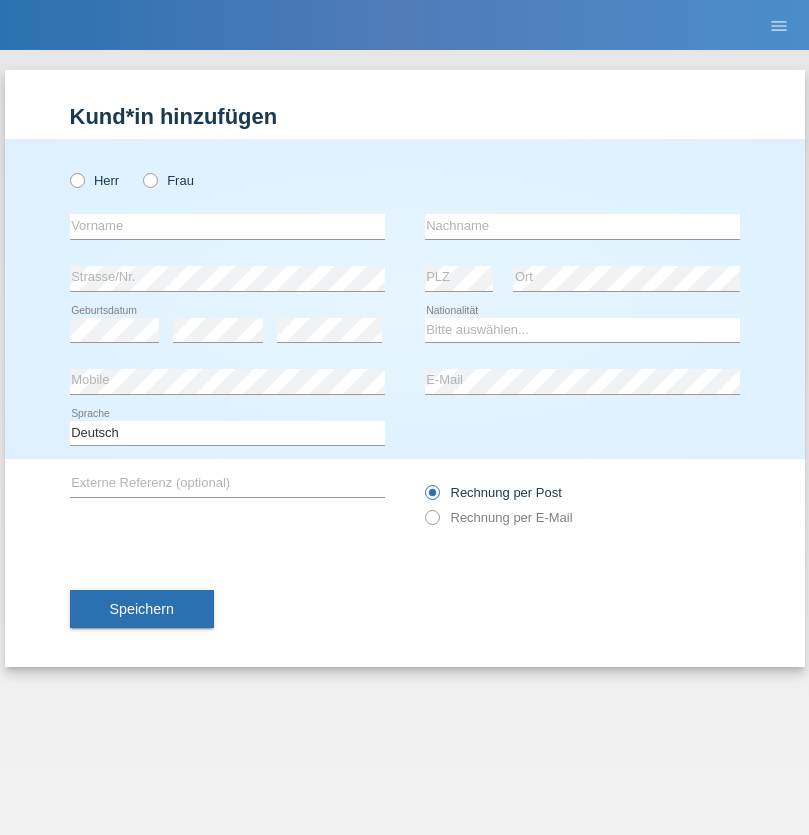 radio on "true" 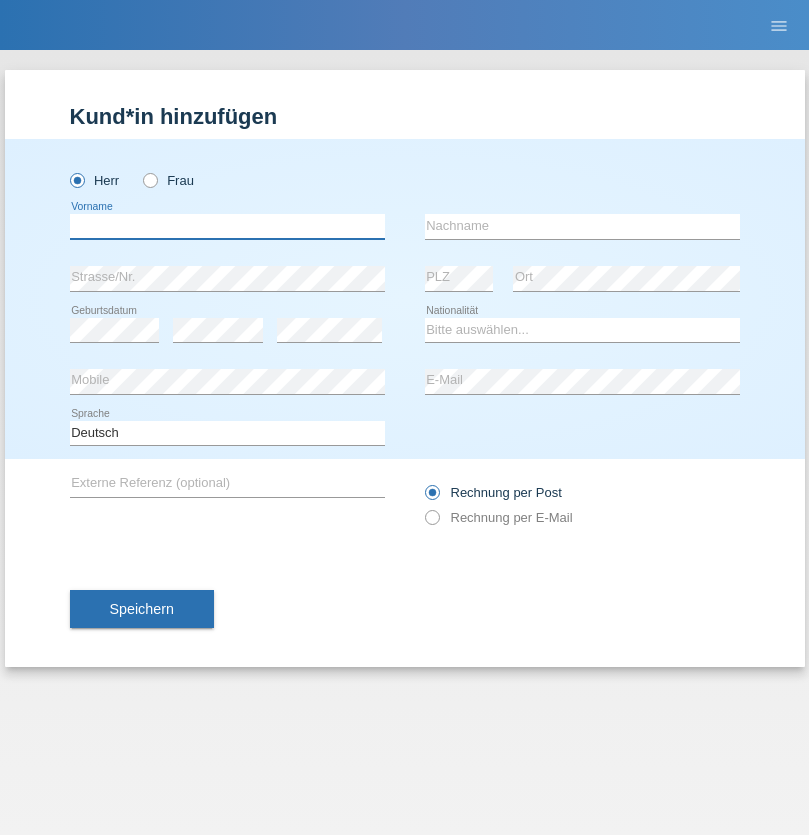 click at bounding box center (227, 226) 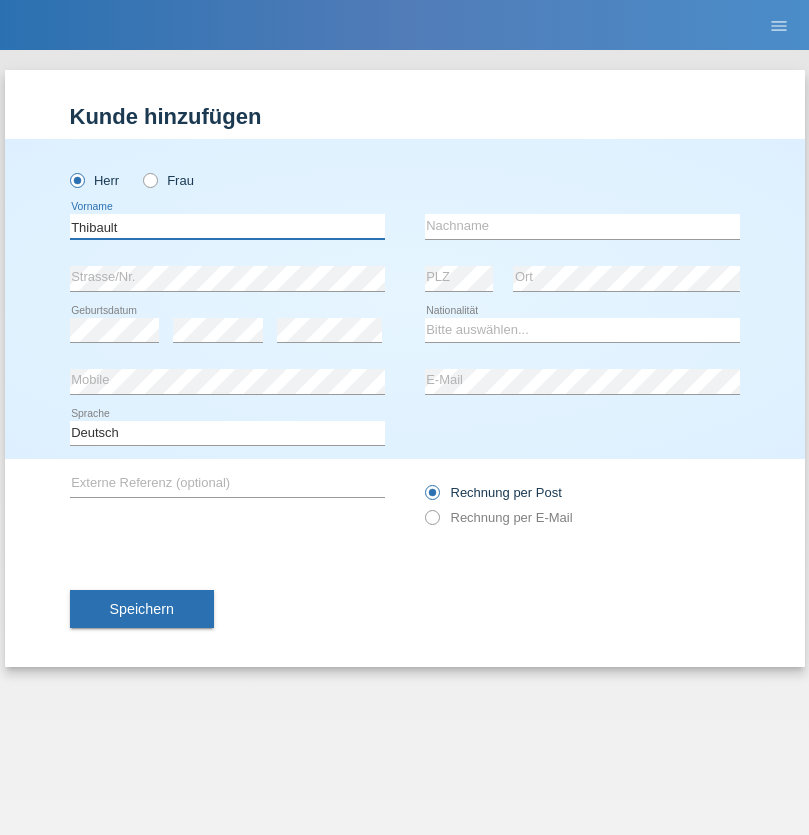 type on "Thibault" 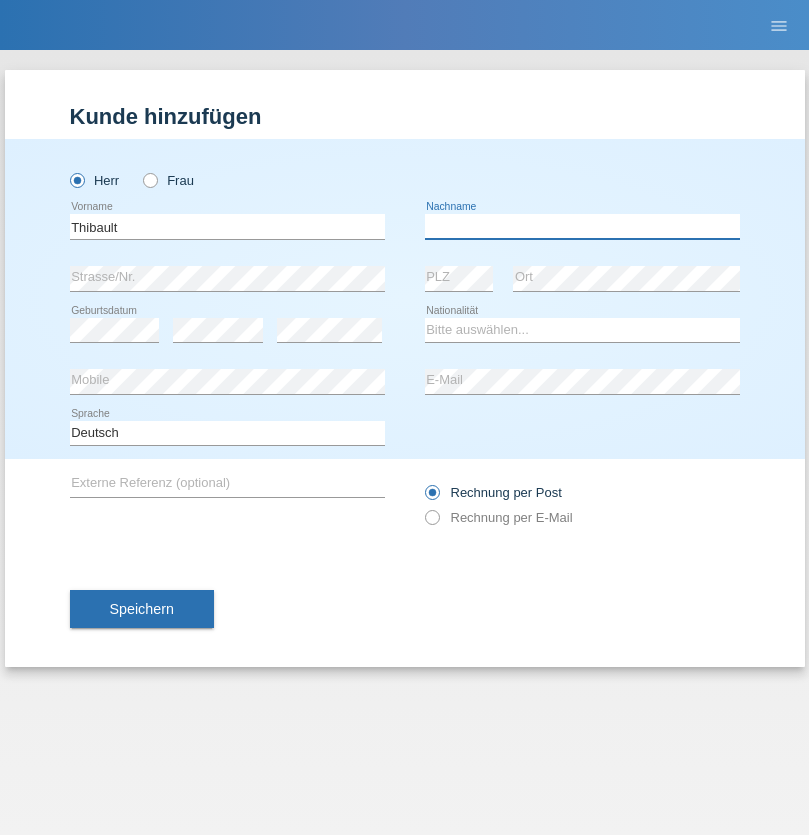 click at bounding box center [582, 226] 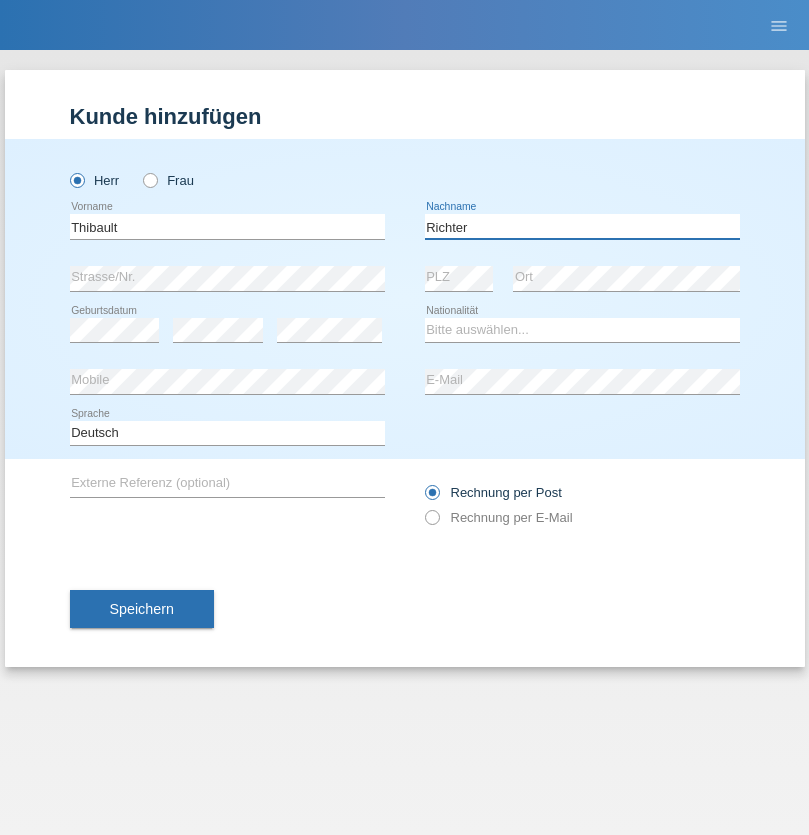 type on "Richter" 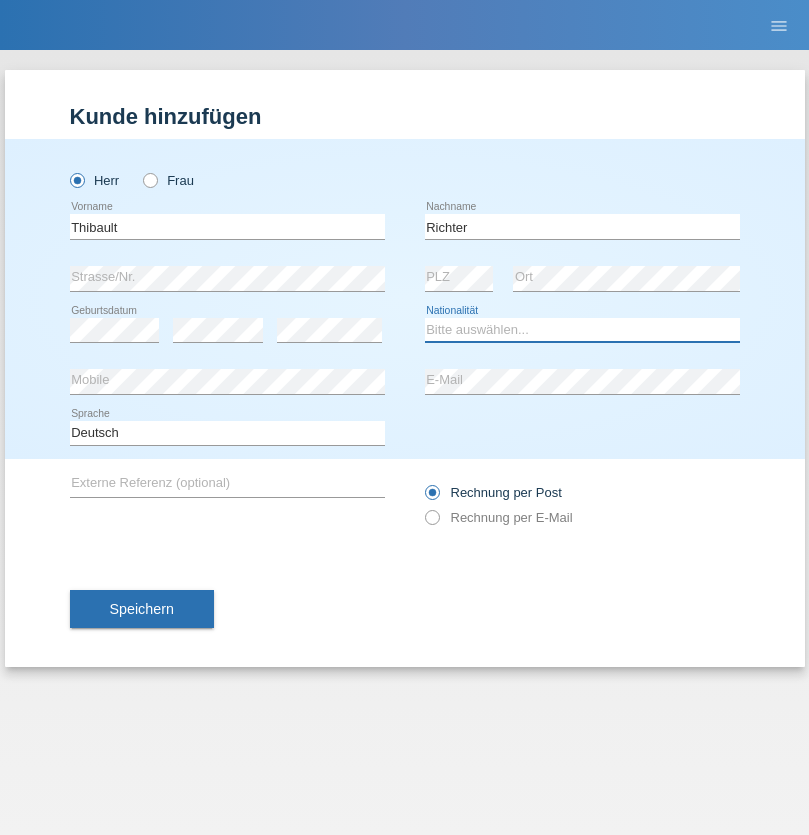 select on "CH" 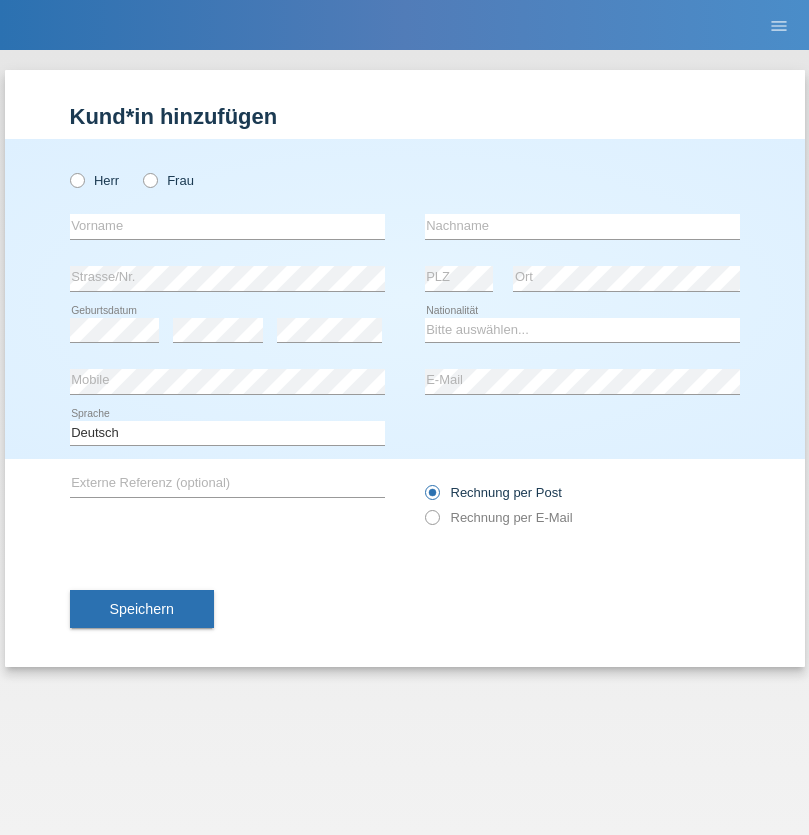 scroll, scrollTop: 0, scrollLeft: 0, axis: both 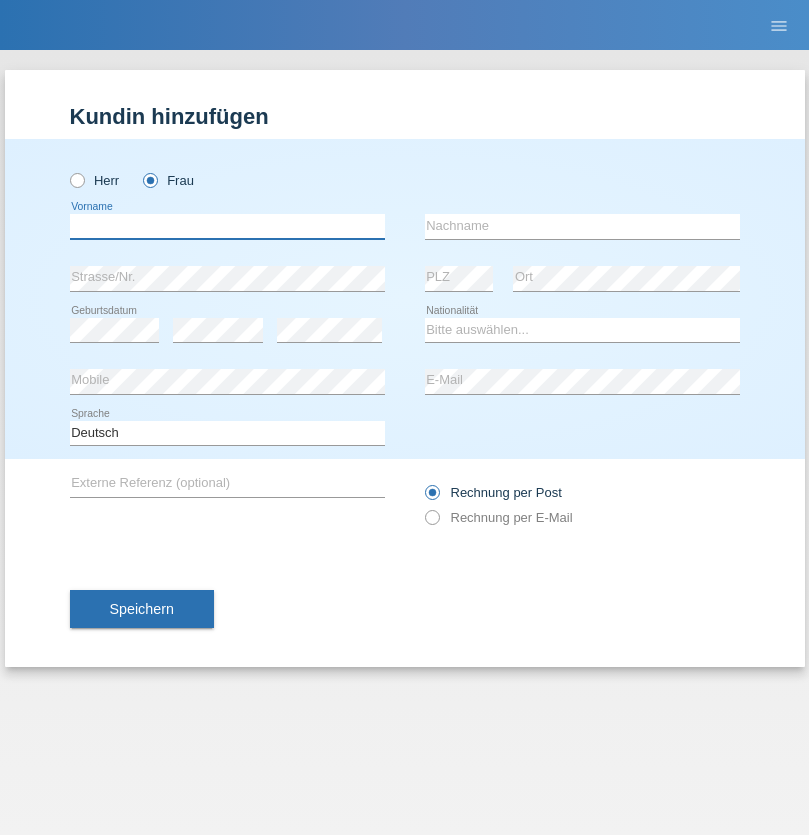 click at bounding box center [227, 226] 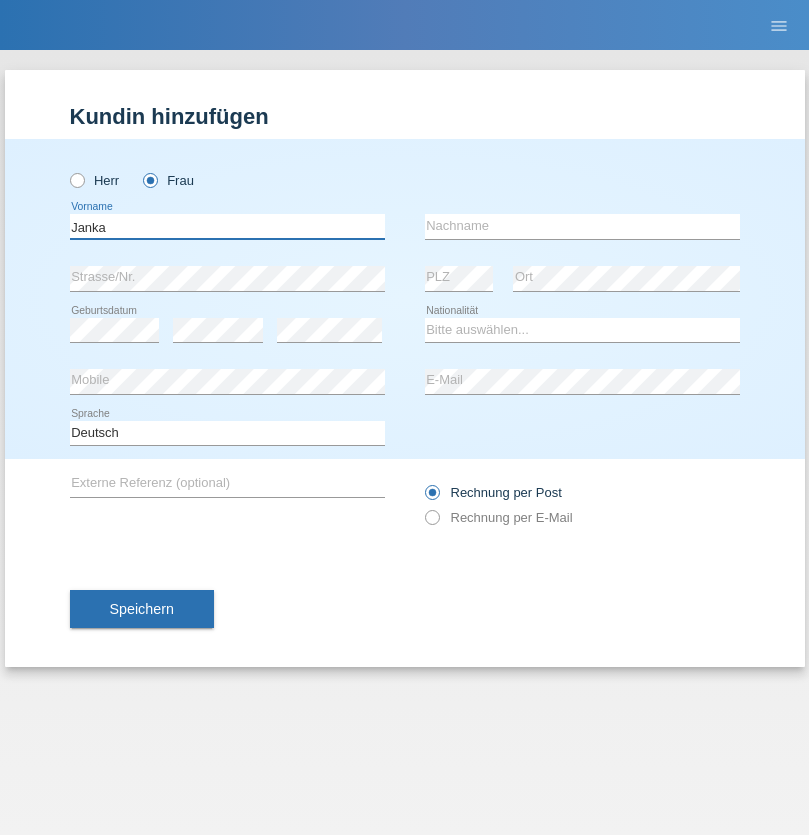type on "Janka" 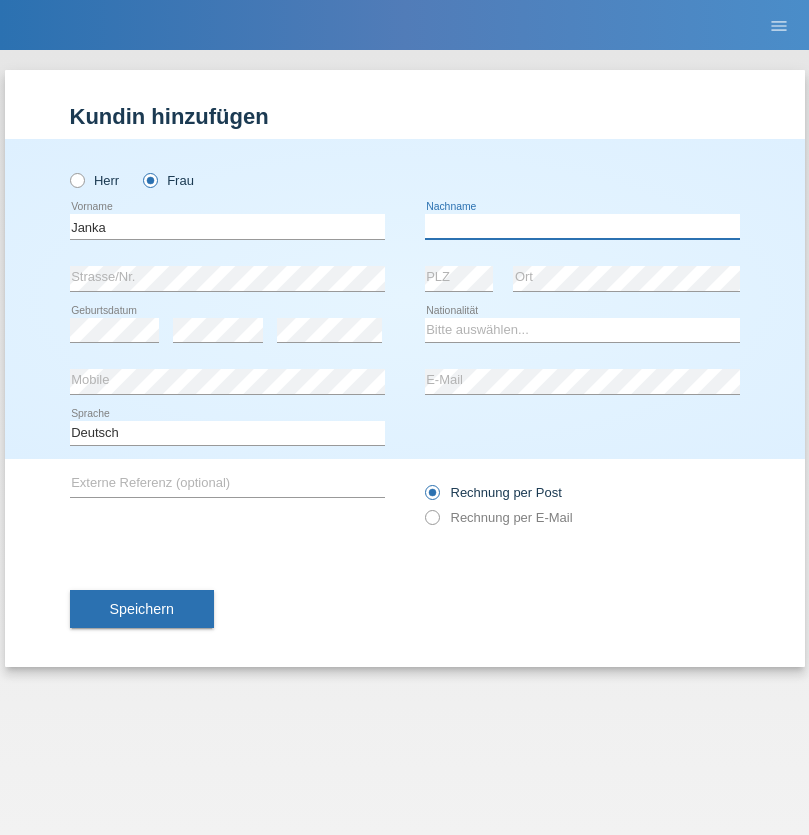 click at bounding box center [582, 226] 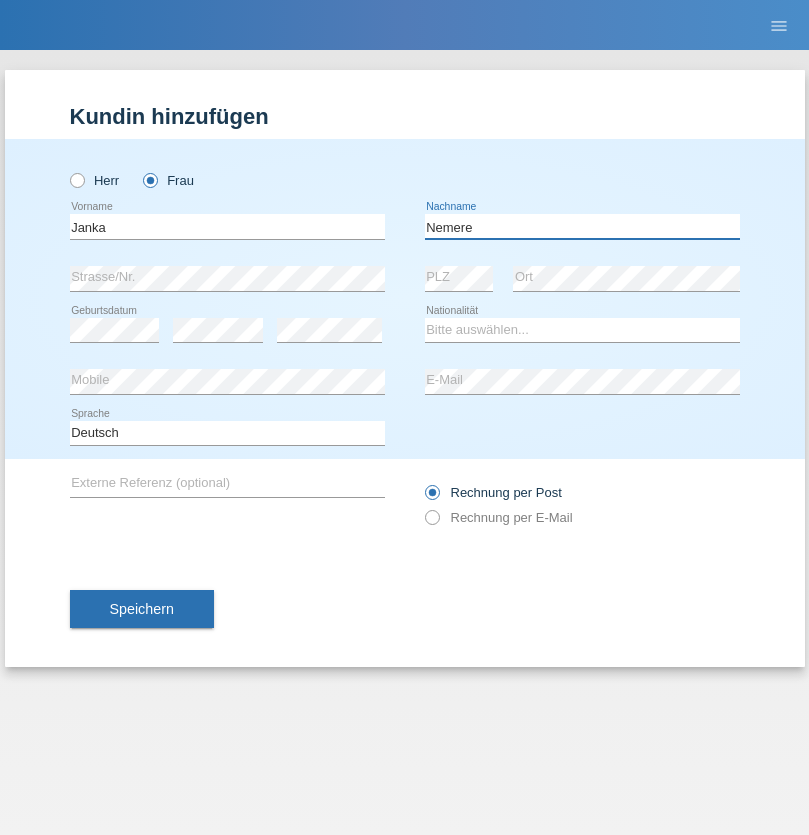 type on "Nemere" 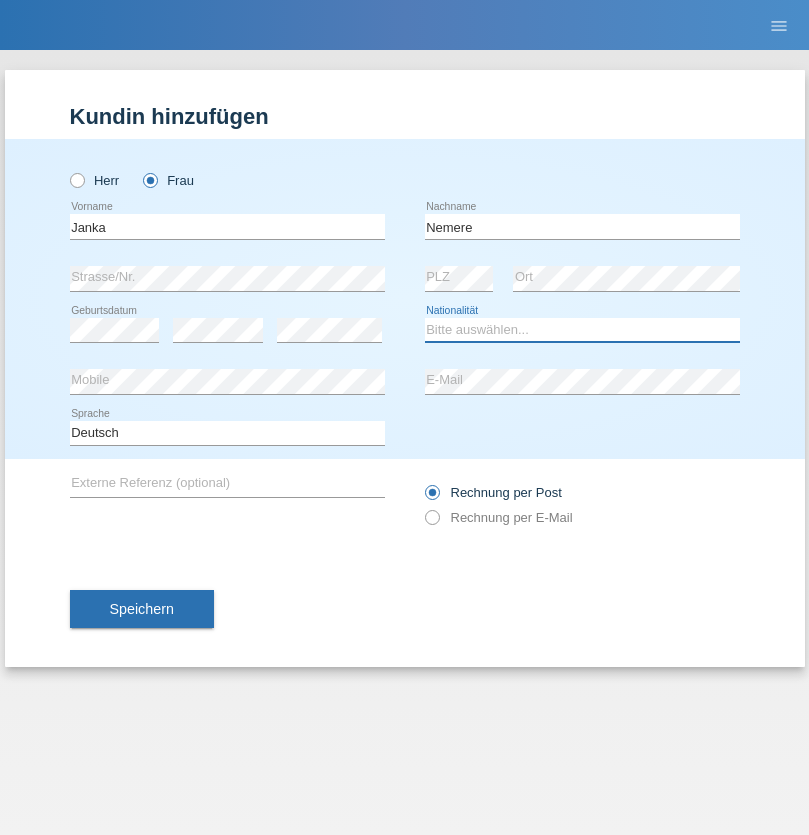 select on "HU" 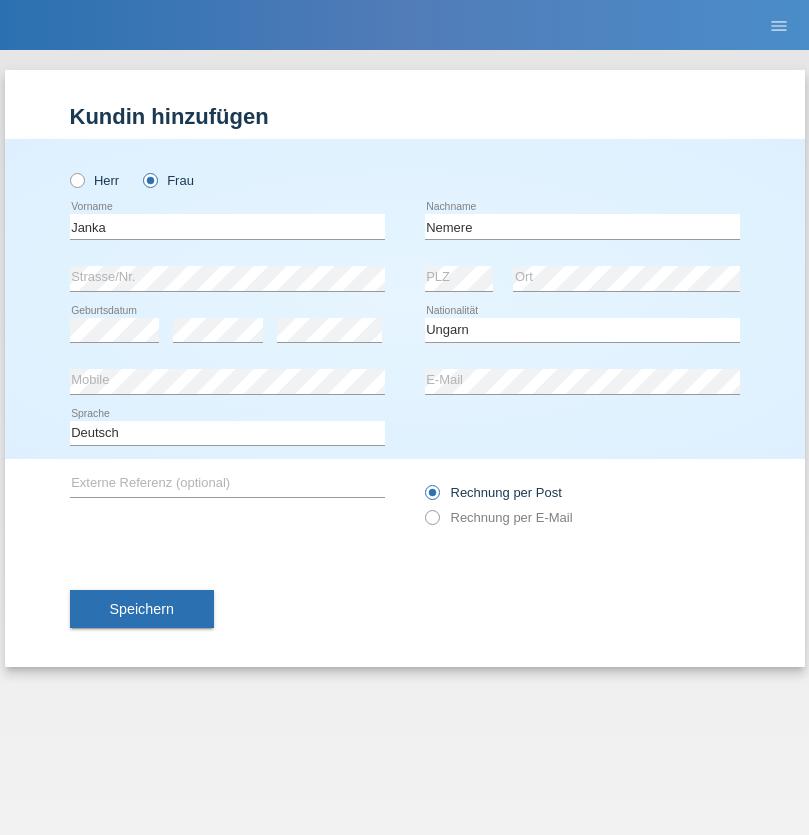 select on "C" 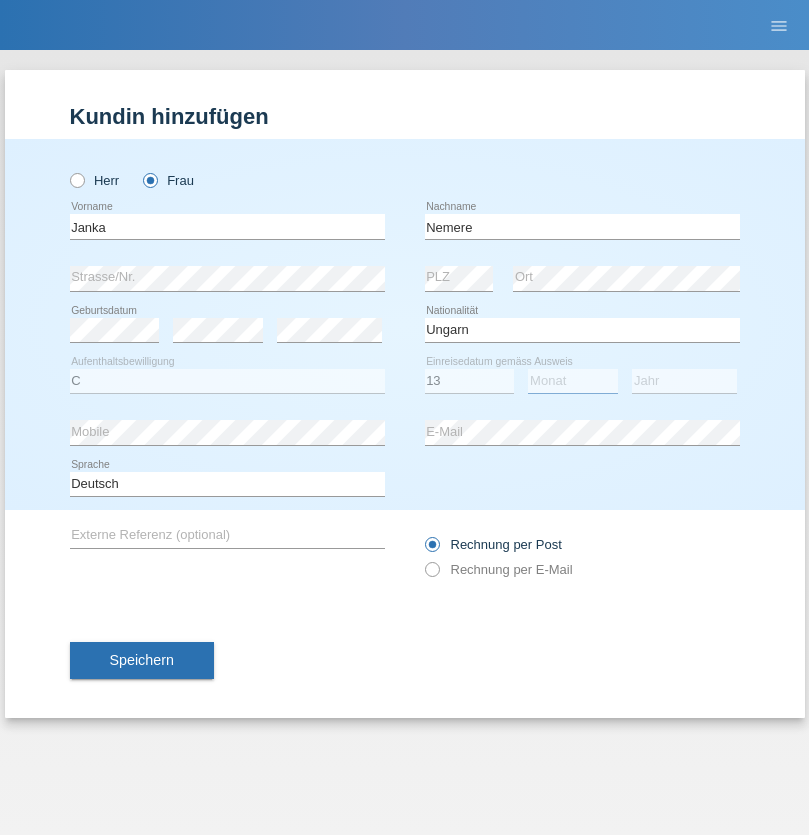 select on "12" 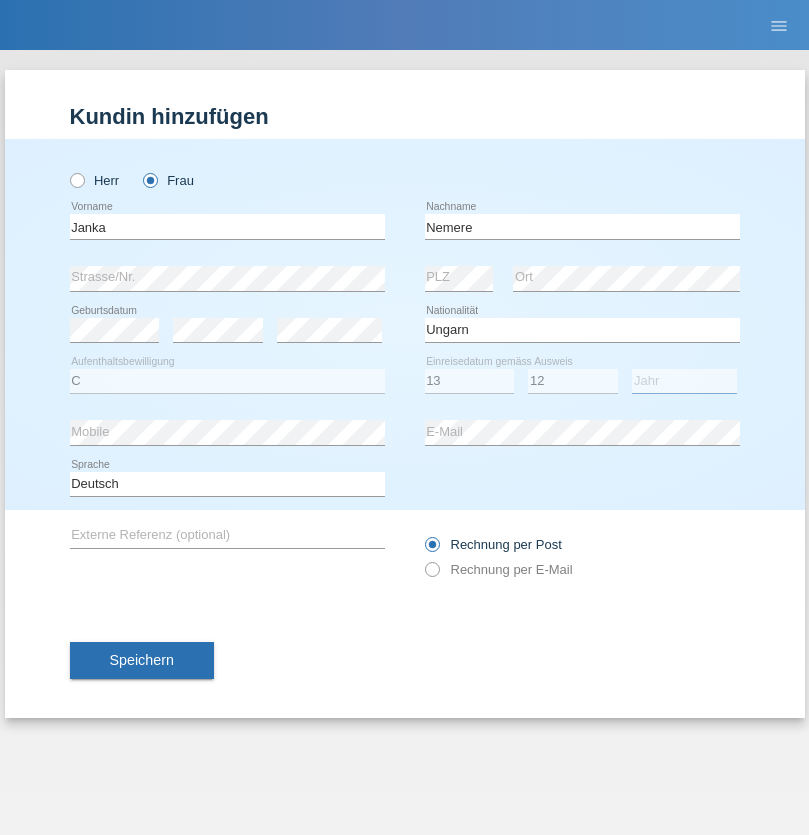 select on "2021" 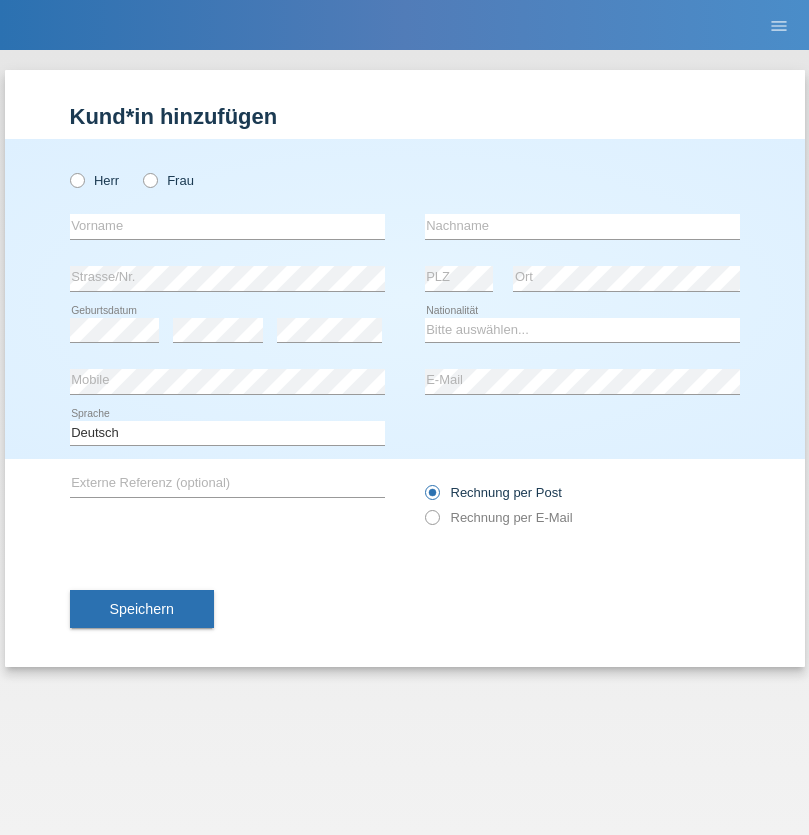 scroll, scrollTop: 0, scrollLeft: 0, axis: both 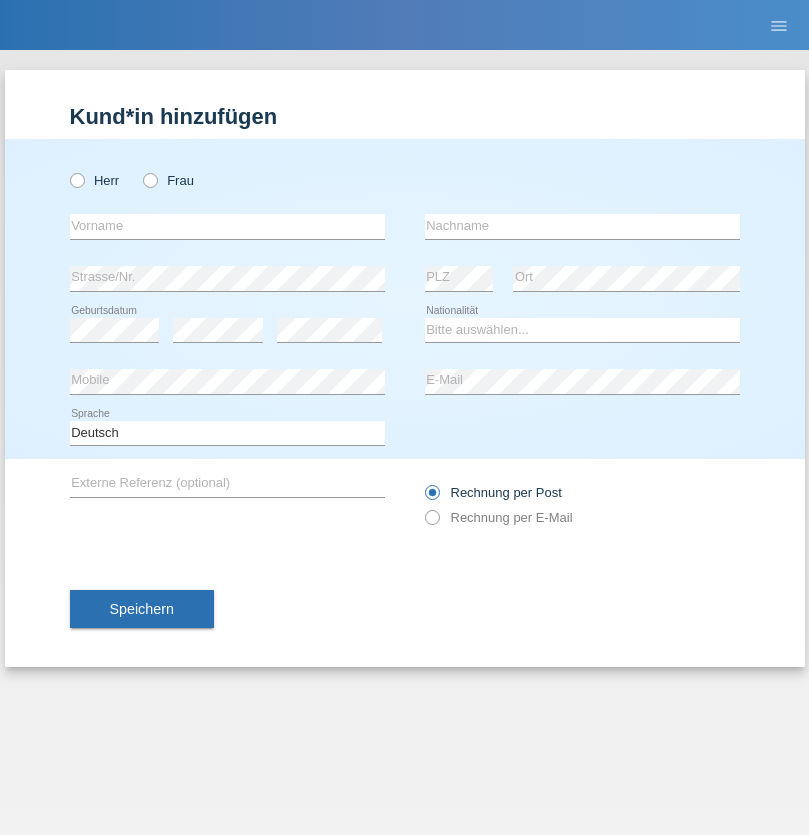 radio on "true" 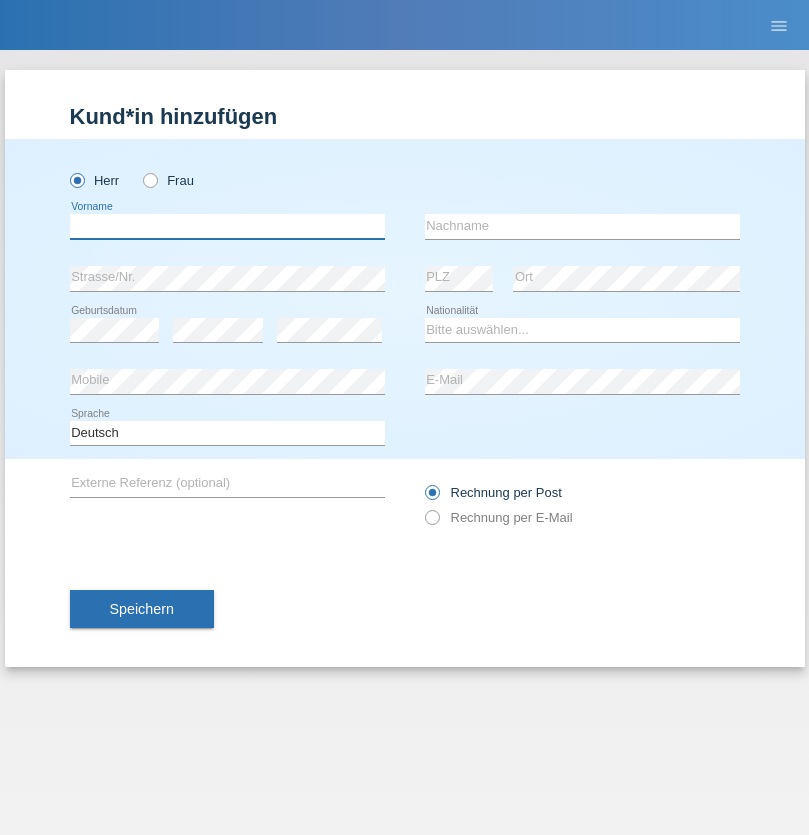 click at bounding box center (227, 226) 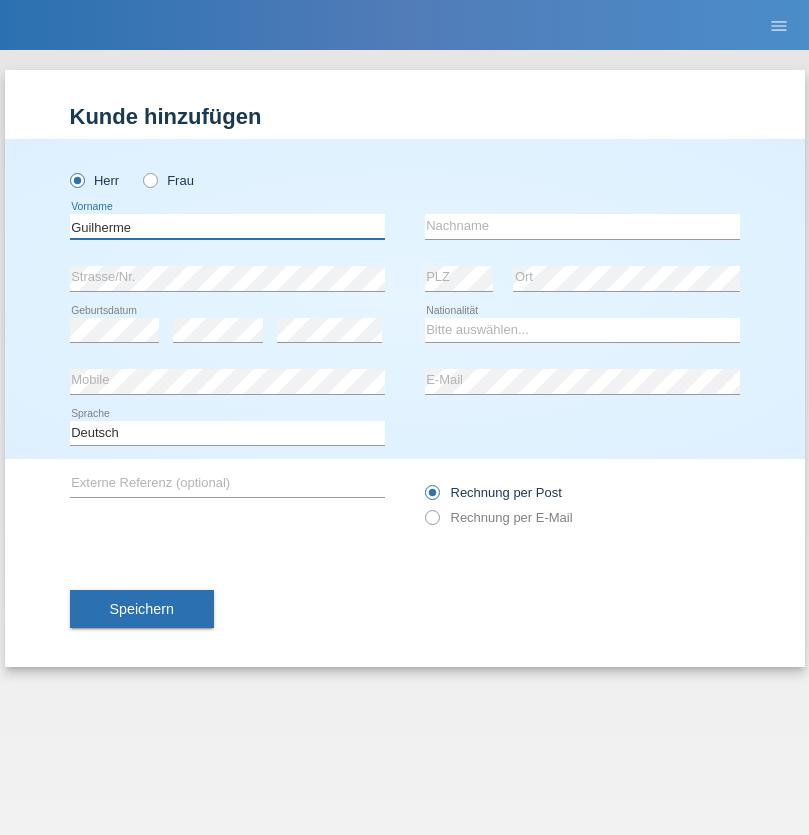type on "Guilherme" 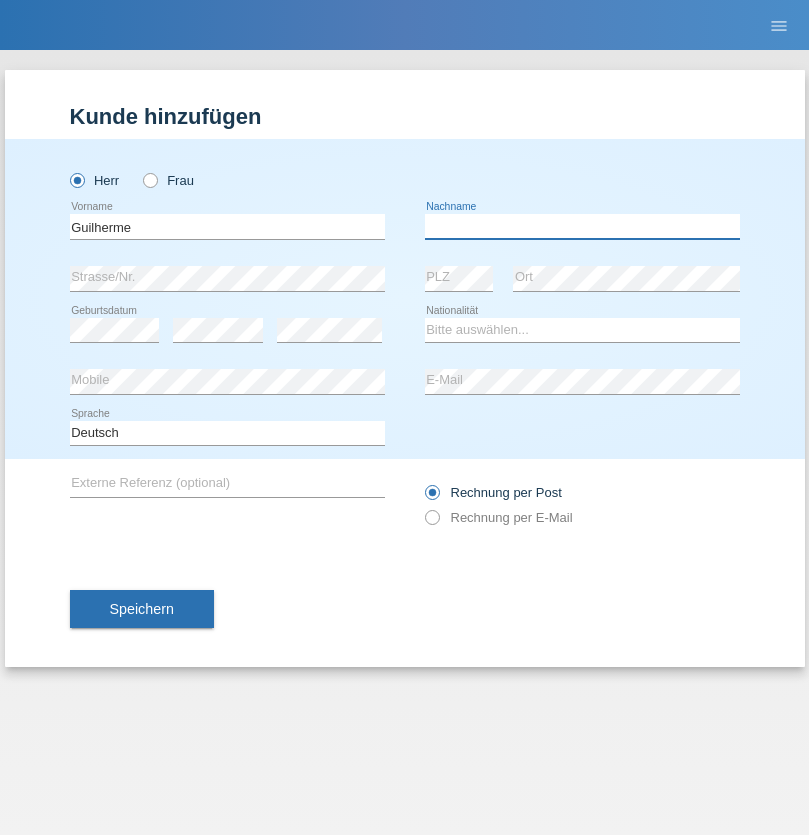 click at bounding box center [582, 226] 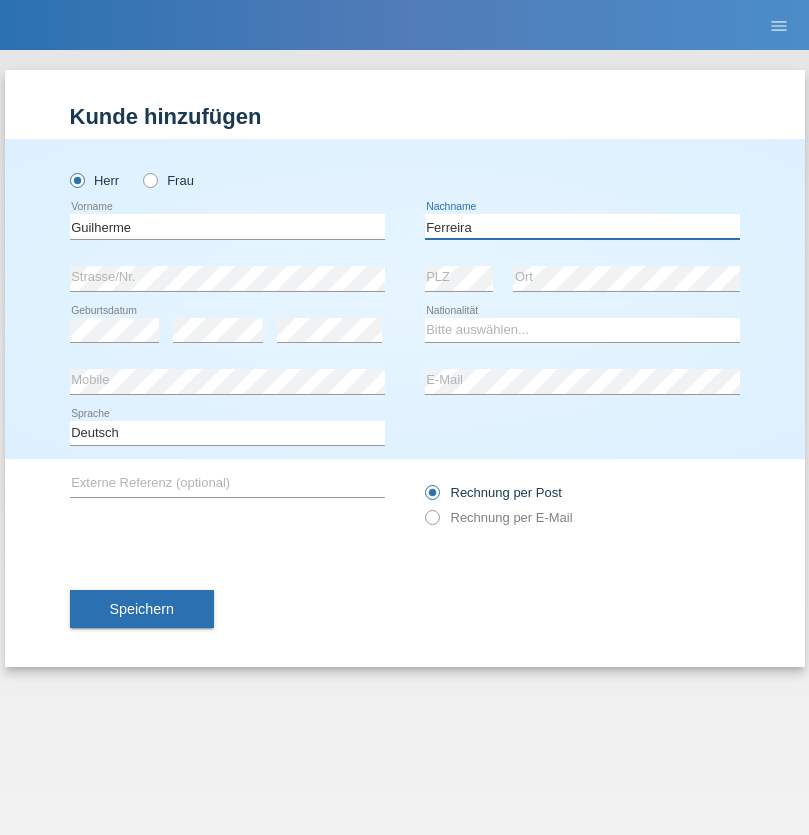type on "Ferreira" 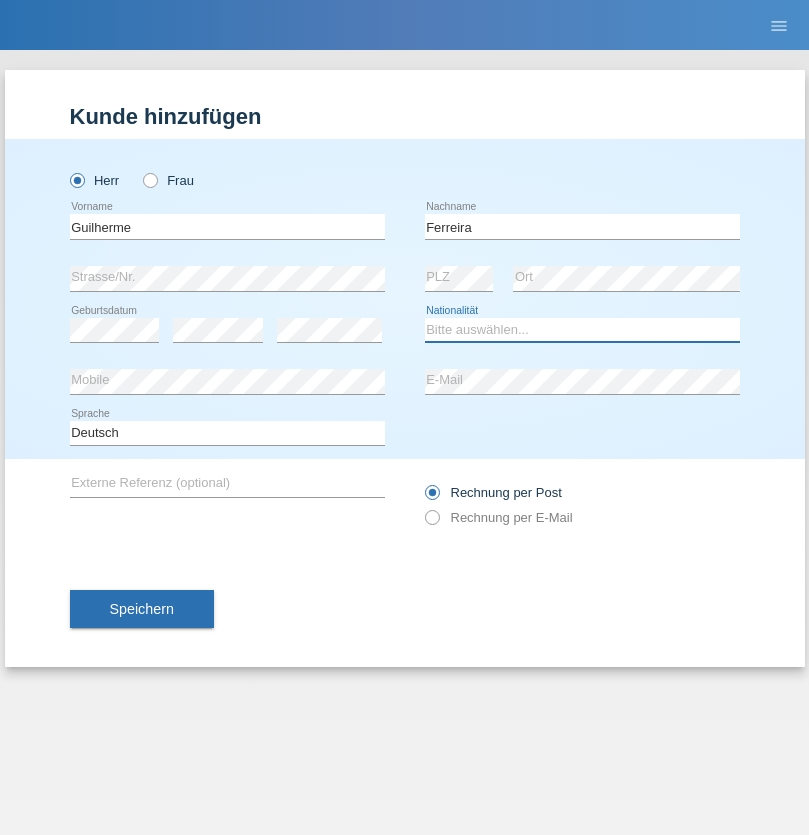 select on "PT" 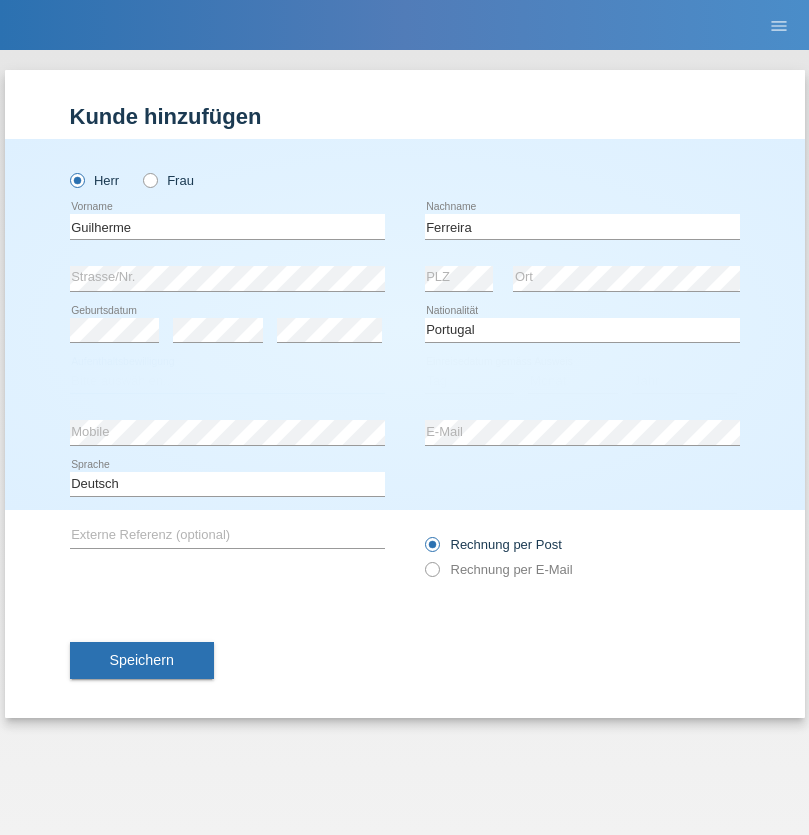 select on "C" 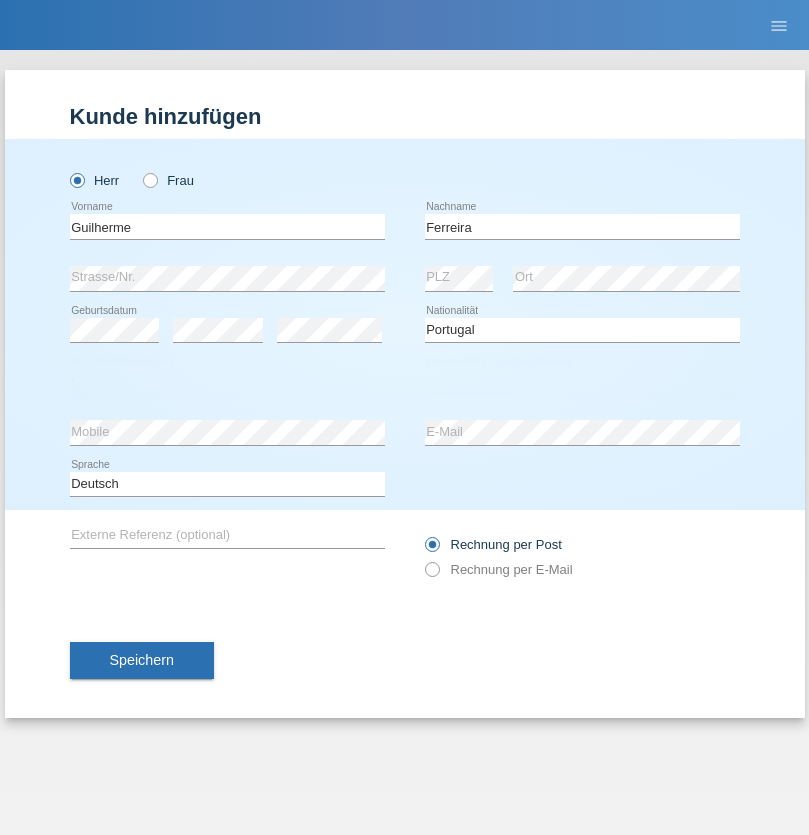 select on "04" 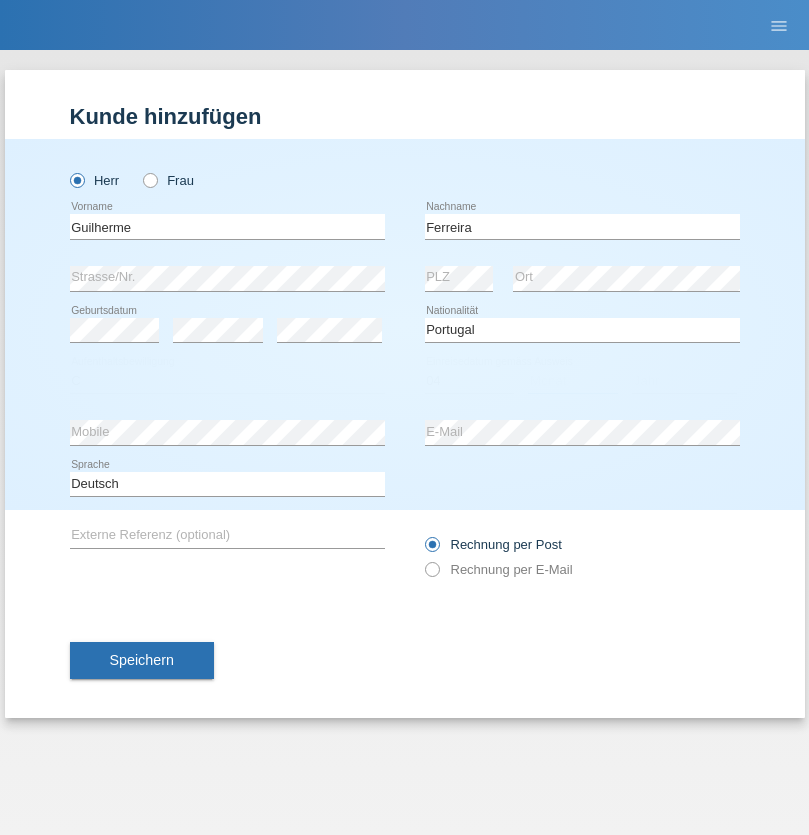 select on "09" 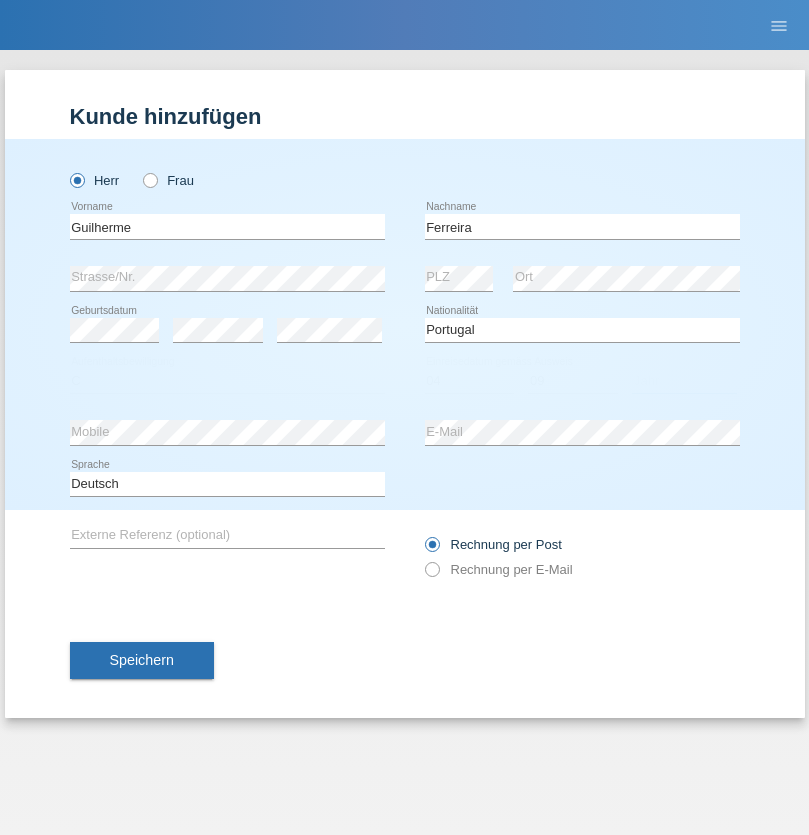 select on "2021" 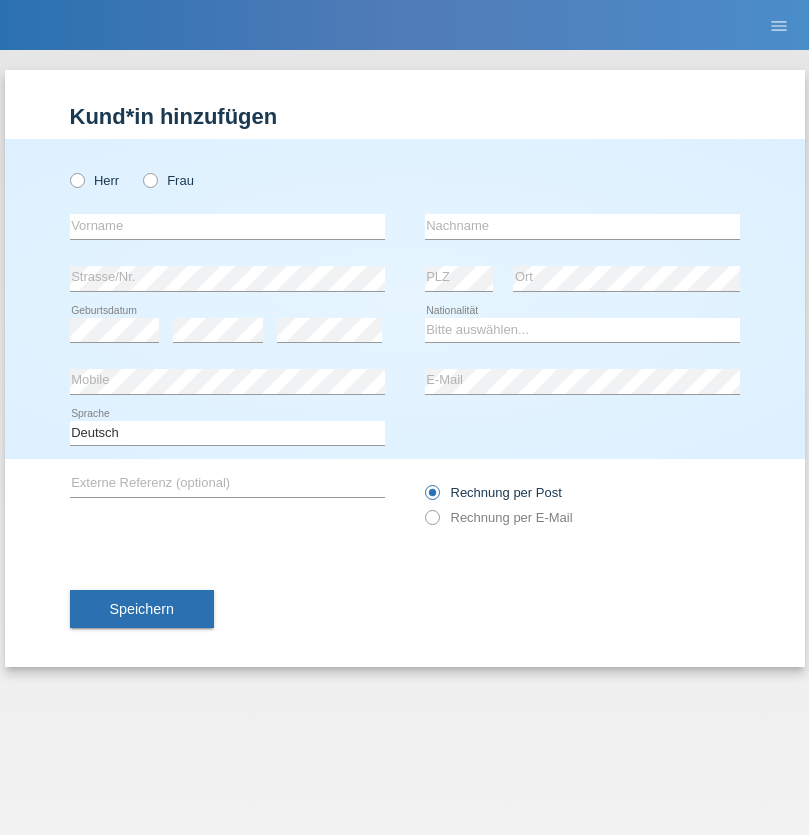 scroll, scrollTop: 0, scrollLeft: 0, axis: both 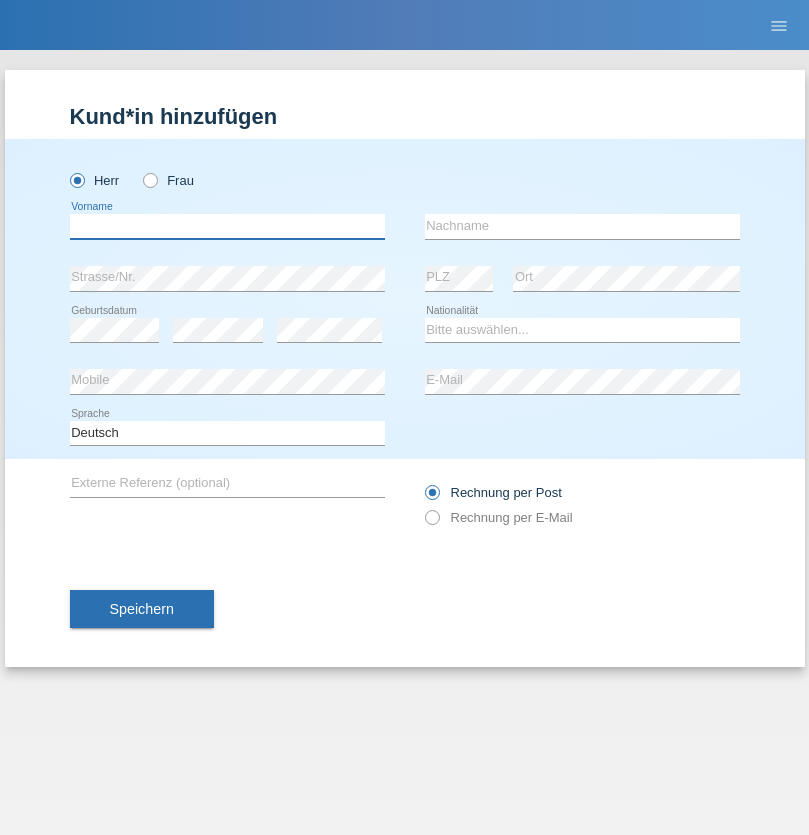 click at bounding box center [227, 226] 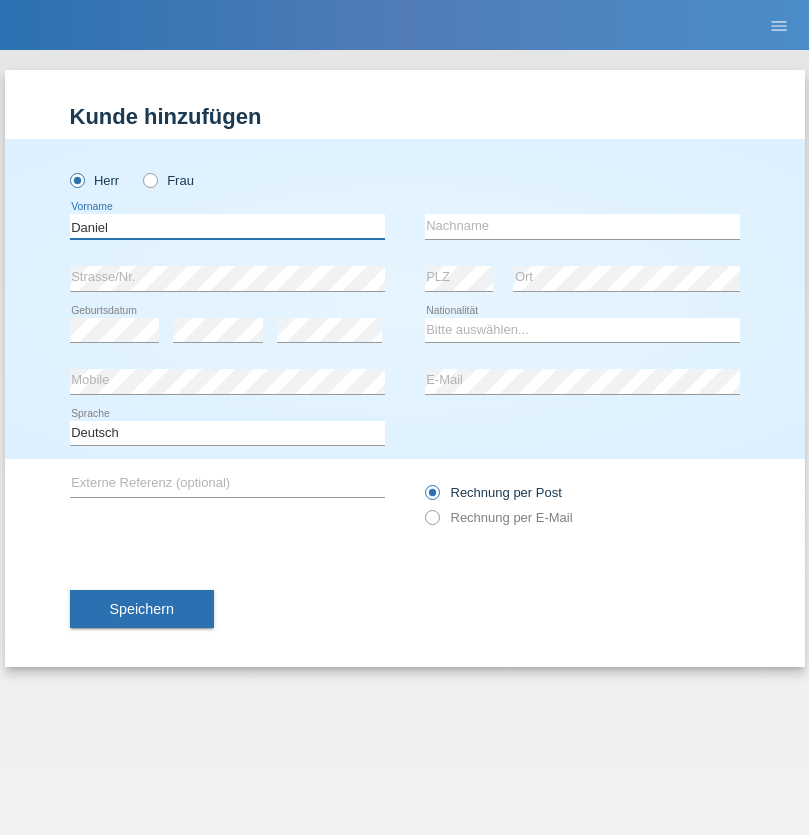 type on "Daniel" 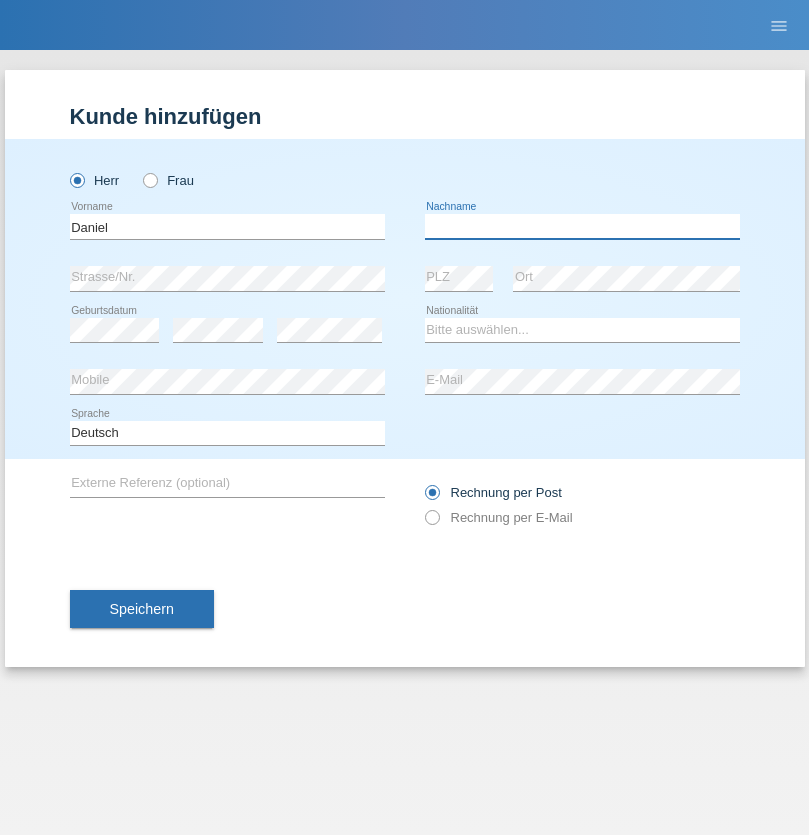 click at bounding box center [582, 226] 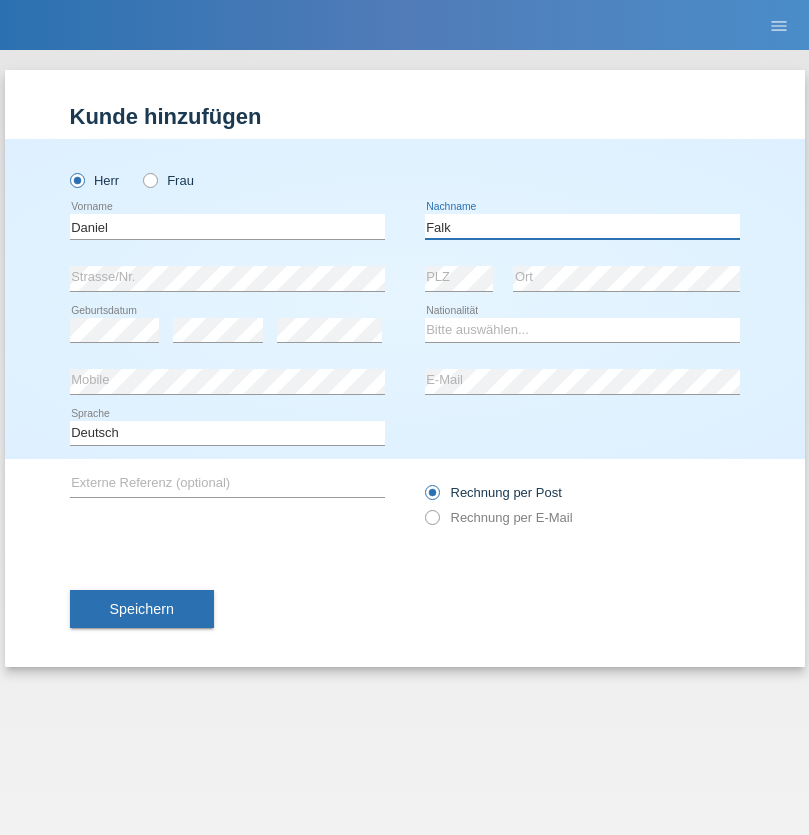 type on "Falk" 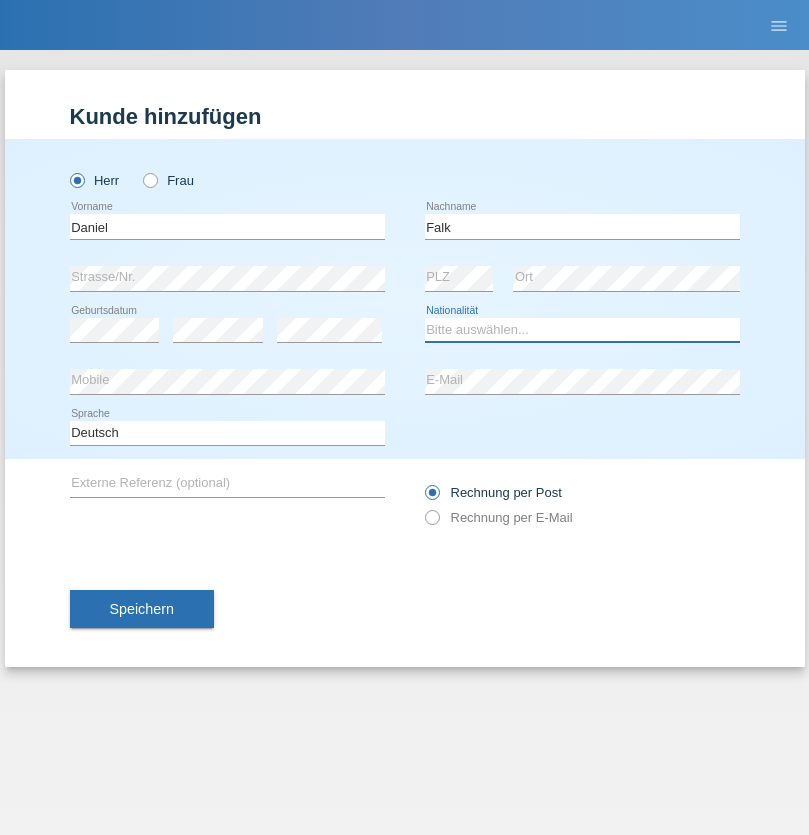 select on "CH" 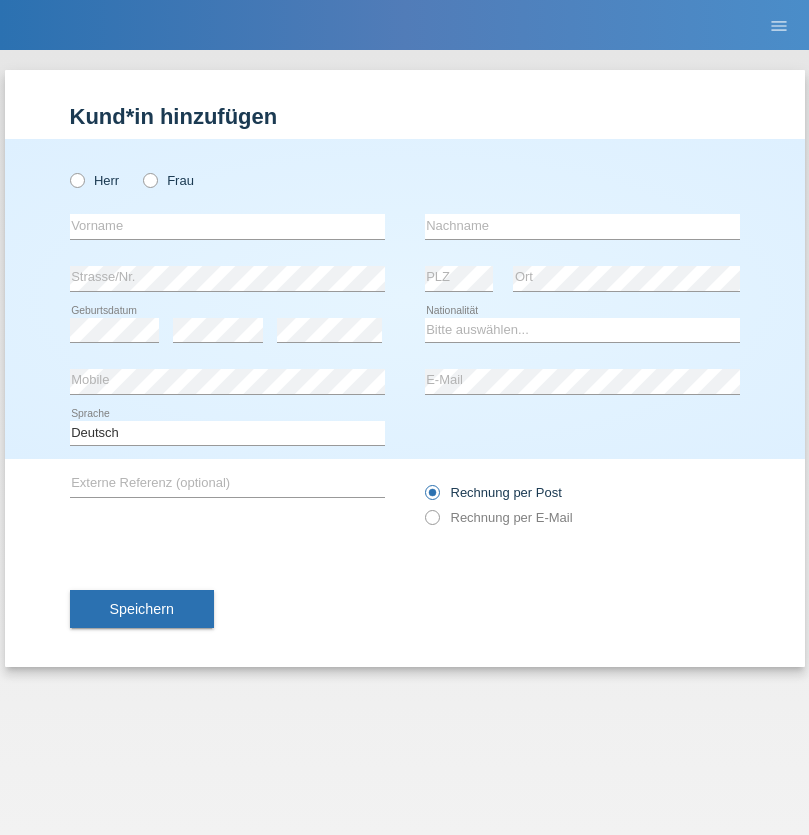 scroll, scrollTop: 0, scrollLeft: 0, axis: both 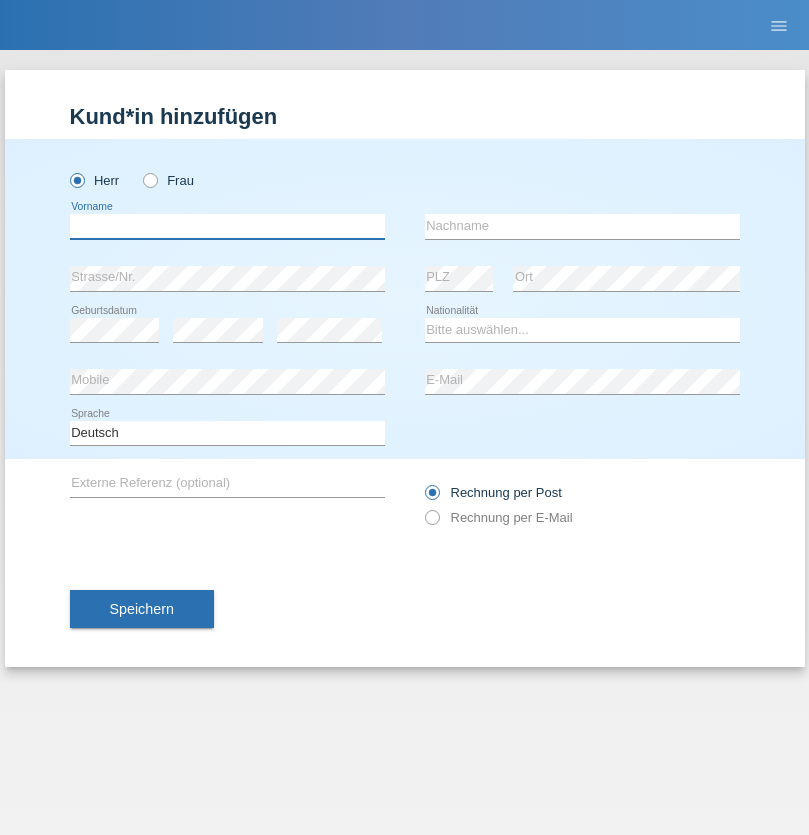 click at bounding box center (227, 226) 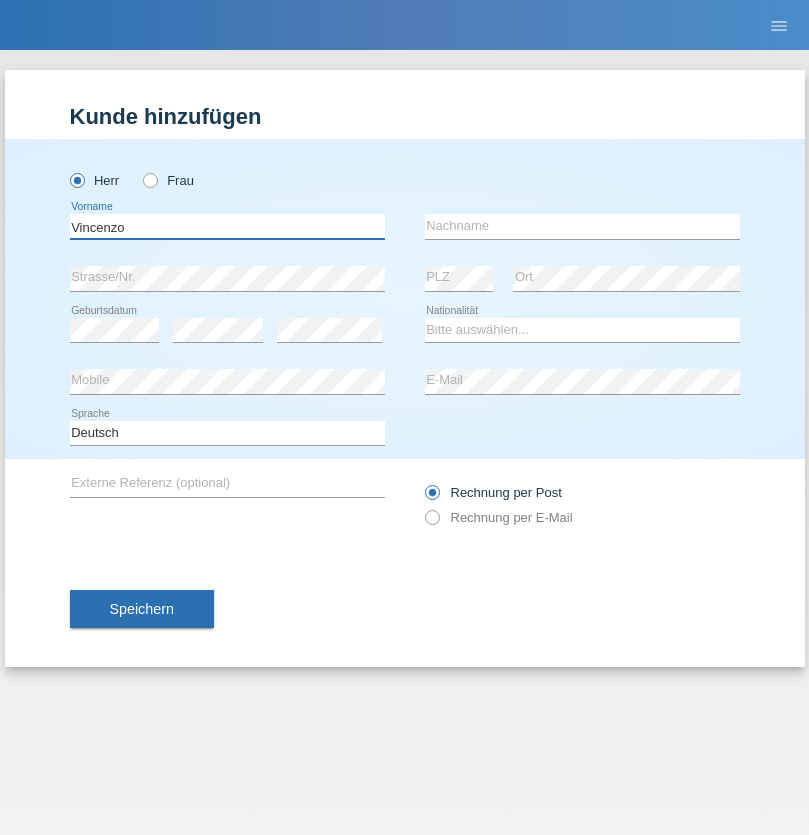 type on "Vincenzo" 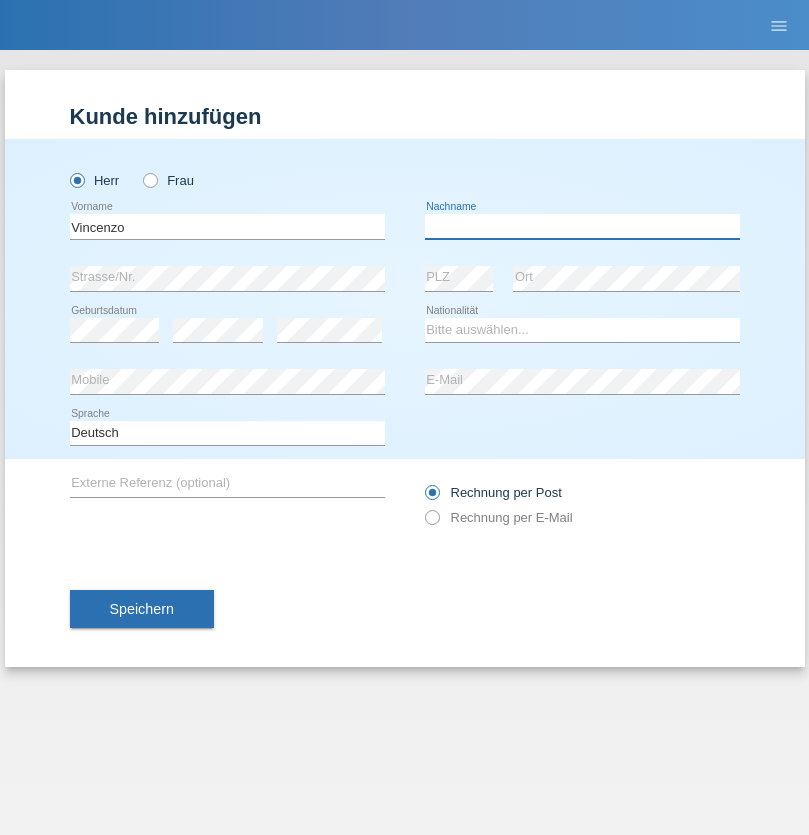 click at bounding box center [582, 226] 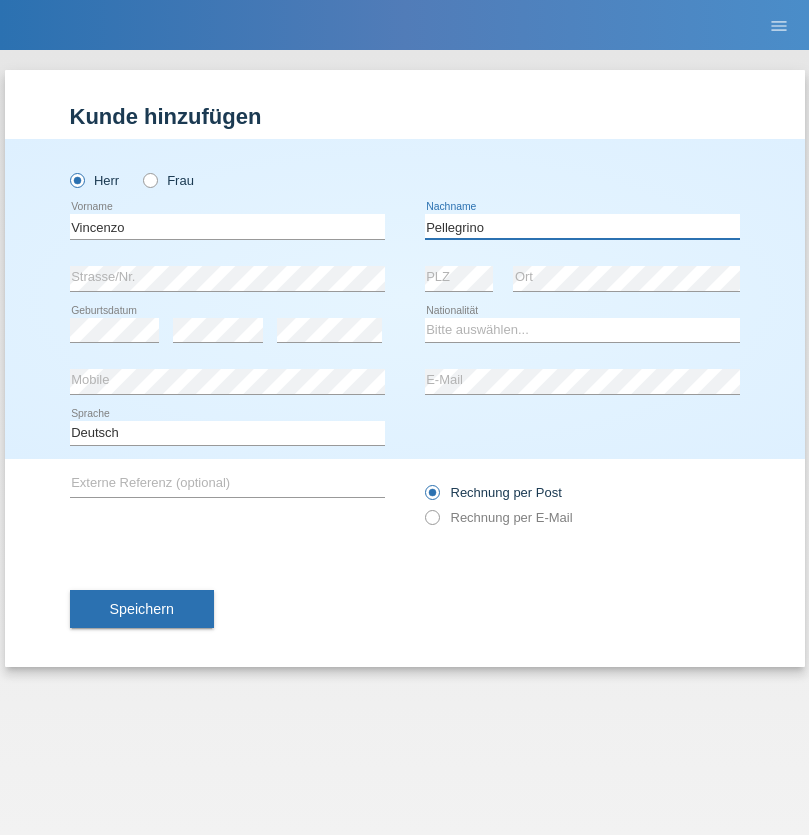 type on "Pellegrino" 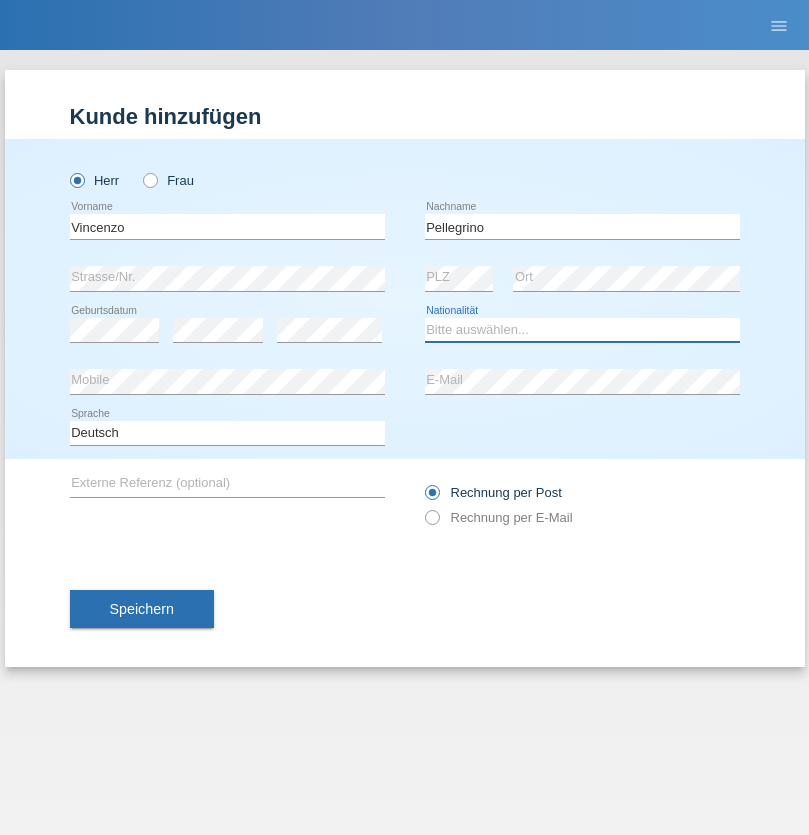 select on "IT" 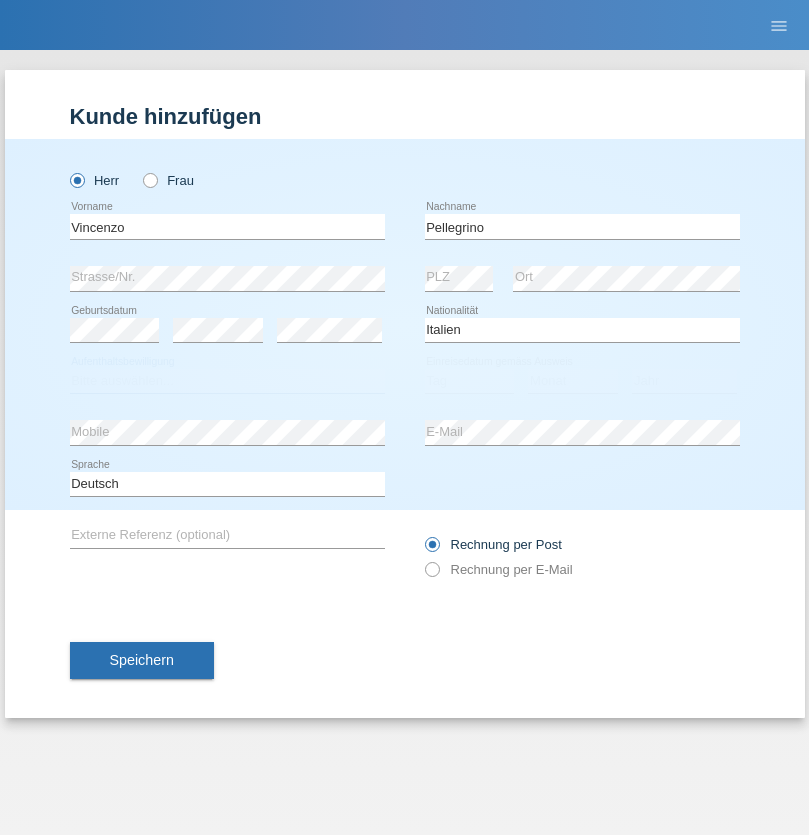 select on "C" 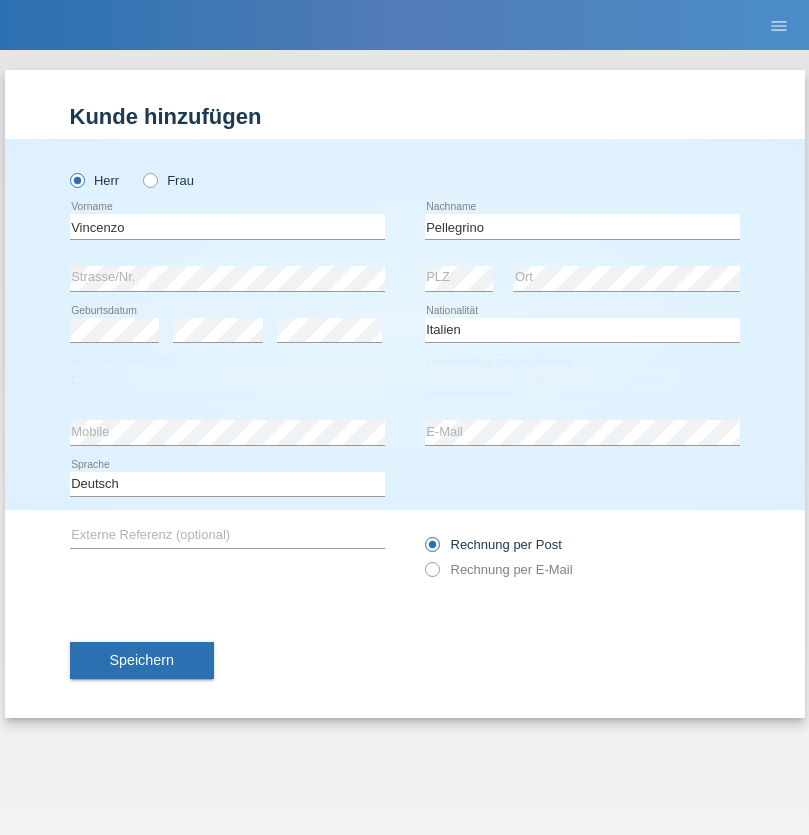 select on "07" 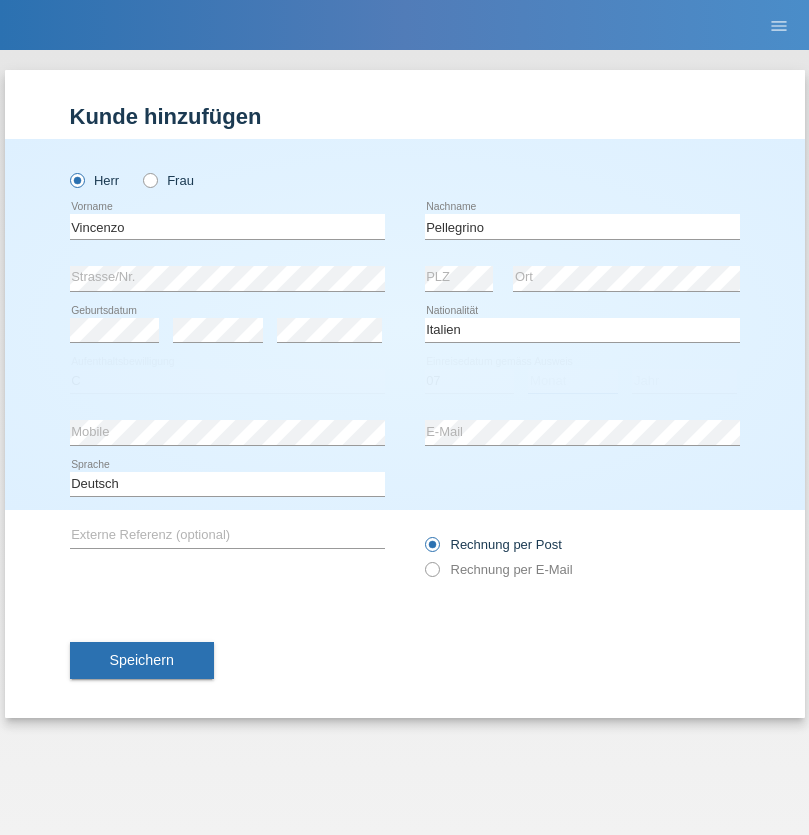 select on "07" 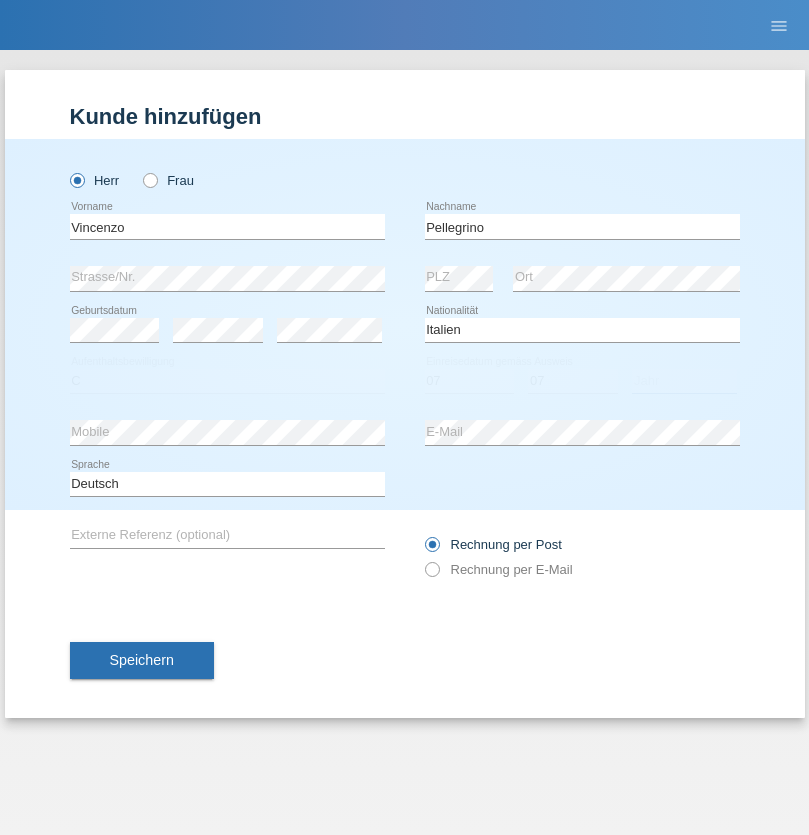 select on "2021" 